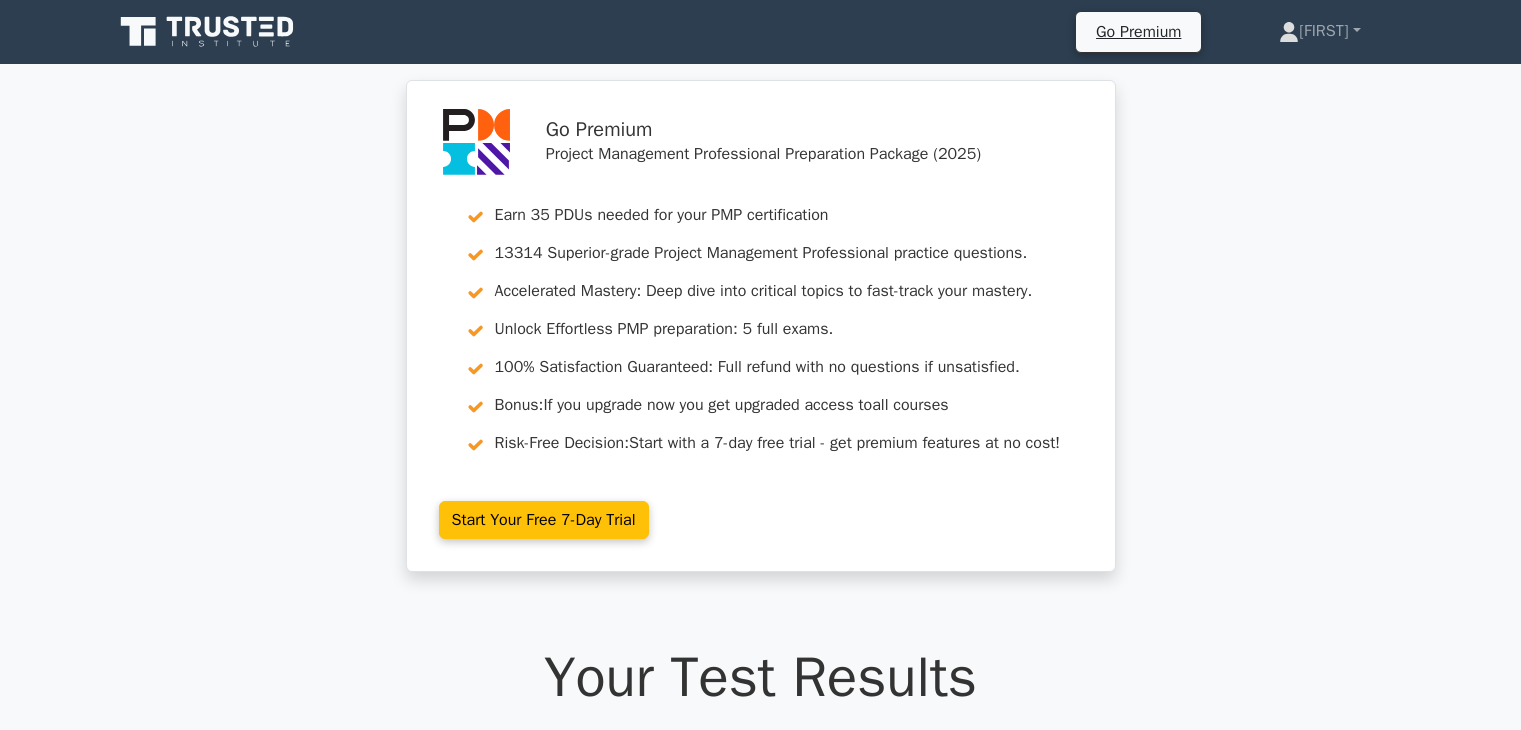 scroll, scrollTop: 7880, scrollLeft: 0, axis: vertical 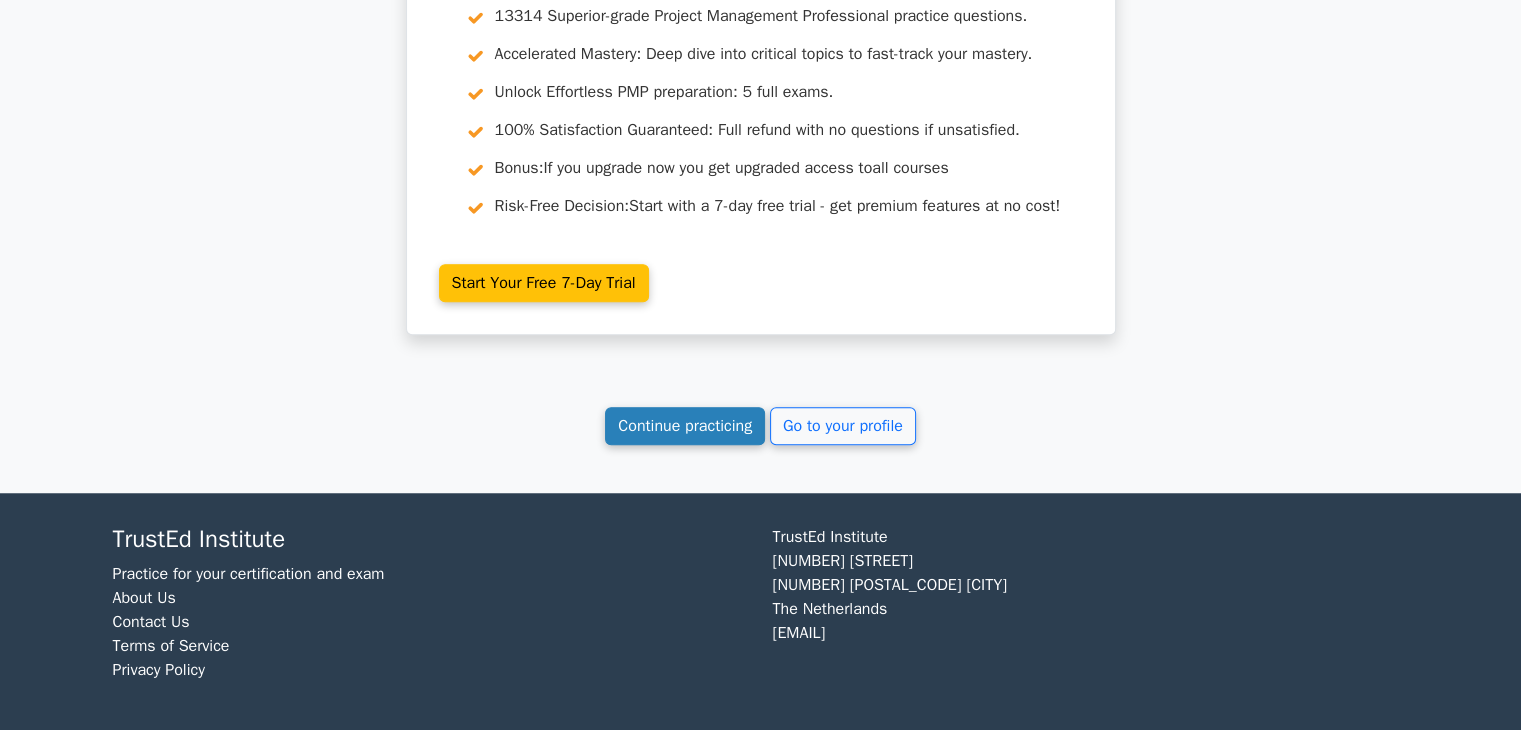 click on "Continue practicing" at bounding box center [685, 426] 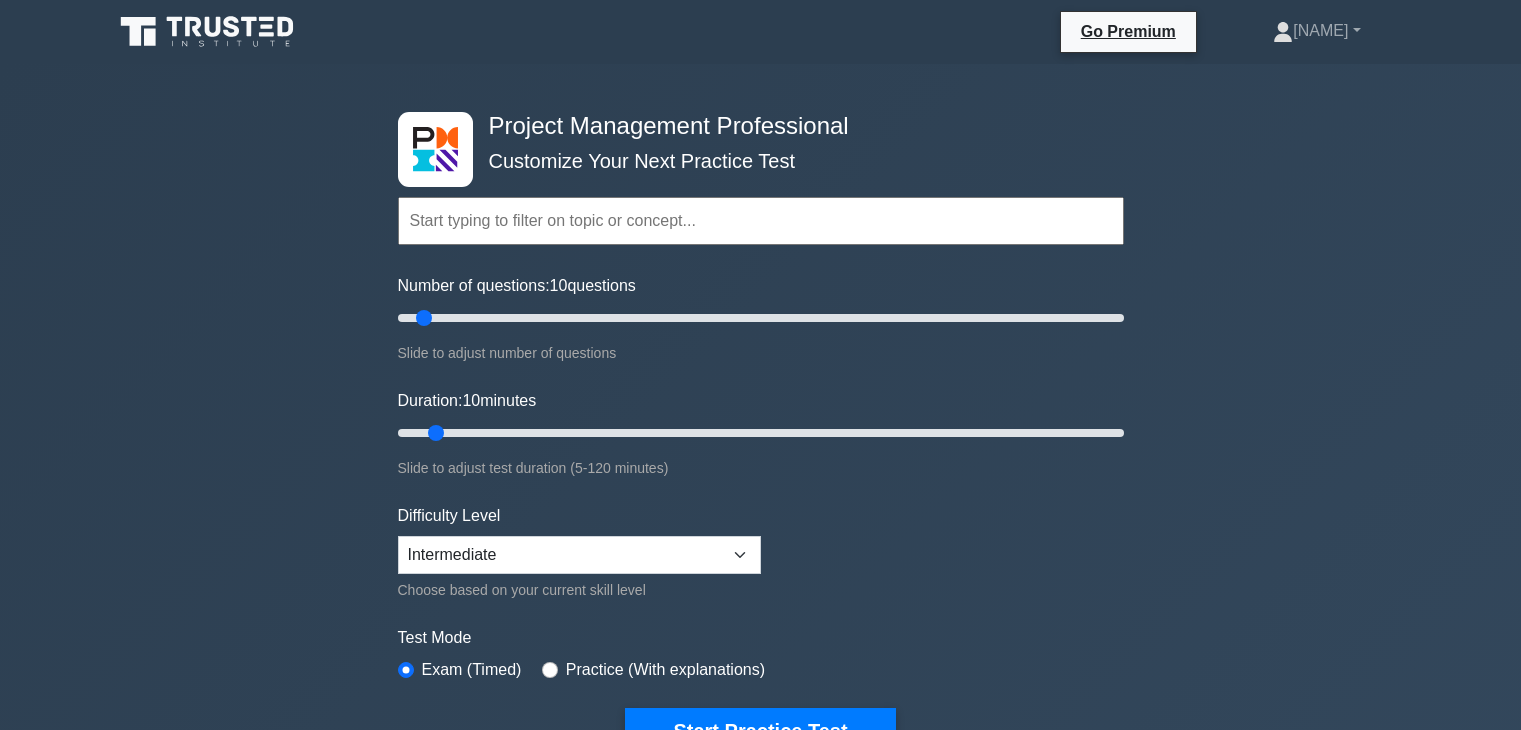 scroll, scrollTop: 0, scrollLeft: 0, axis: both 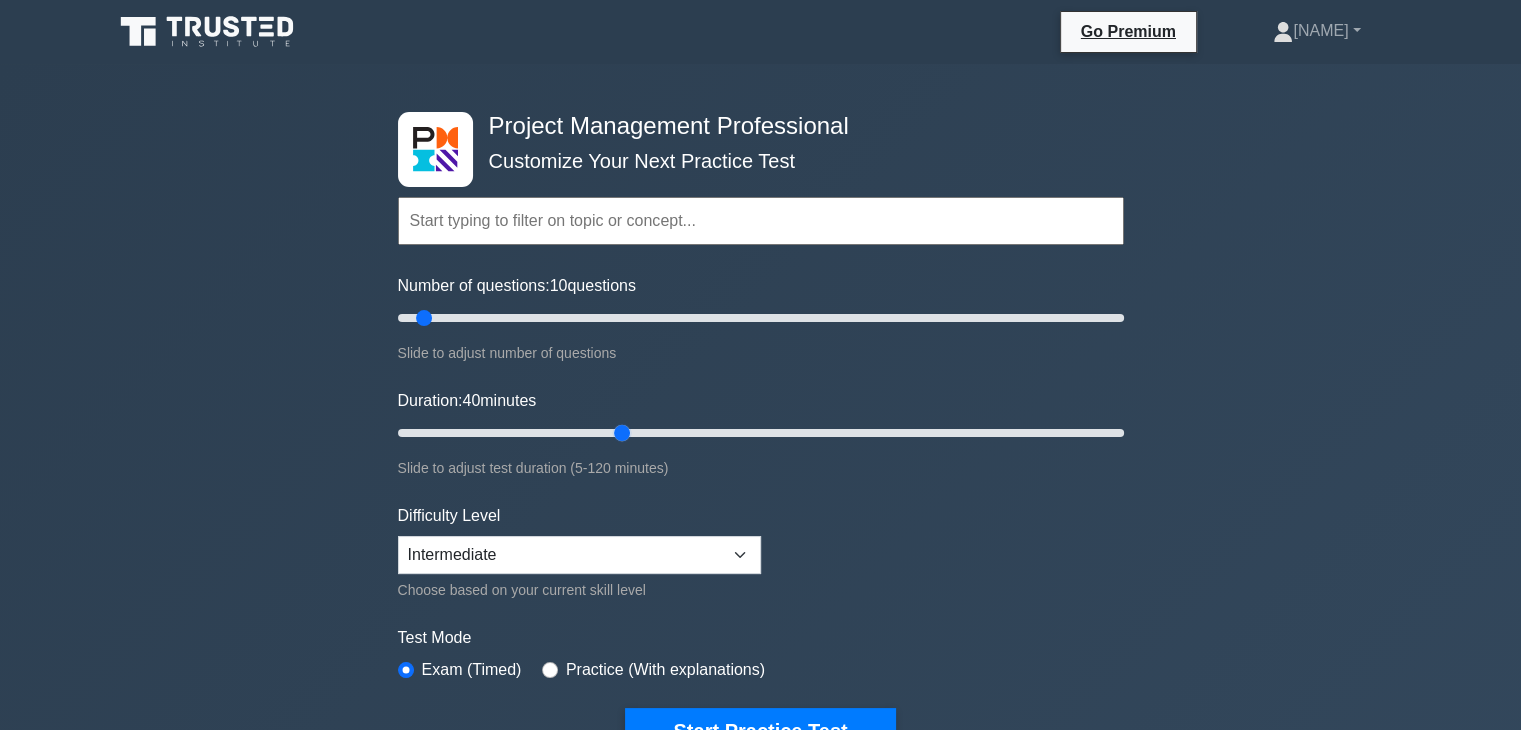 drag, startPoint x: 432, startPoint y: 432, endPoint x: 630, endPoint y: 427, distance: 198.06313 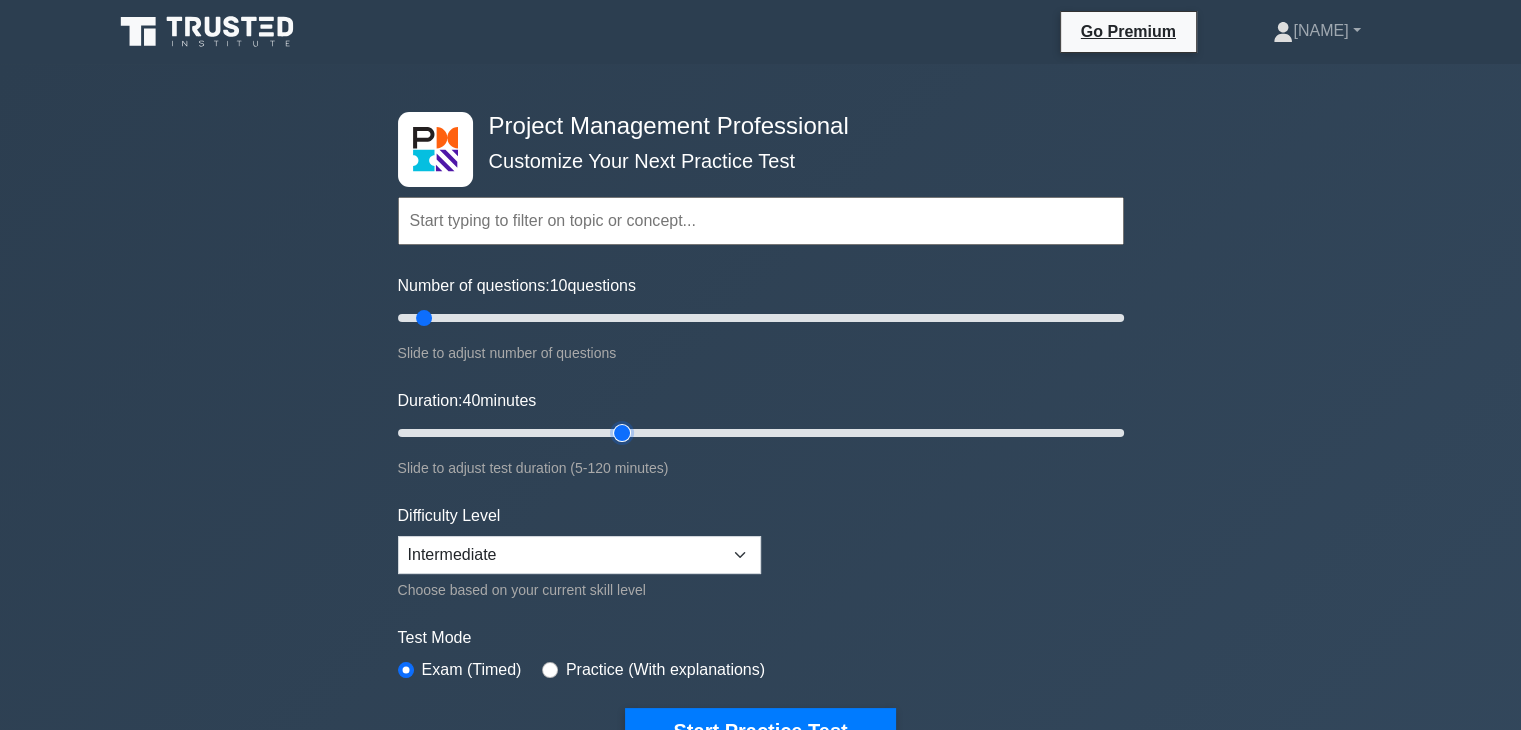 type on "40" 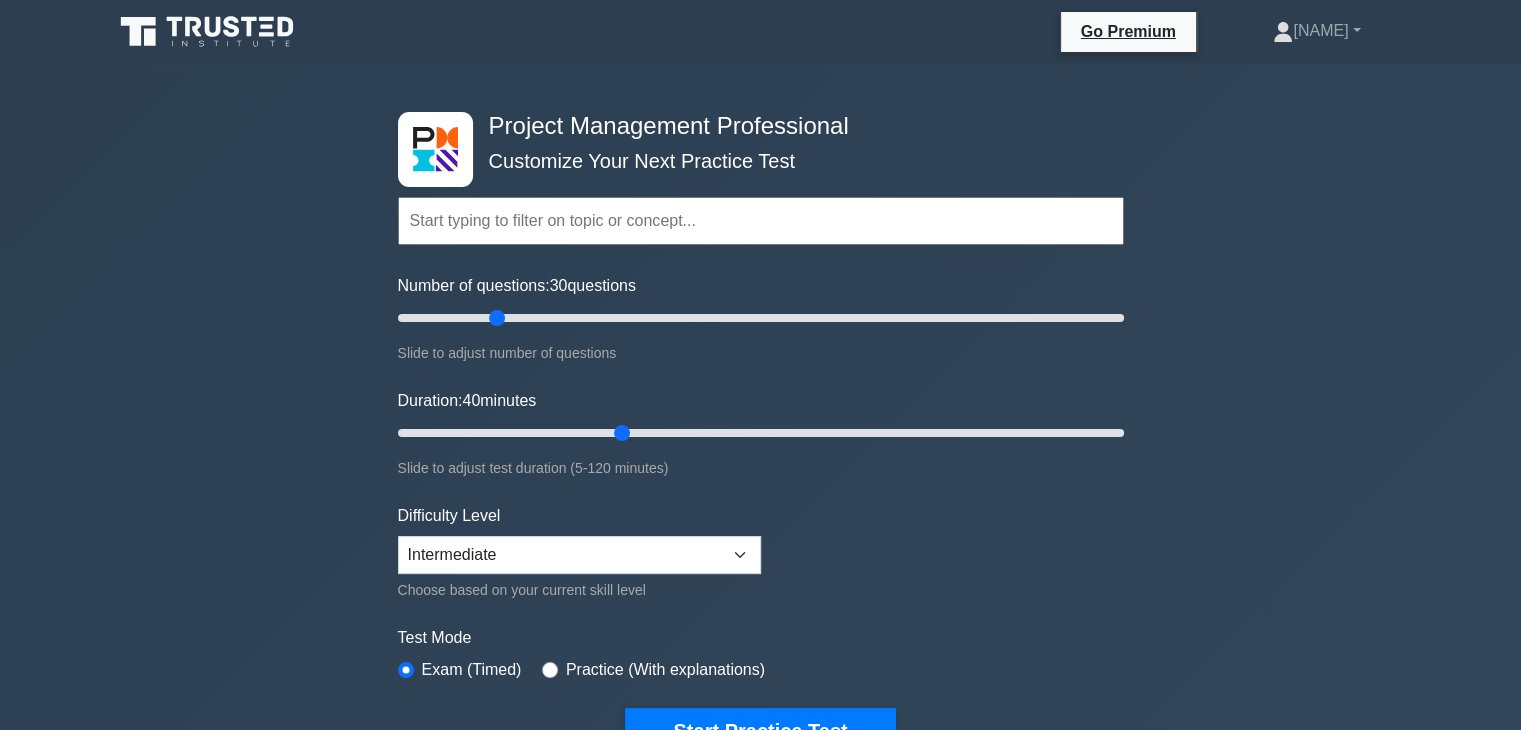 drag, startPoint x: 427, startPoint y: 319, endPoint x: 504, endPoint y: 328, distance: 77.52419 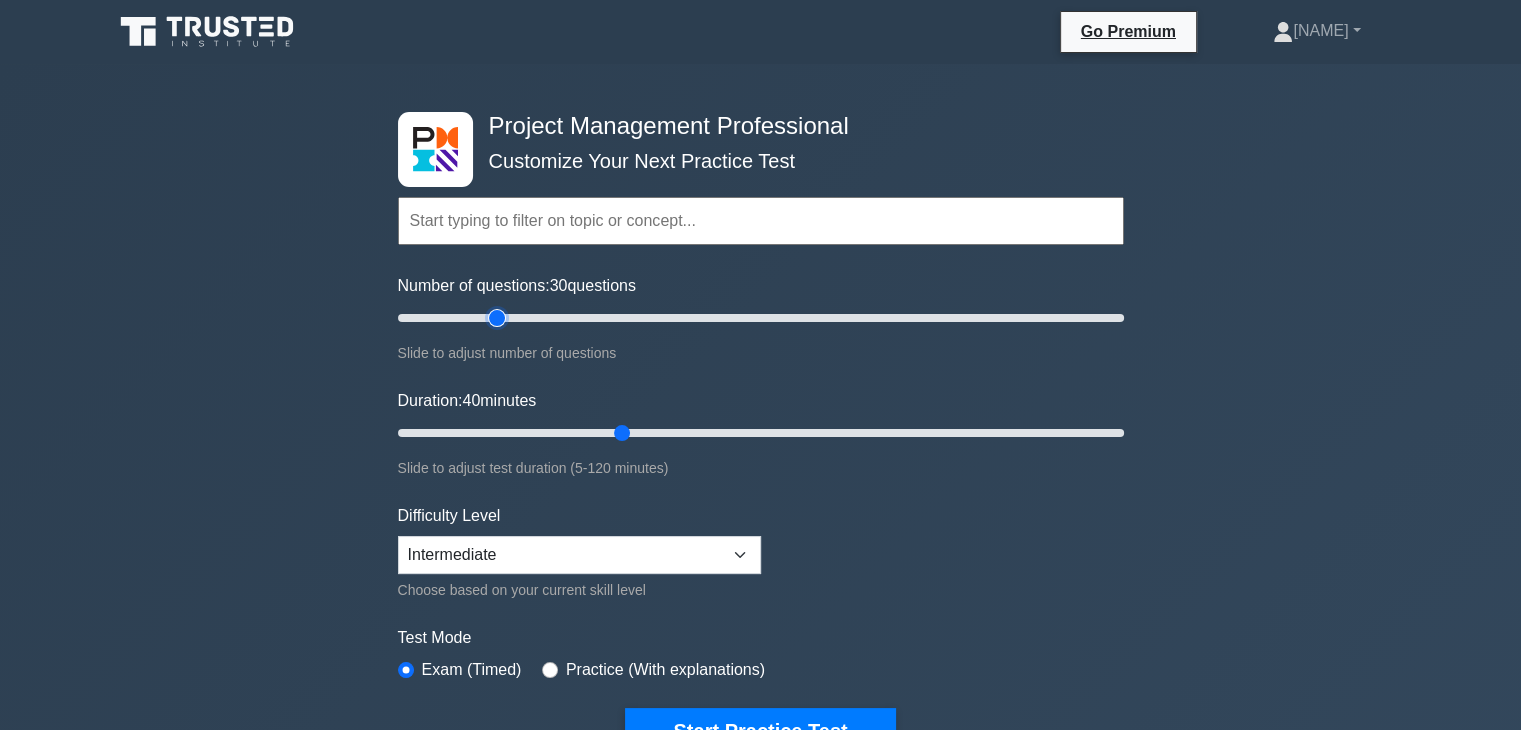 type on "30" 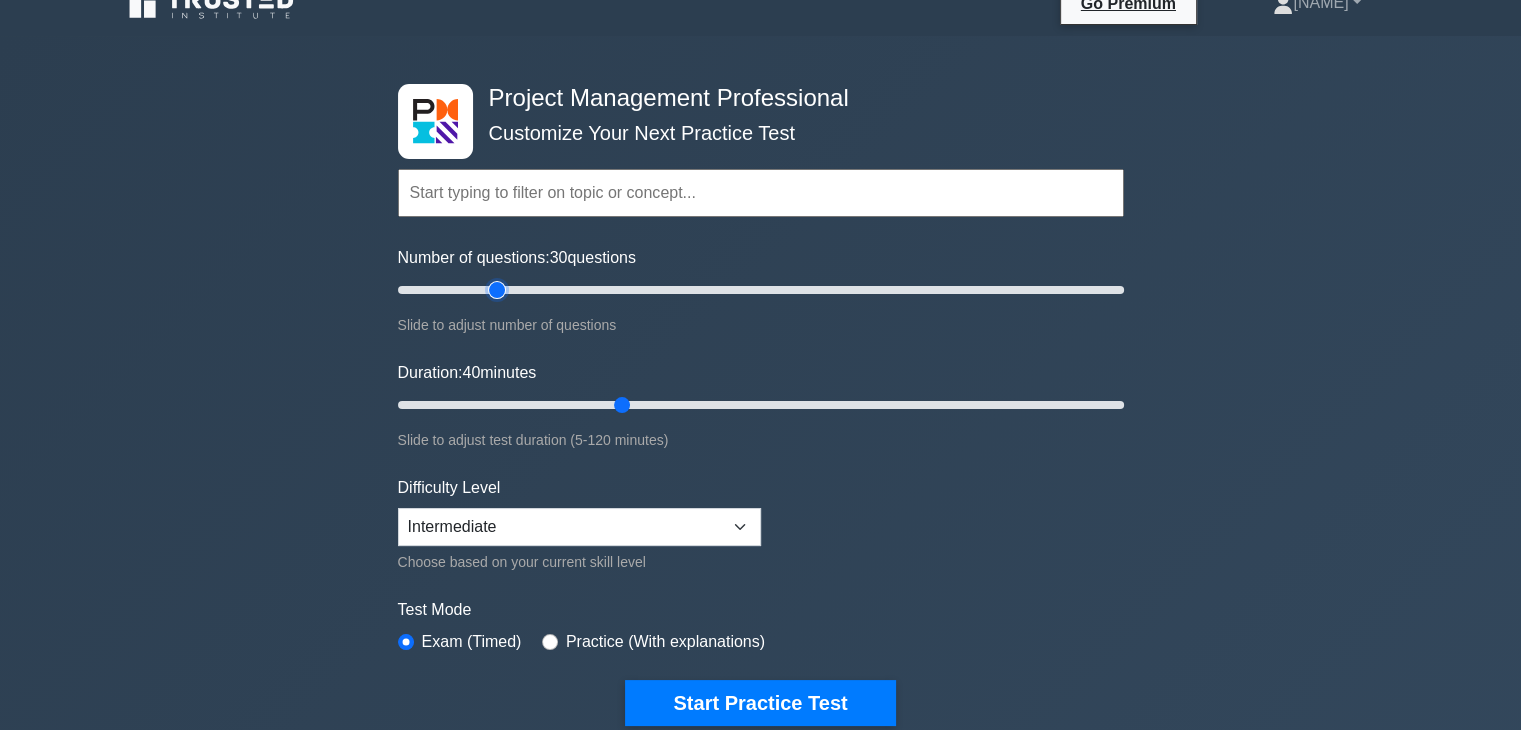 scroll, scrollTop: 36, scrollLeft: 0, axis: vertical 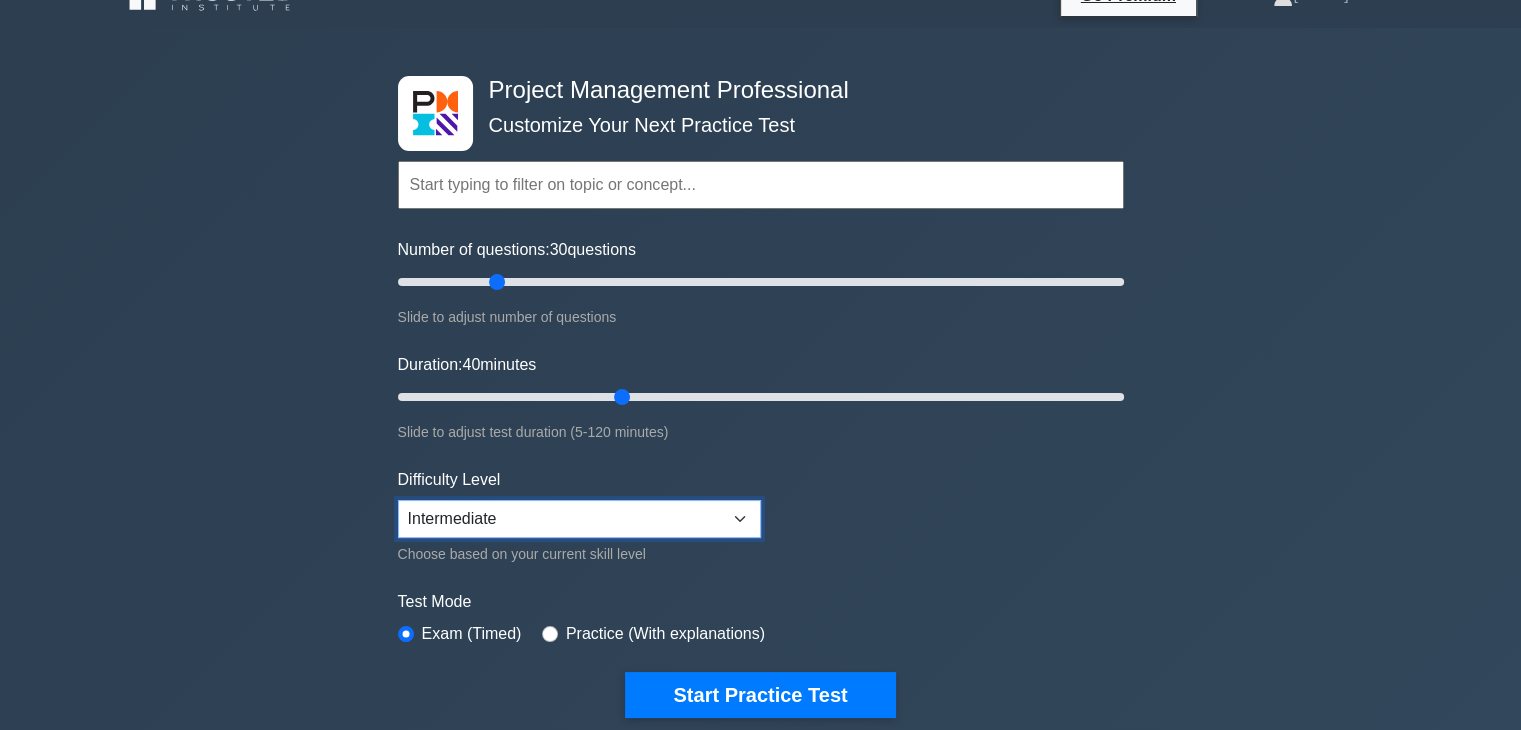 click on "Beginner
Intermediate
Expert" at bounding box center (579, 519) 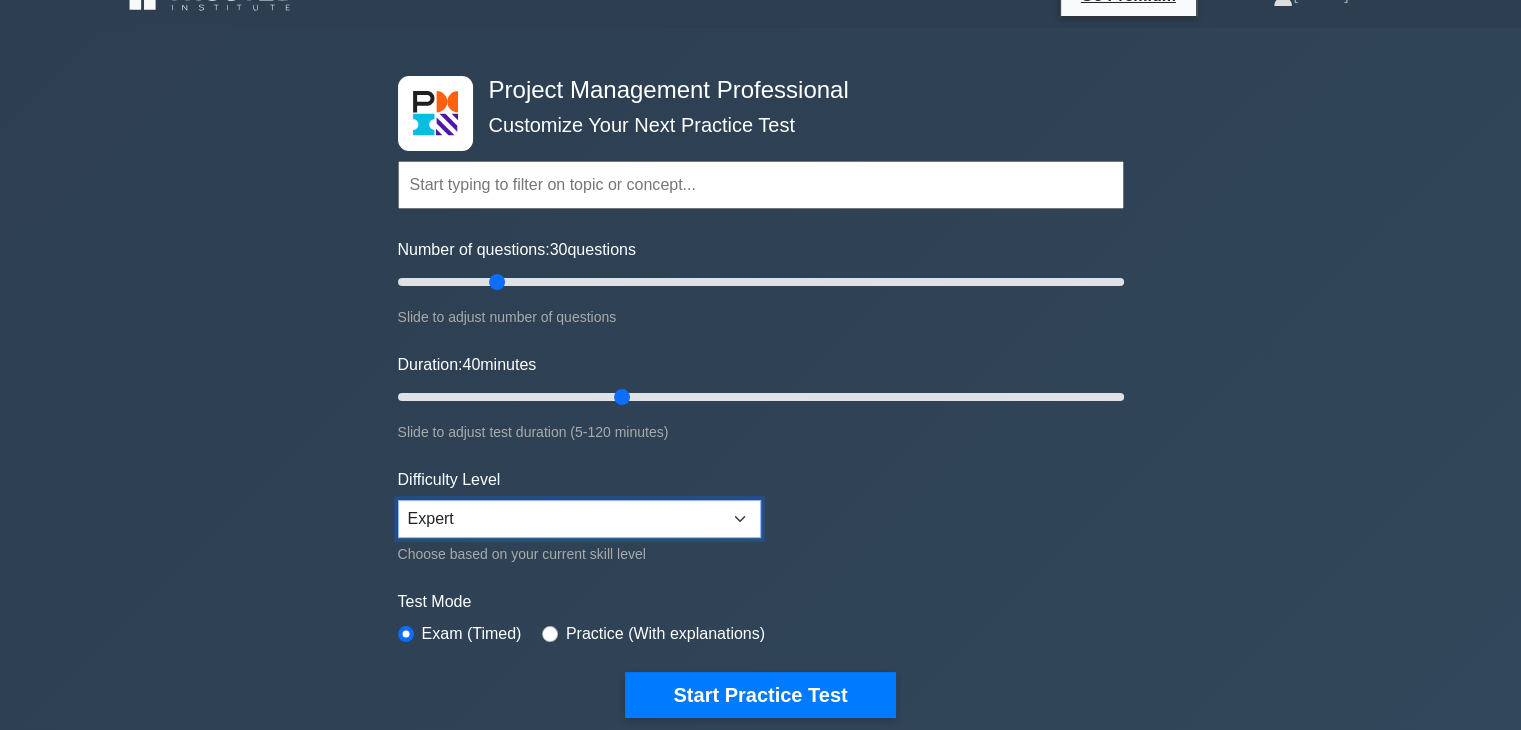 click on "Beginner
Intermediate
Expert" at bounding box center [579, 519] 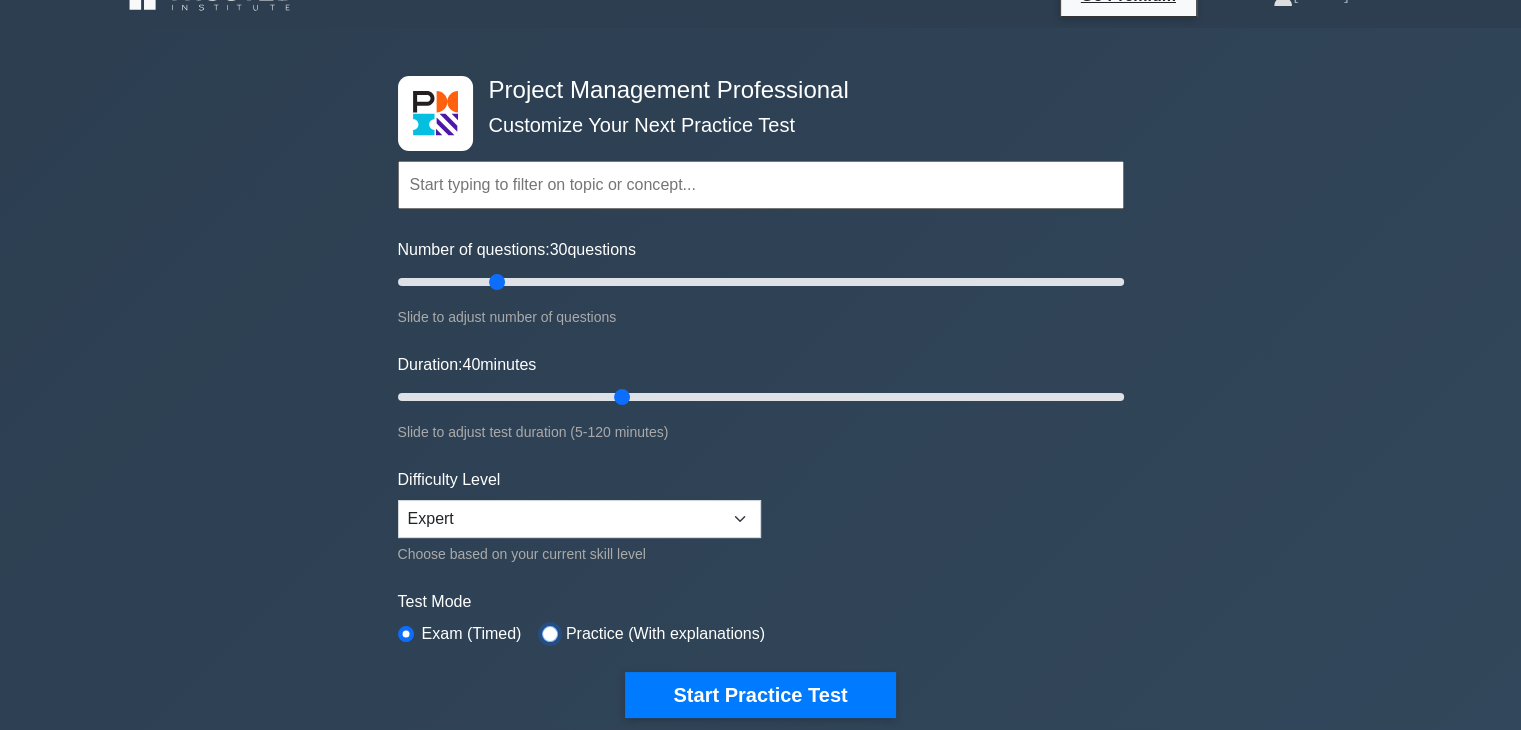 click at bounding box center (550, 634) 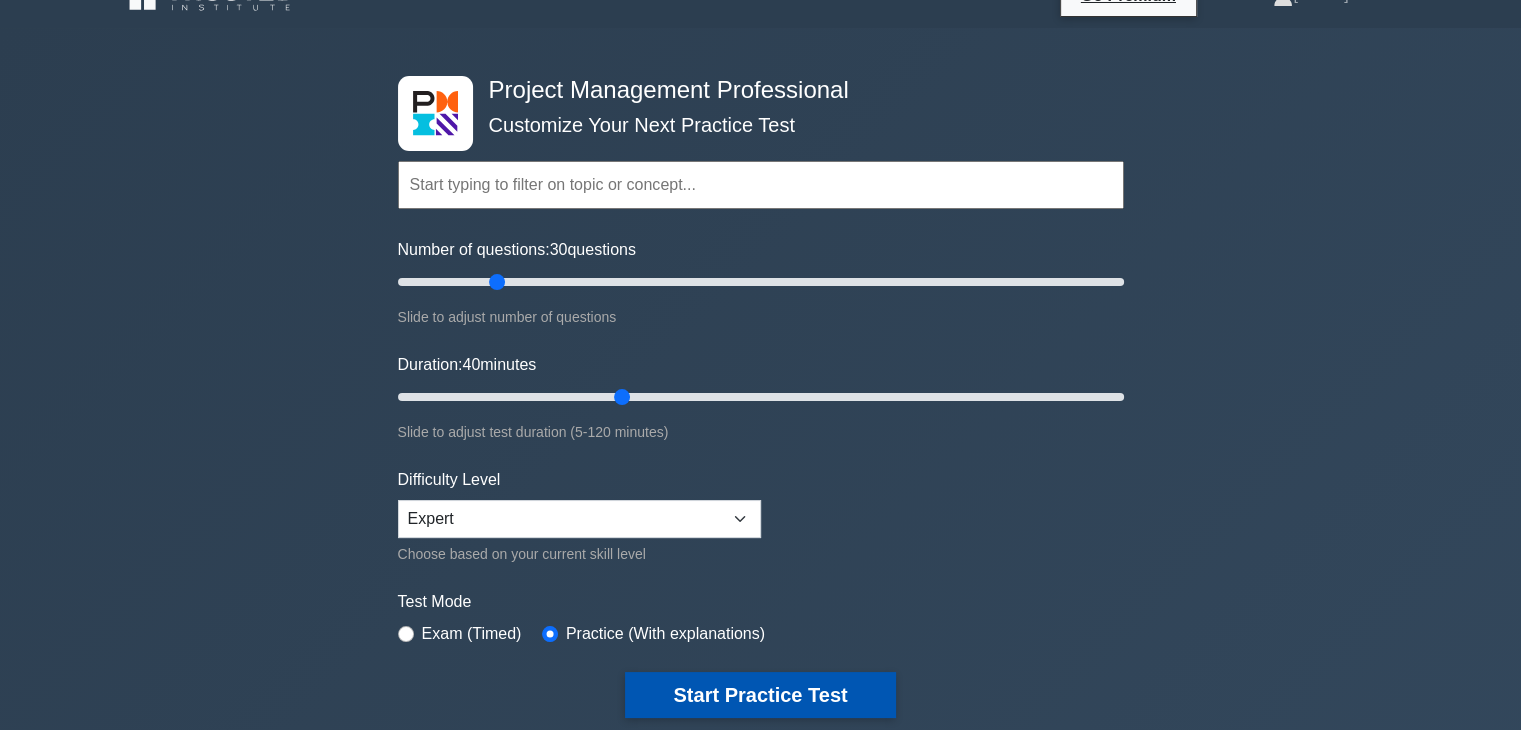 click on "Start Practice Test" at bounding box center [760, 695] 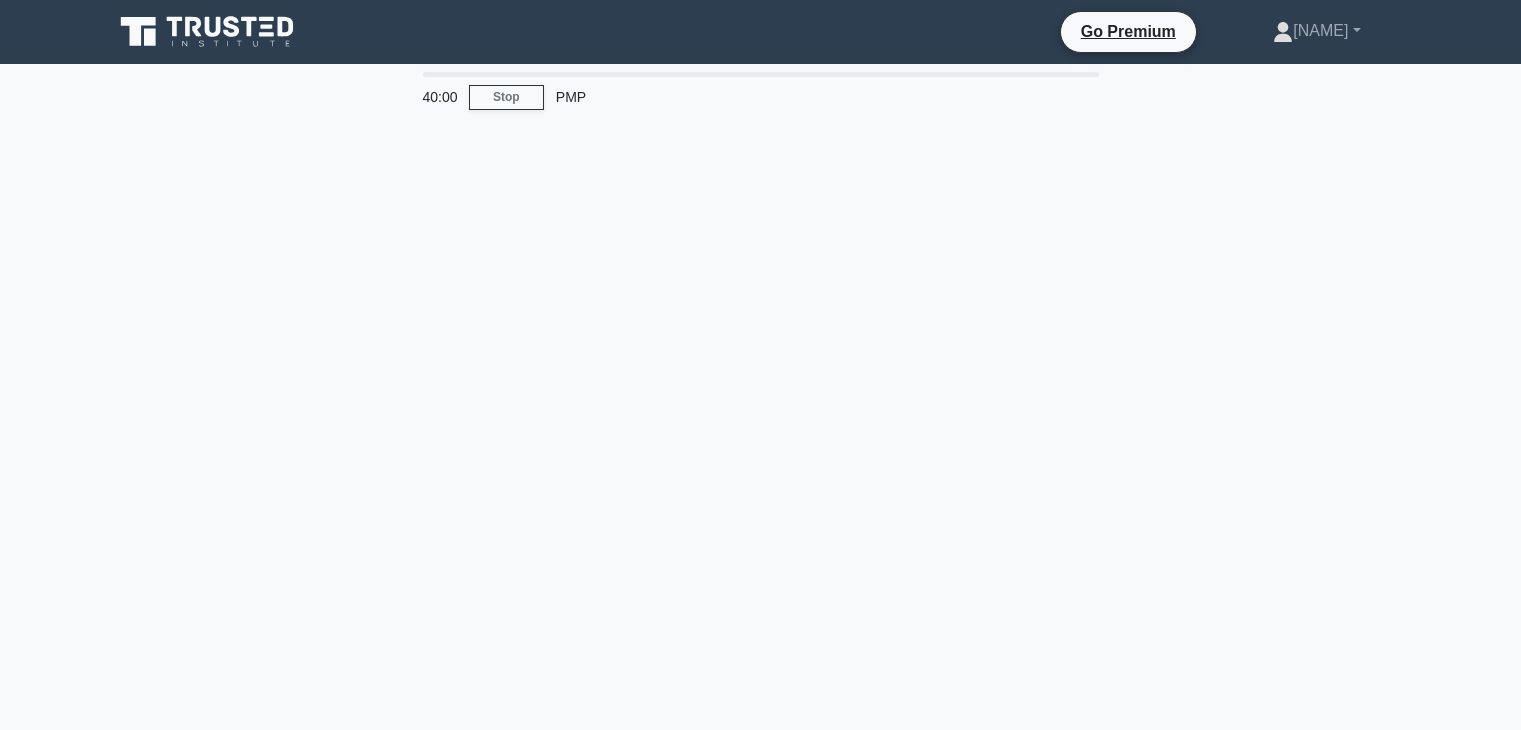 scroll, scrollTop: 0, scrollLeft: 0, axis: both 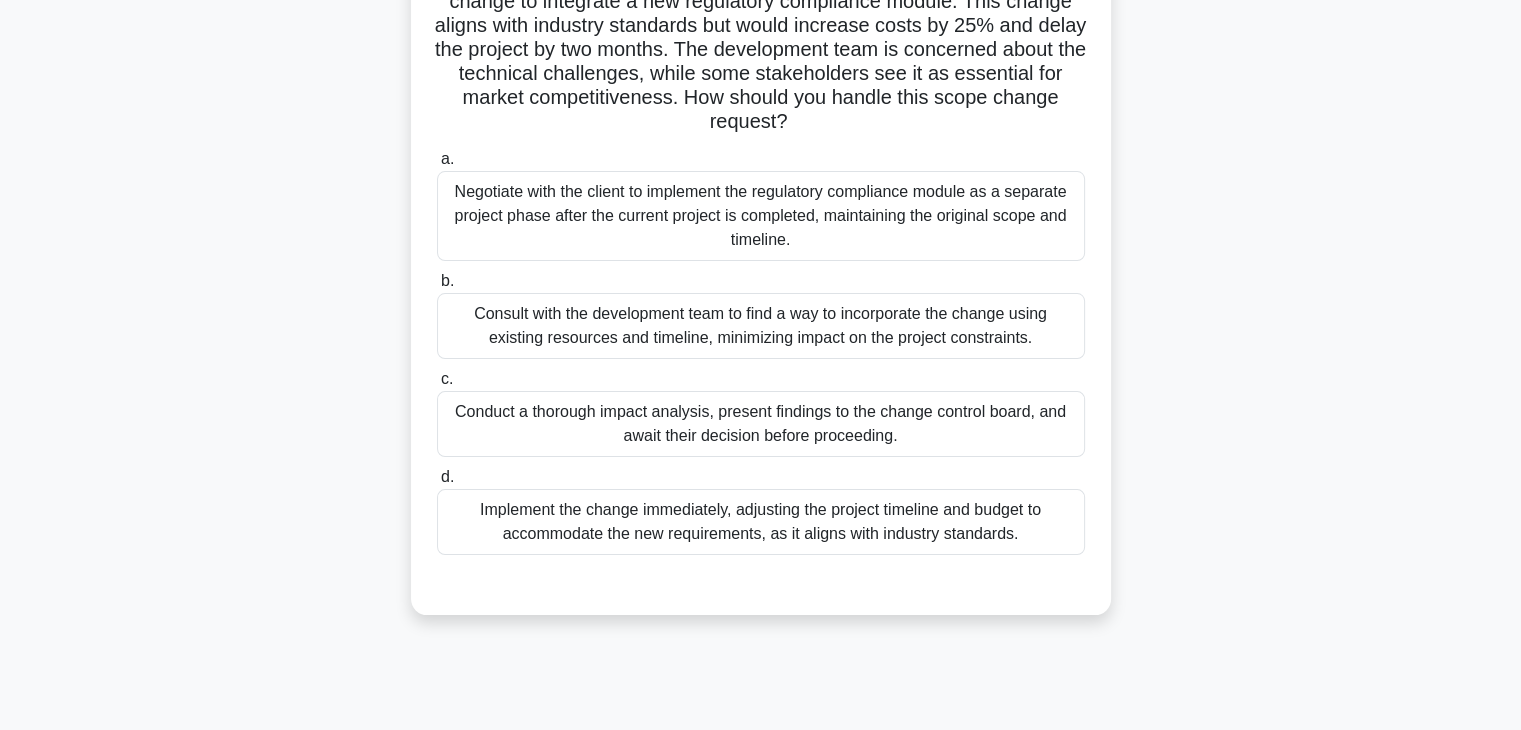 click on "Conduct a thorough impact analysis, present findings to the change control board, and await their decision before proceeding." at bounding box center [761, 424] 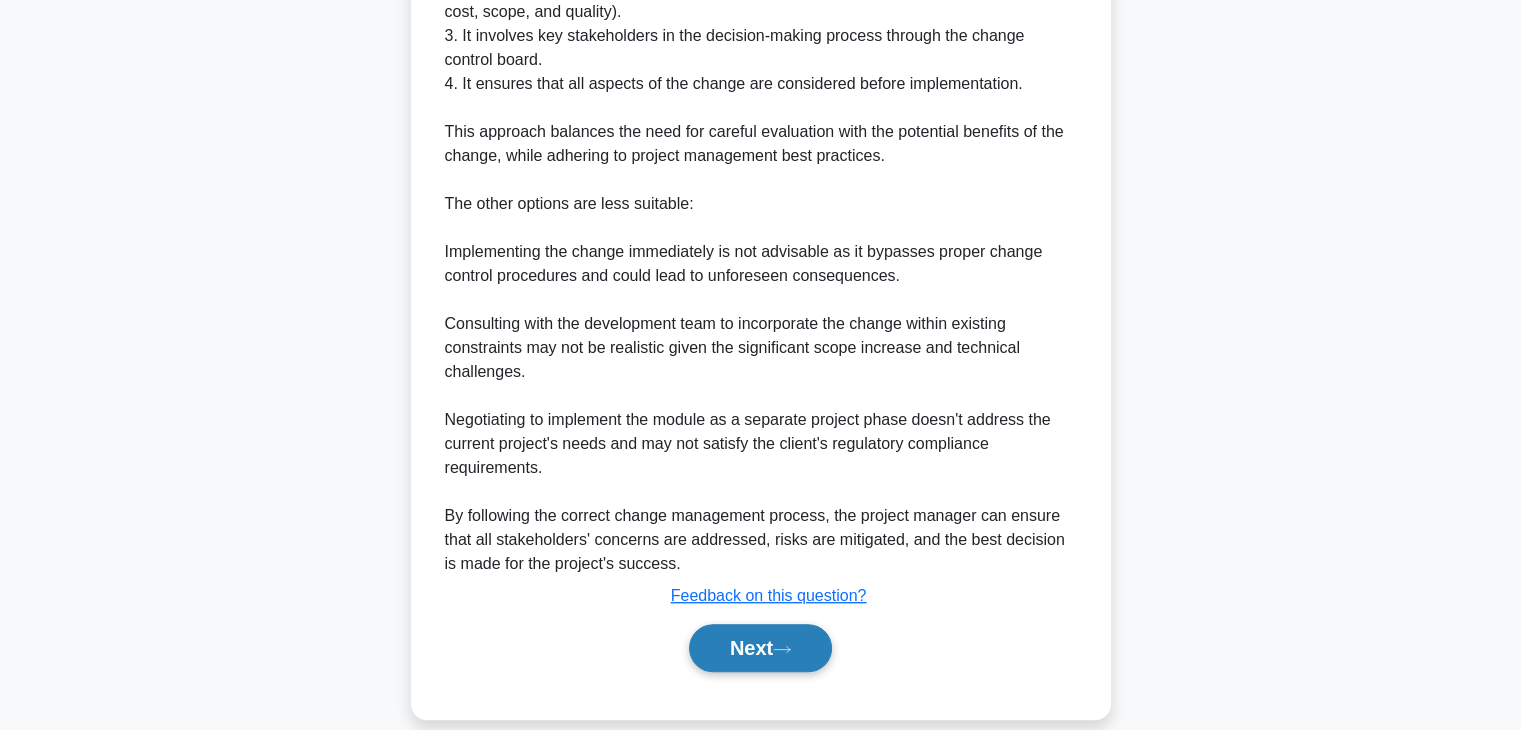 scroll, scrollTop: 980, scrollLeft: 0, axis: vertical 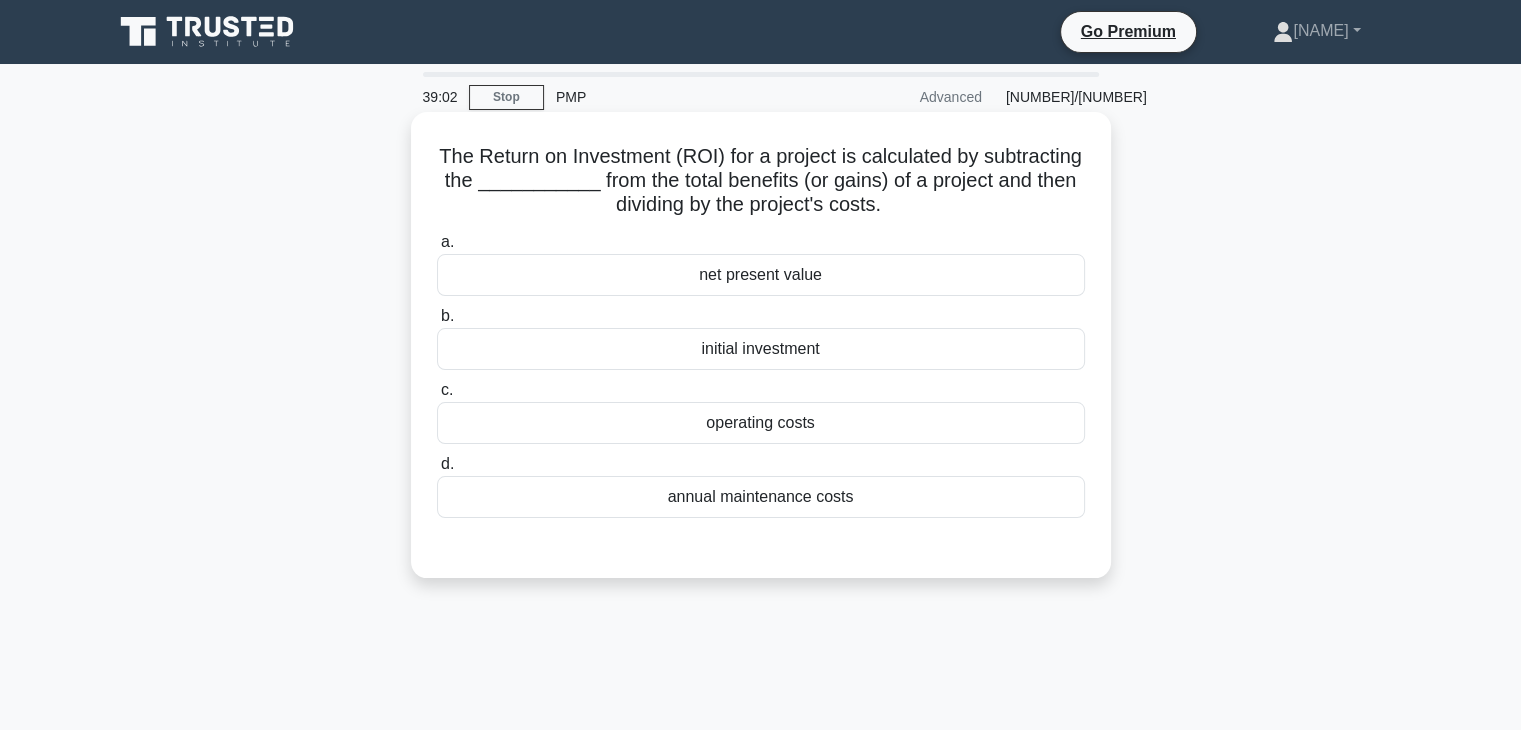 click on "initial investment" at bounding box center [761, 349] 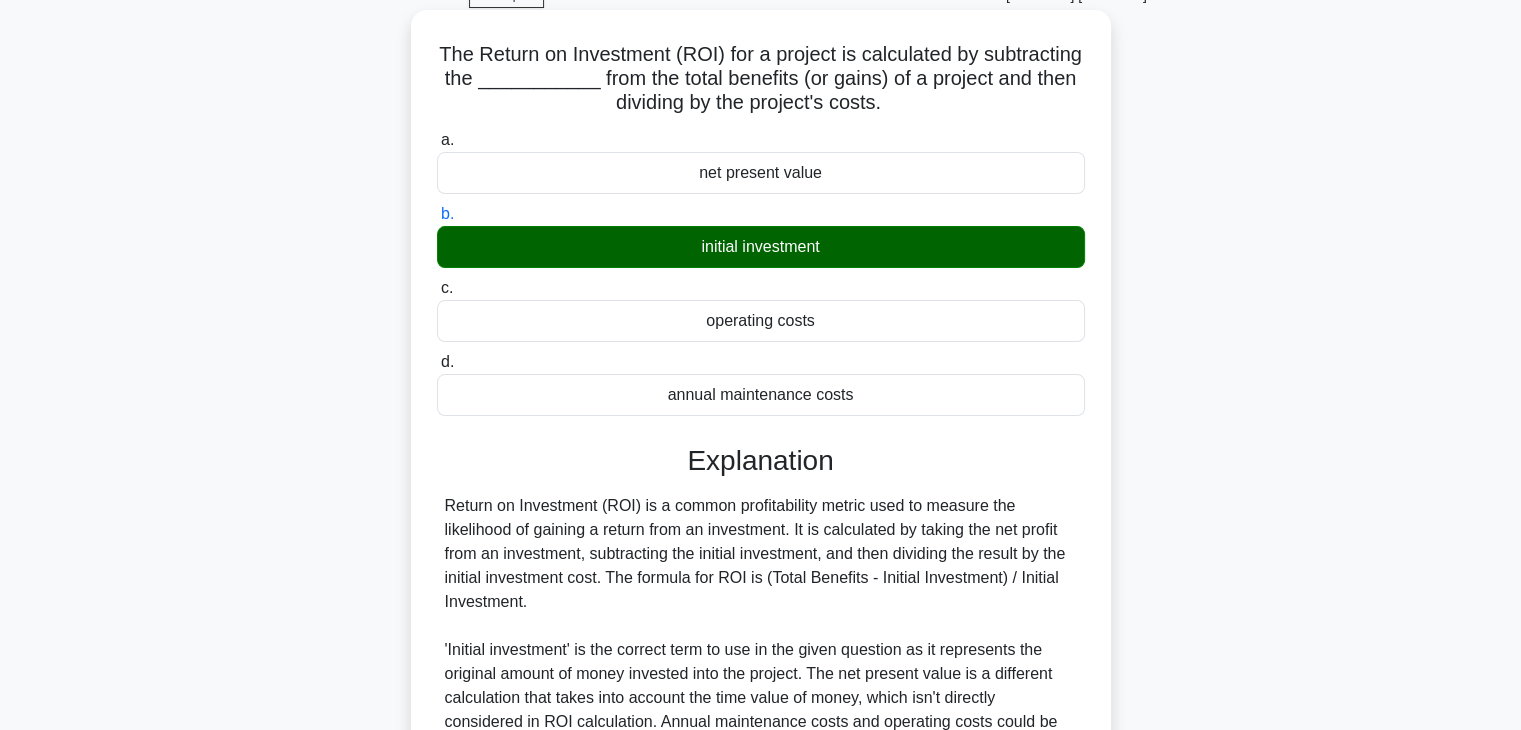 scroll, scrollTop: 351, scrollLeft: 0, axis: vertical 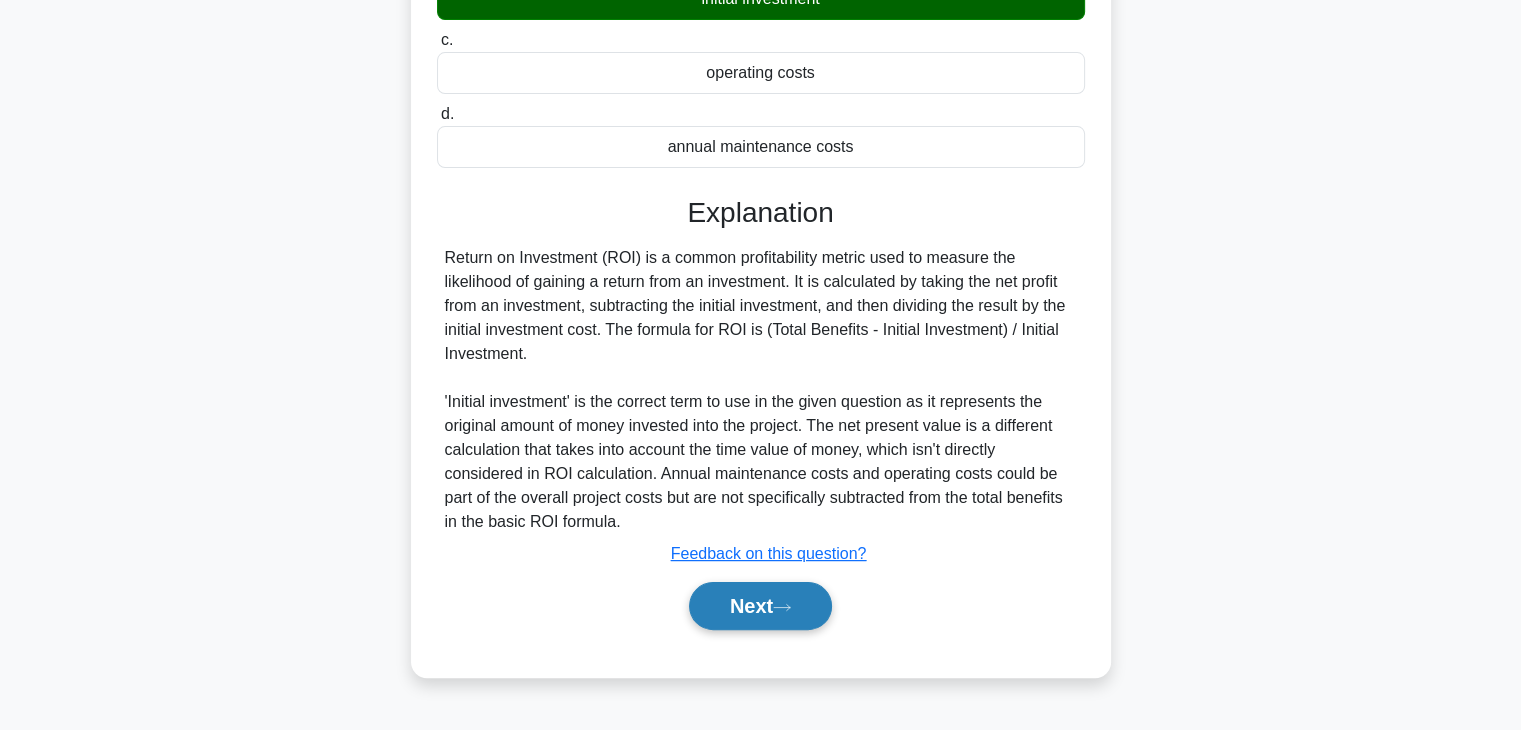 click on "Next" at bounding box center [760, 606] 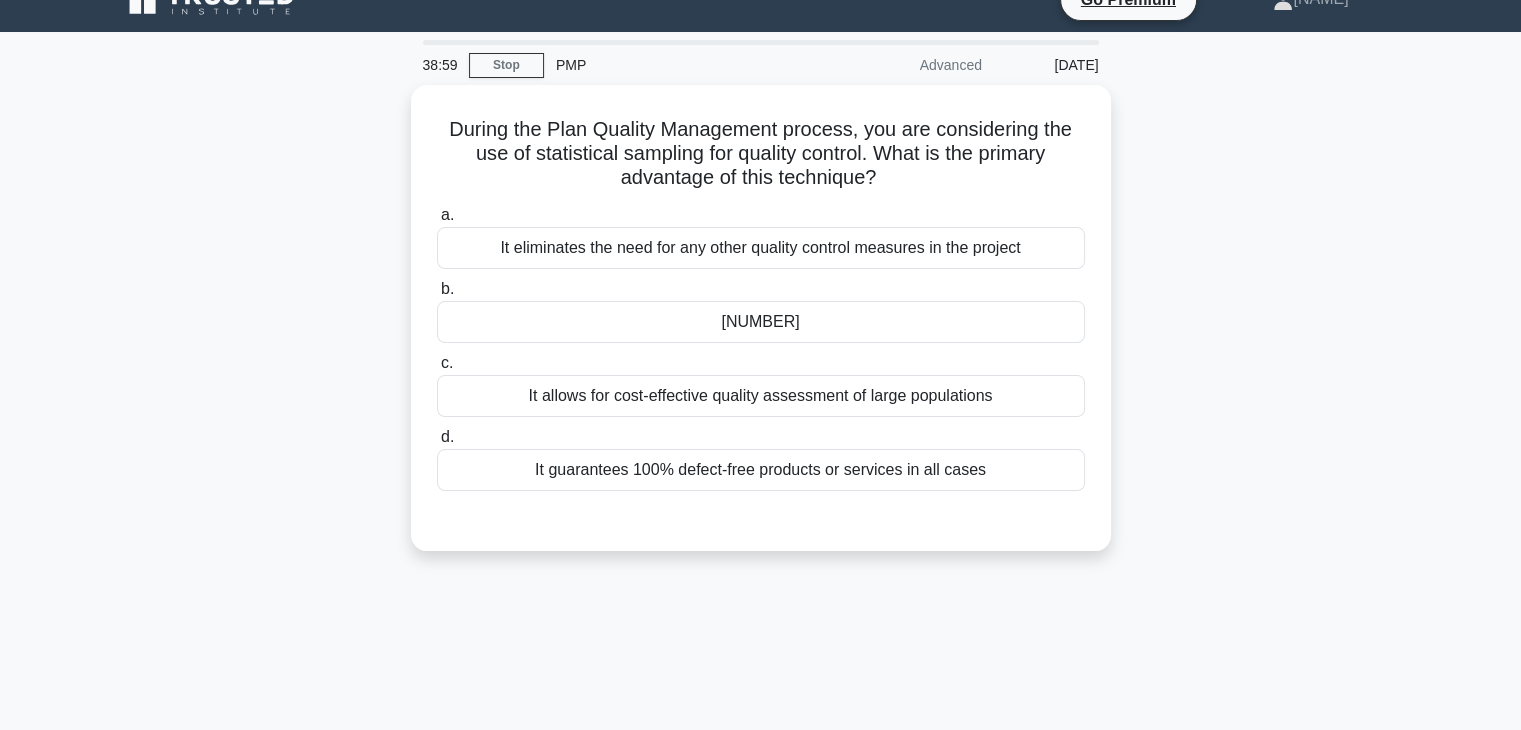 scroll, scrollTop: 0, scrollLeft: 0, axis: both 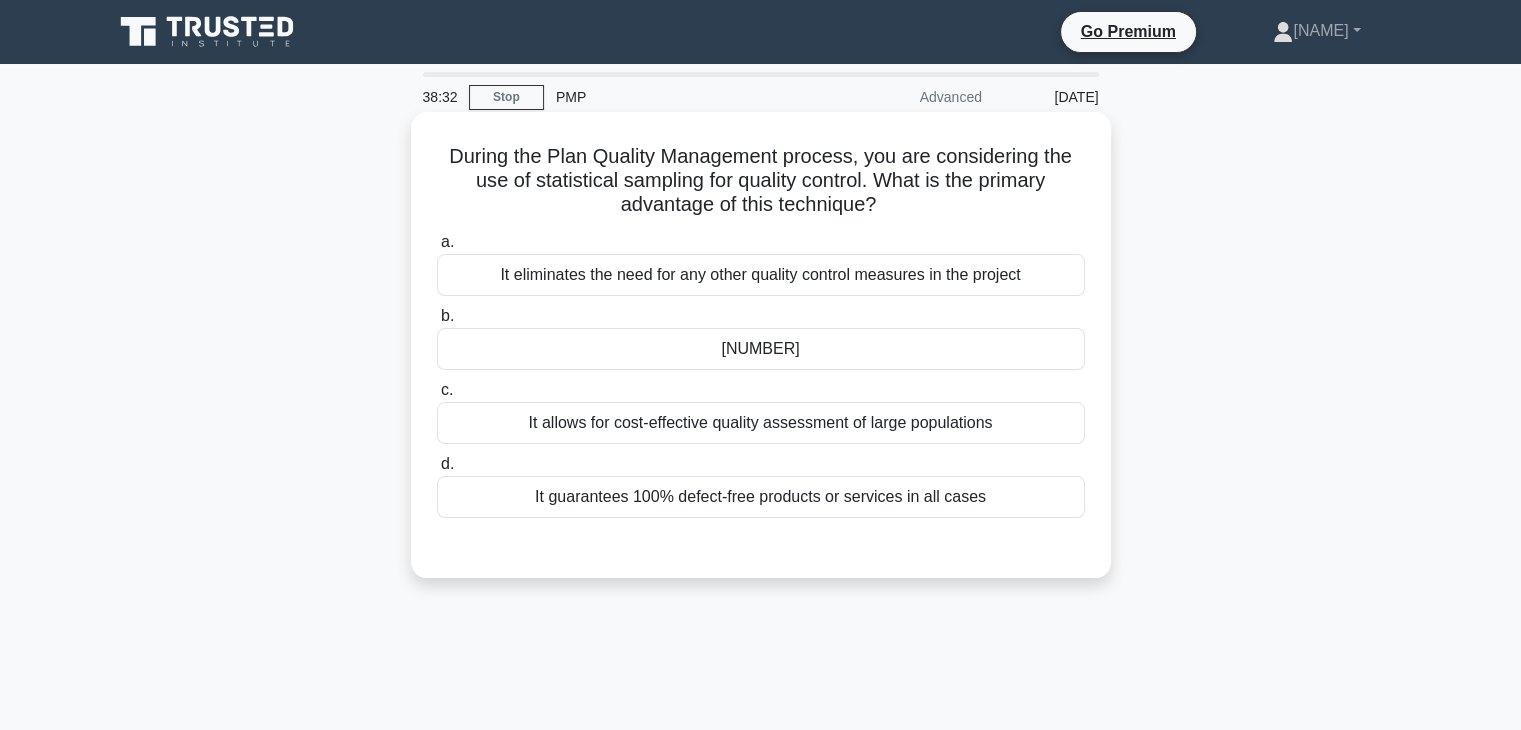 click on "It allows for cost-effective quality assessment of large populations" at bounding box center [761, 423] 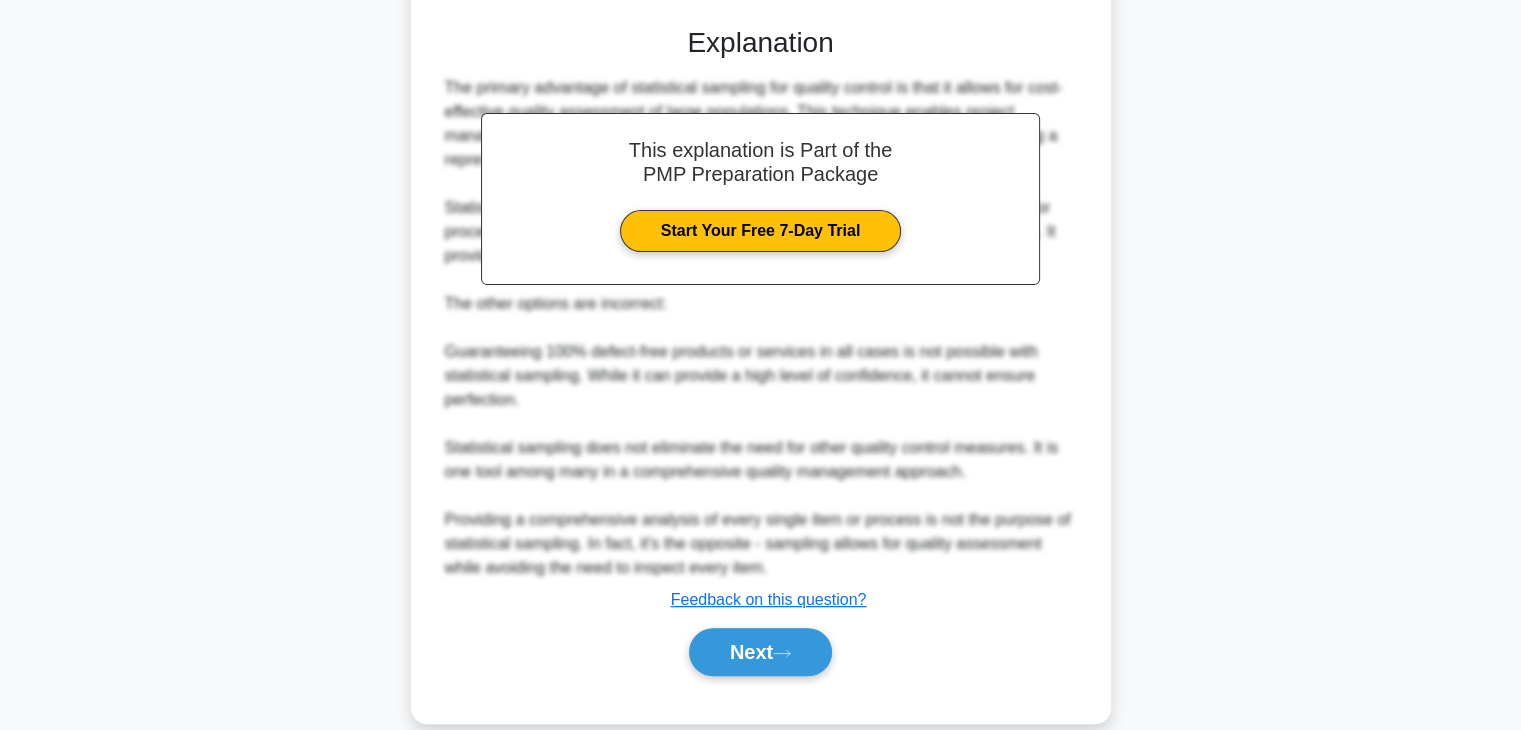 scroll, scrollTop: 550, scrollLeft: 0, axis: vertical 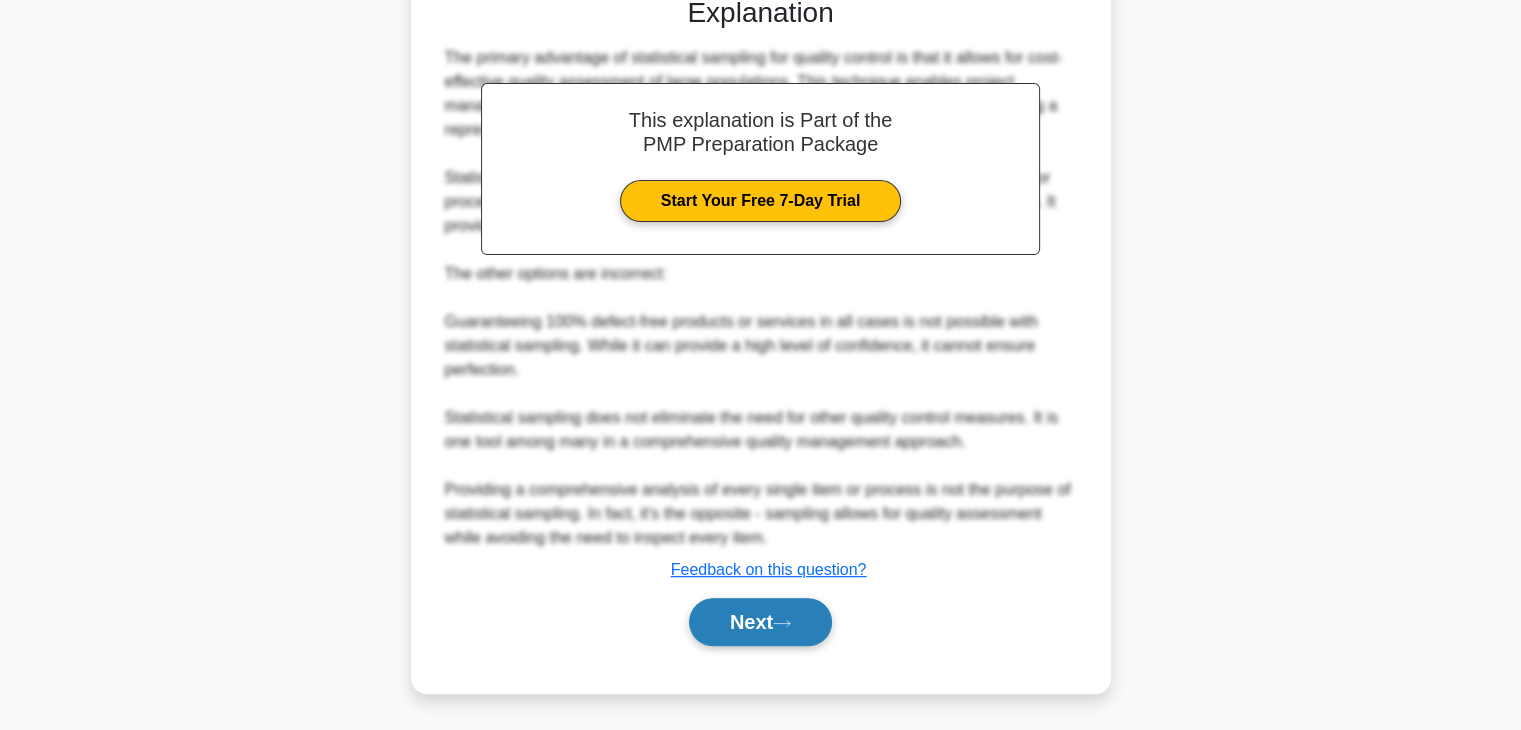 click on "Next" at bounding box center (760, 622) 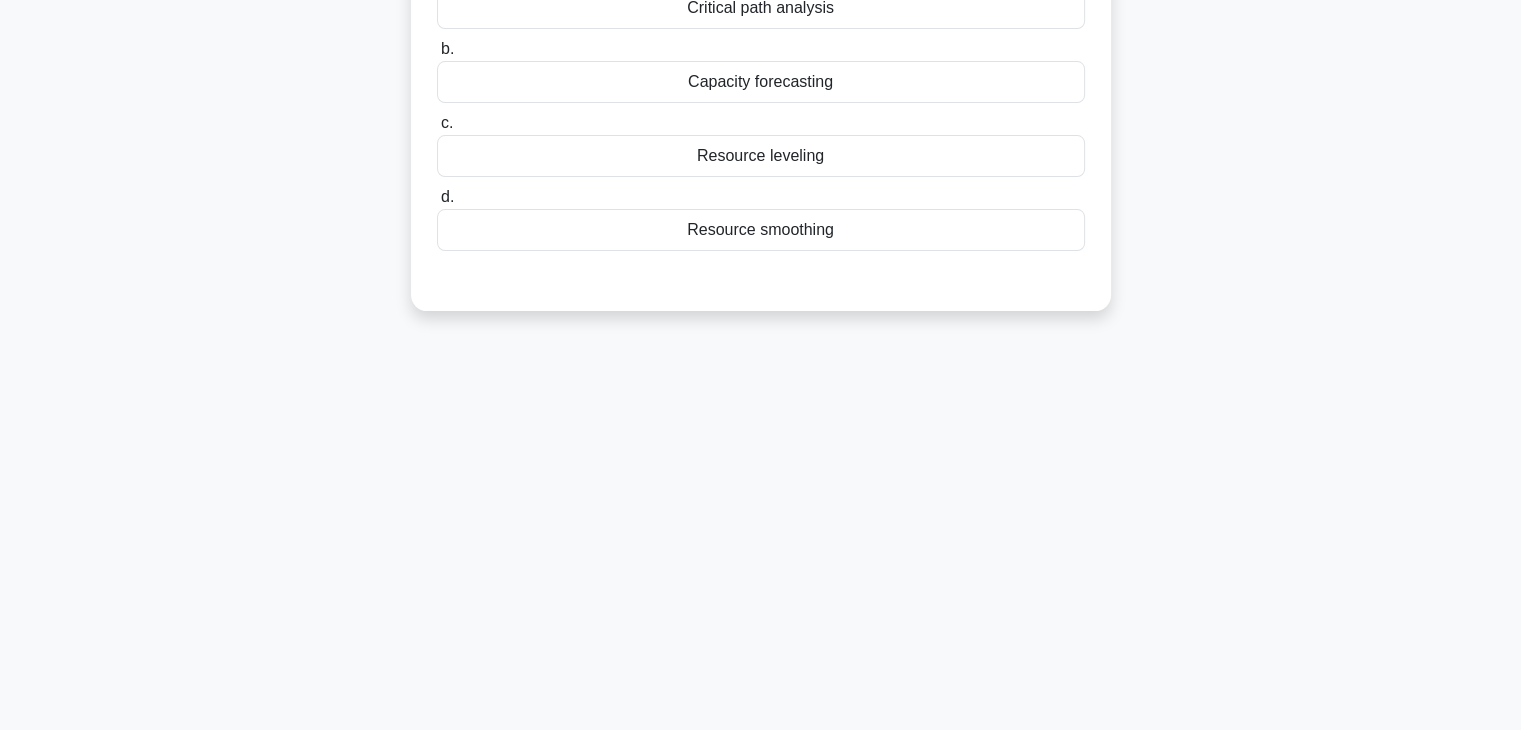 scroll, scrollTop: 29, scrollLeft: 0, axis: vertical 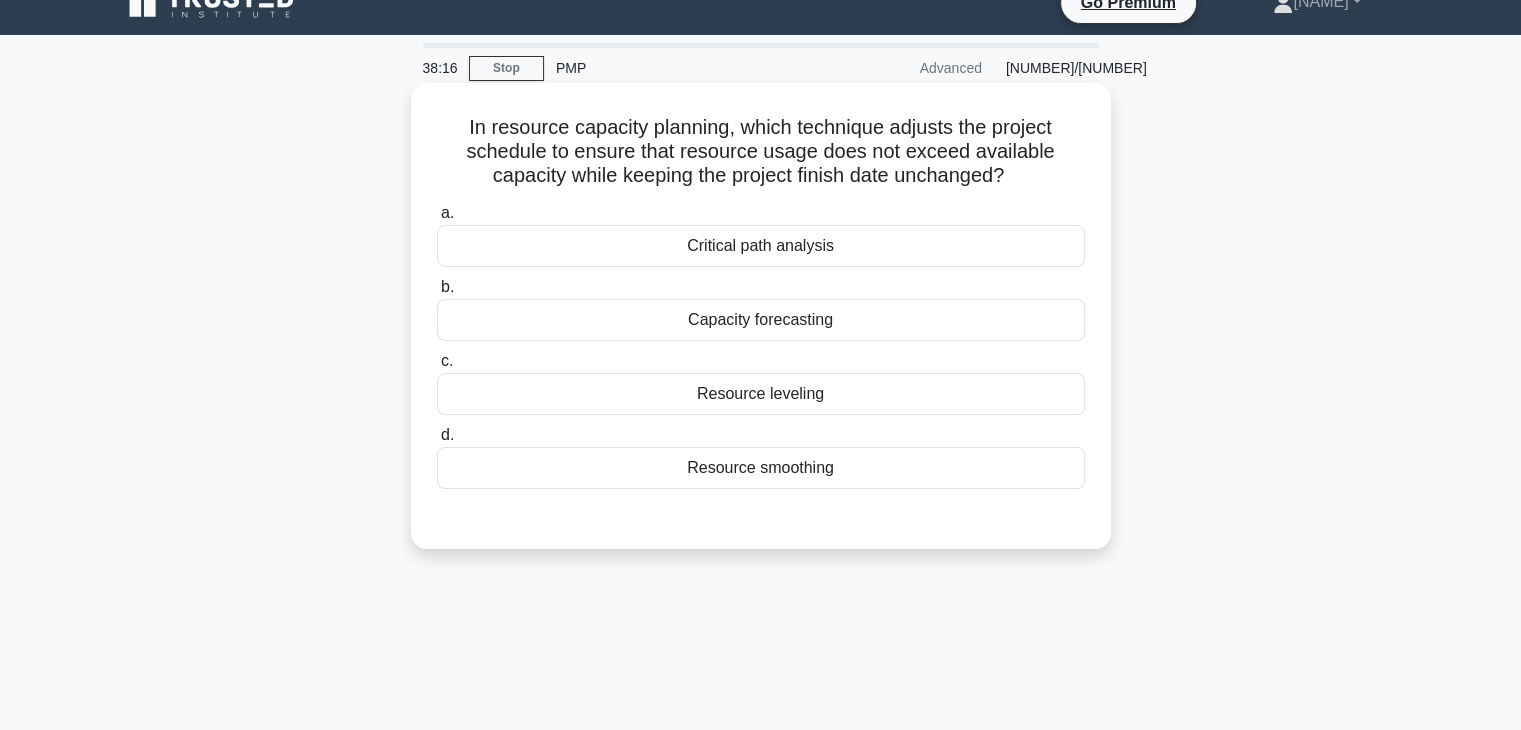 click on "Resource smoothing" at bounding box center (761, 468) 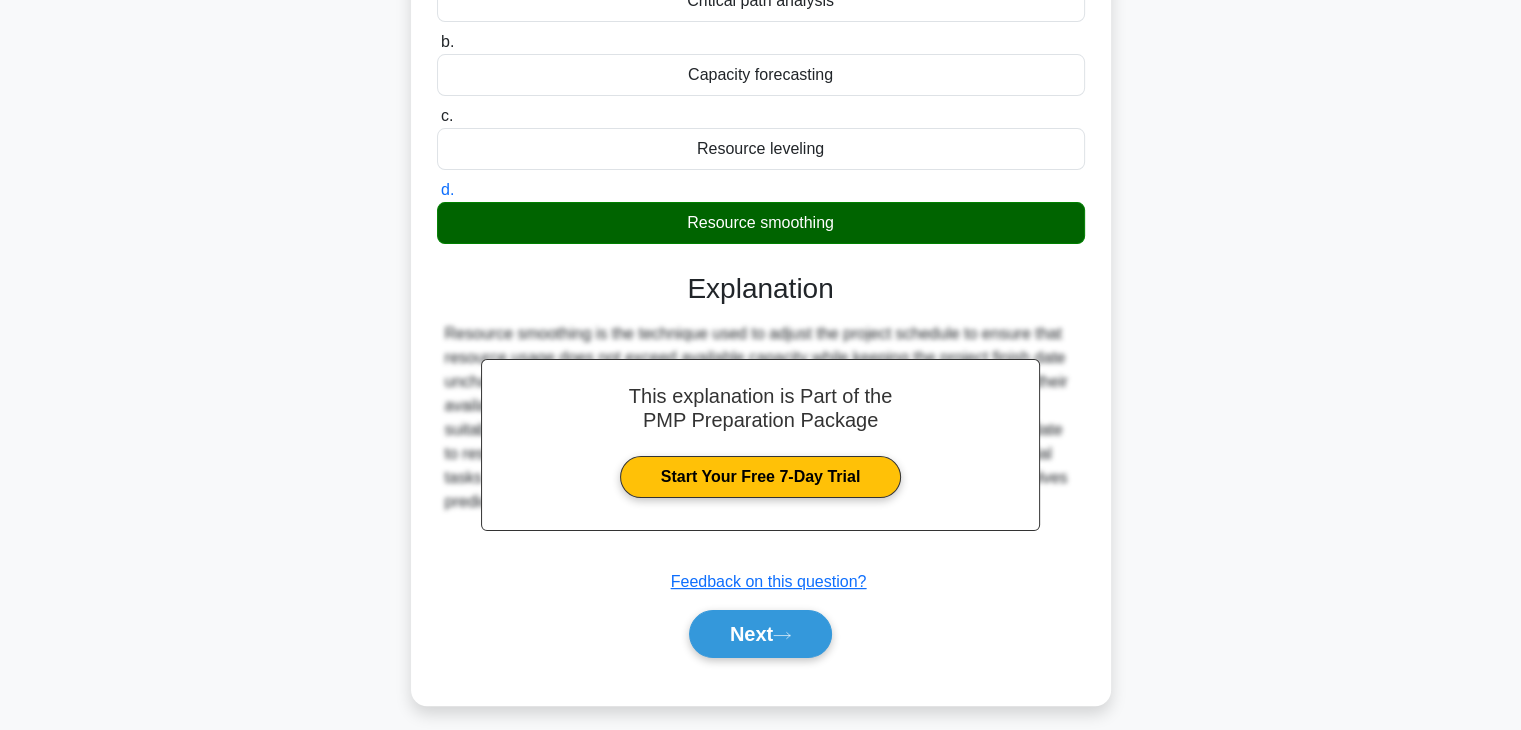 scroll, scrollTop: 351, scrollLeft: 0, axis: vertical 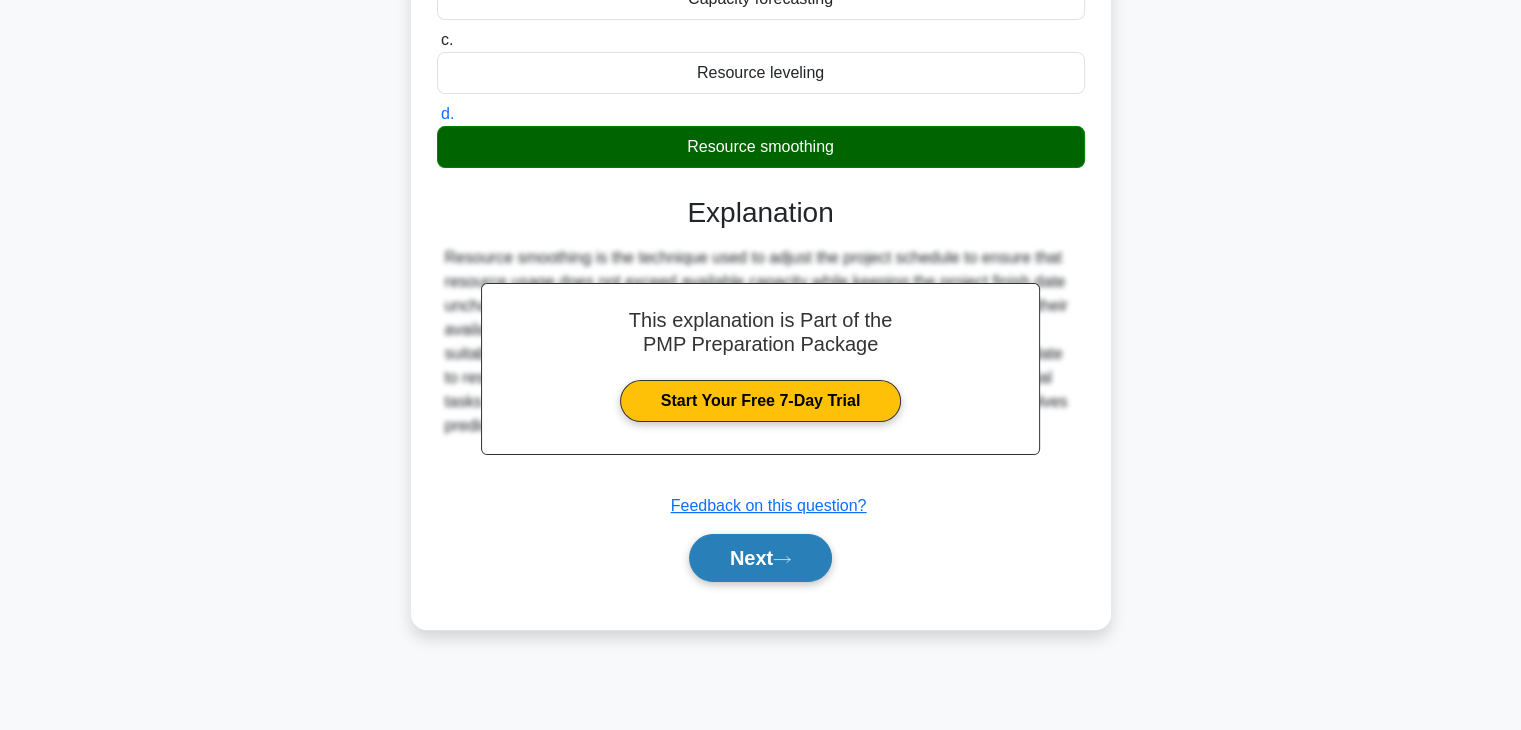 click on "Next" at bounding box center [760, 558] 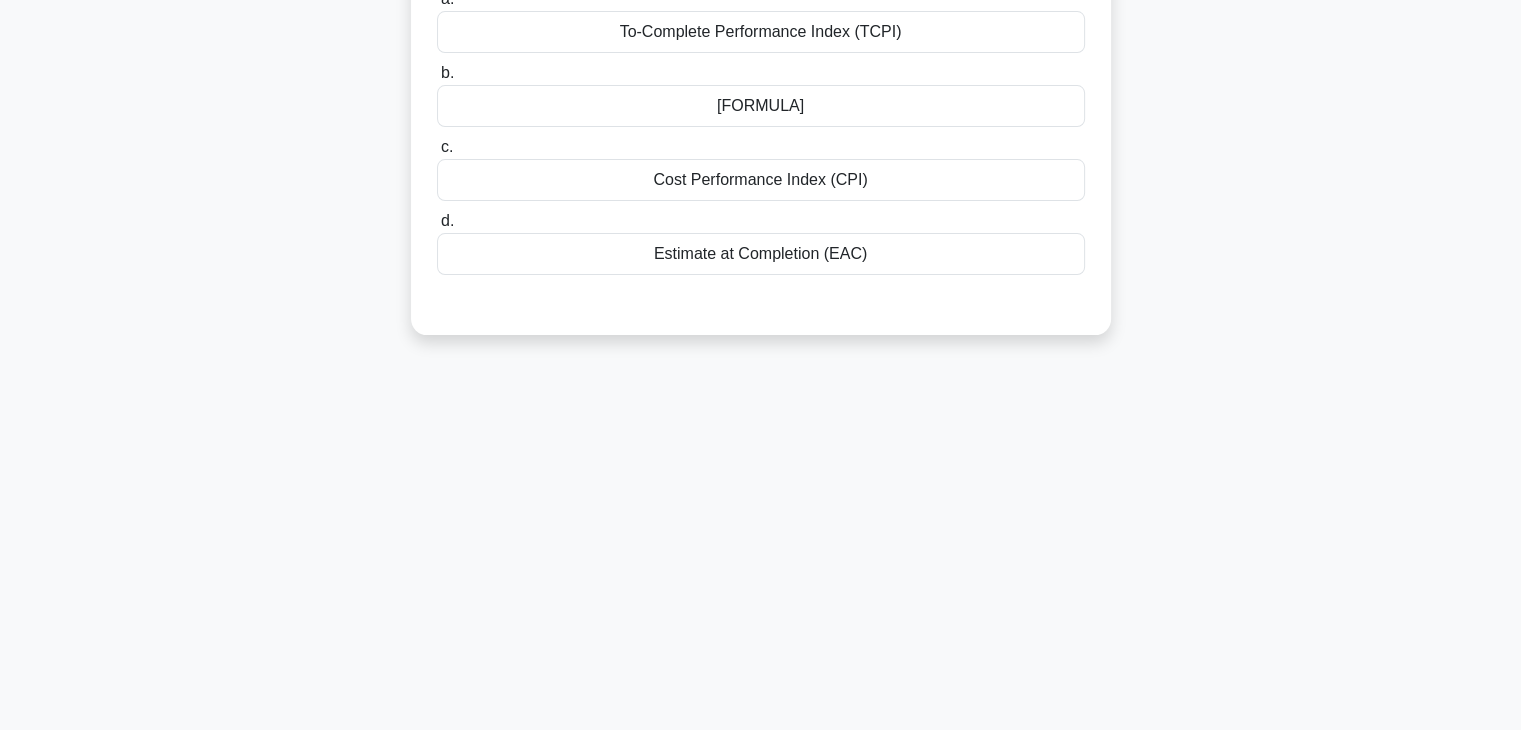 scroll, scrollTop: 0, scrollLeft: 0, axis: both 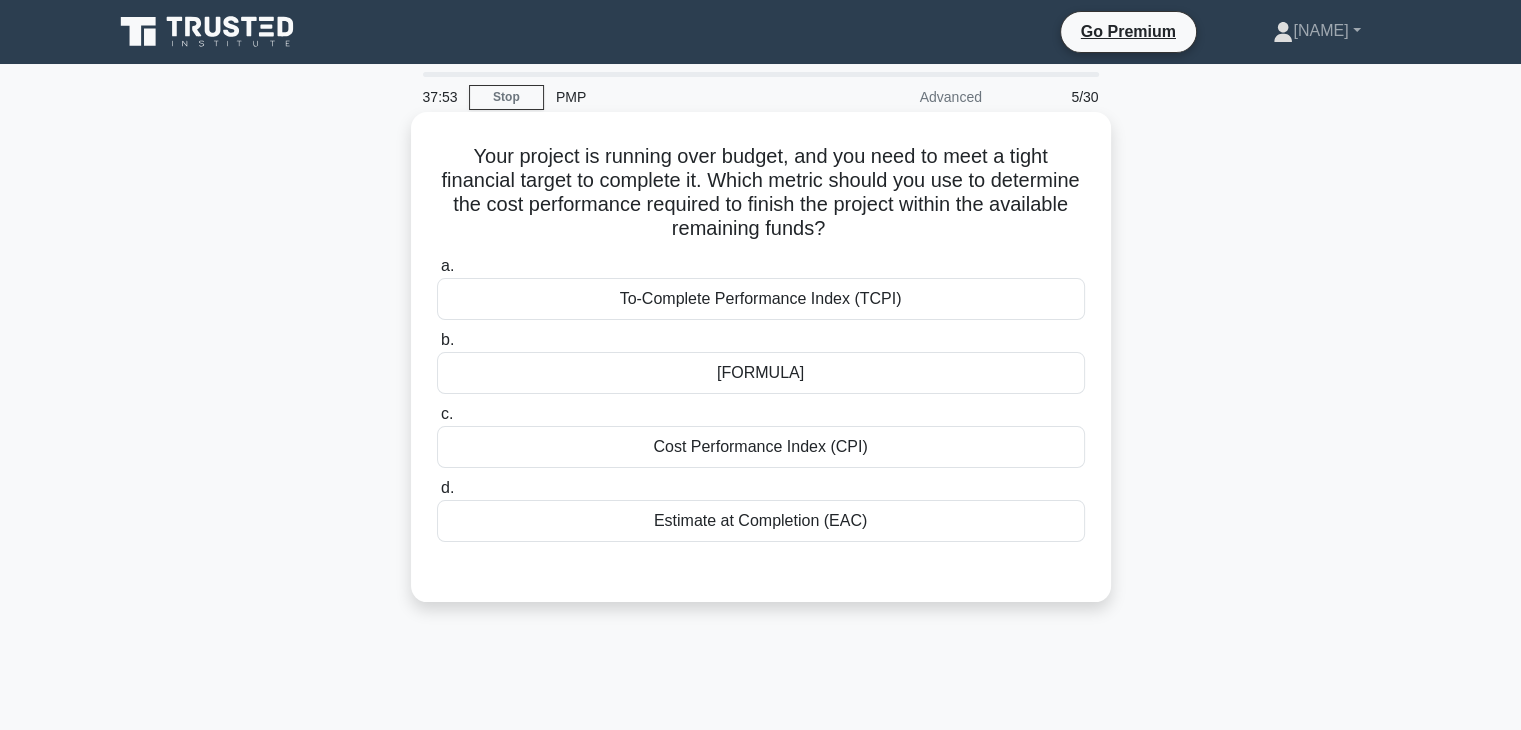 click on "To-Complete Performance Index (TCPI)" at bounding box center (761, 299) 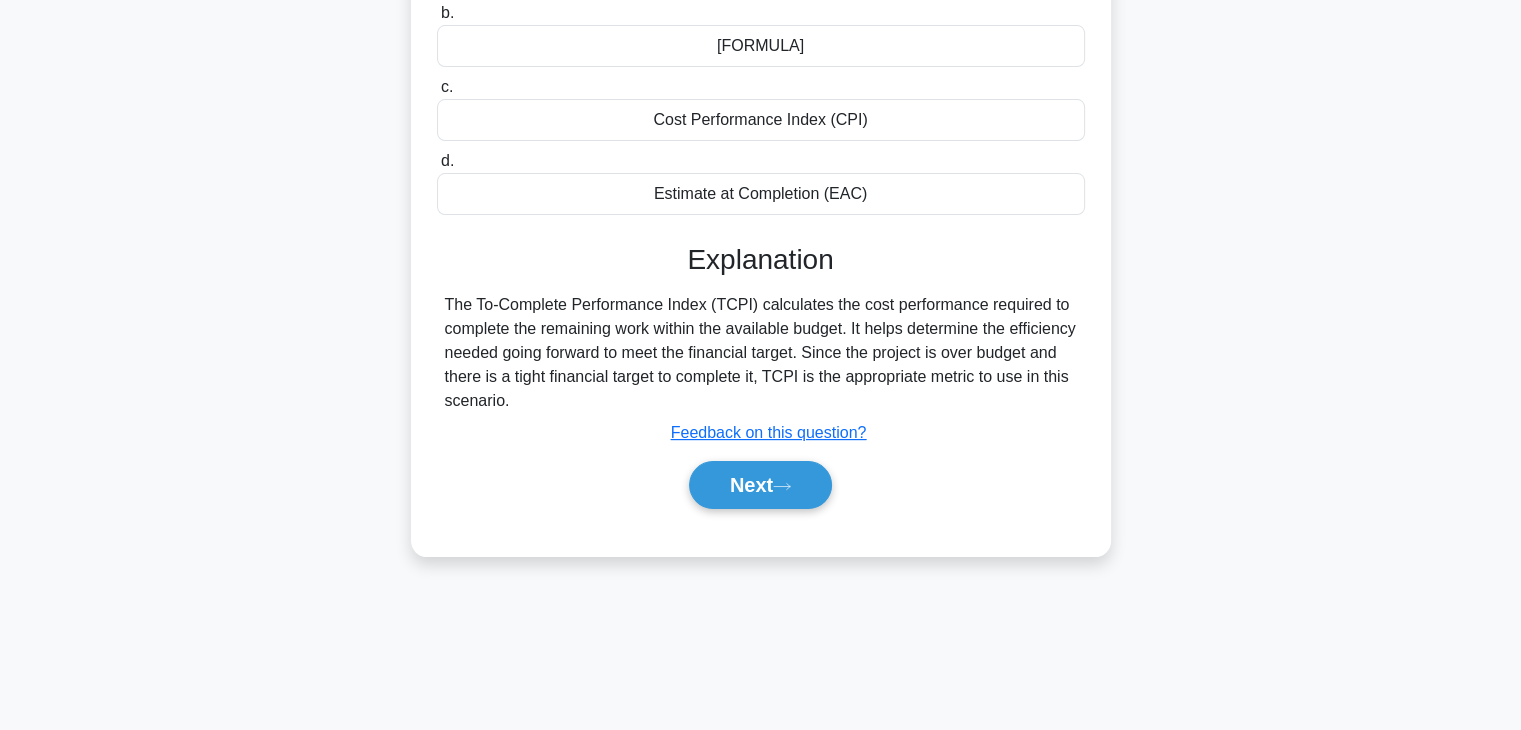 scroll, scrollTop: 351, scrollLeft: 0, axis: vertical 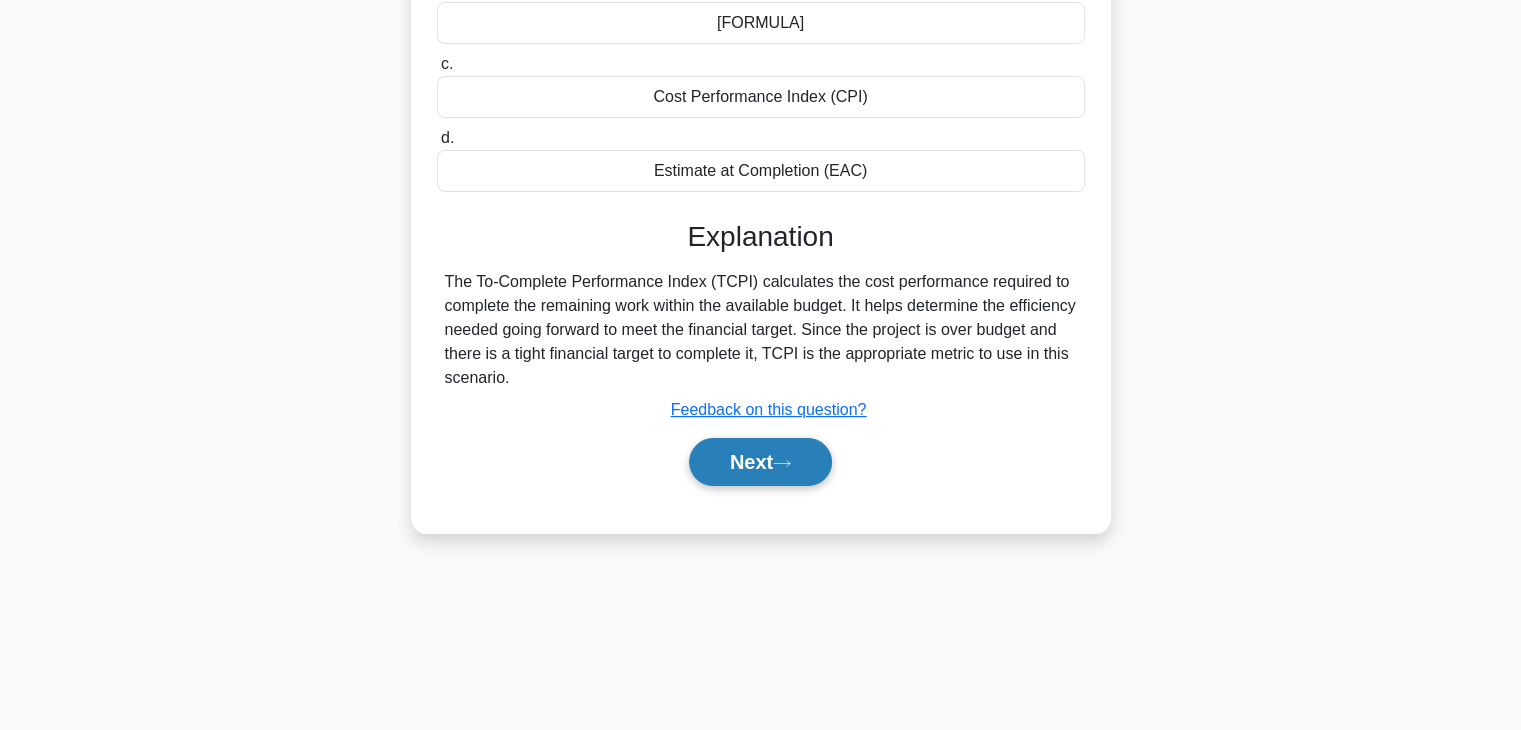 click on "Next" at bounding box center (760, 462) 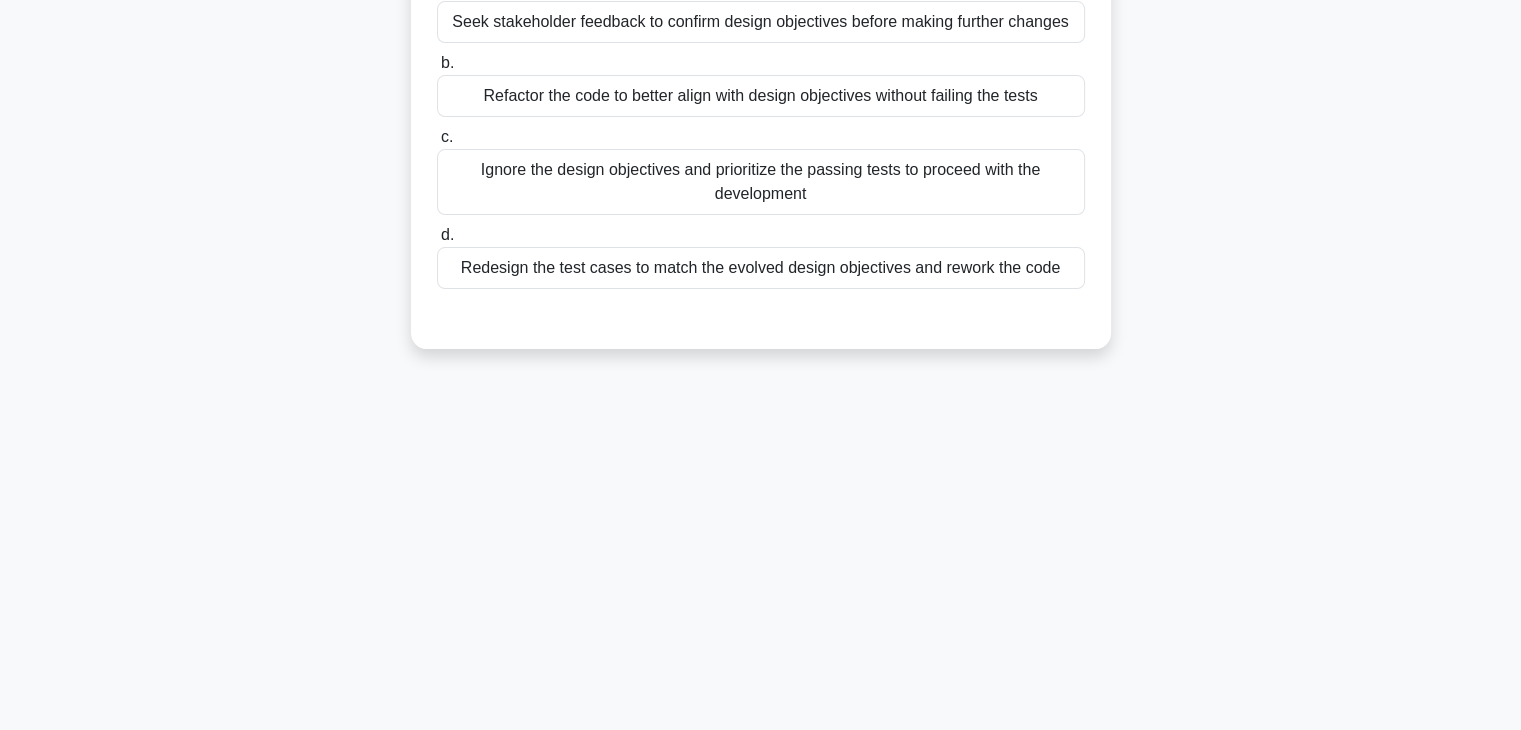 scroll, scrollTop: 0, scrollLeft: 0, axis: both 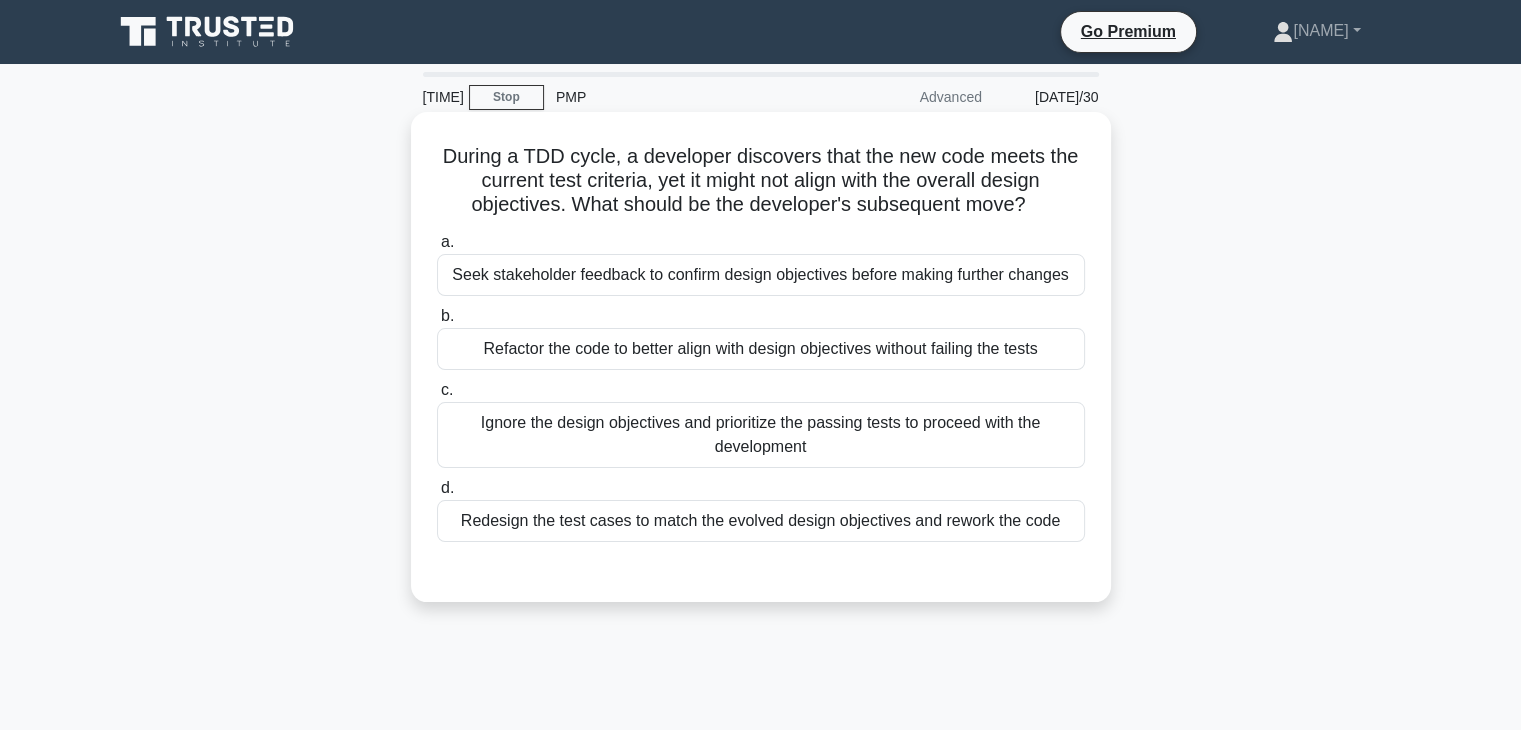 click on "Redesign the test cases to match the evolved design objectives and rework the code" at bounding box center [761, 521] 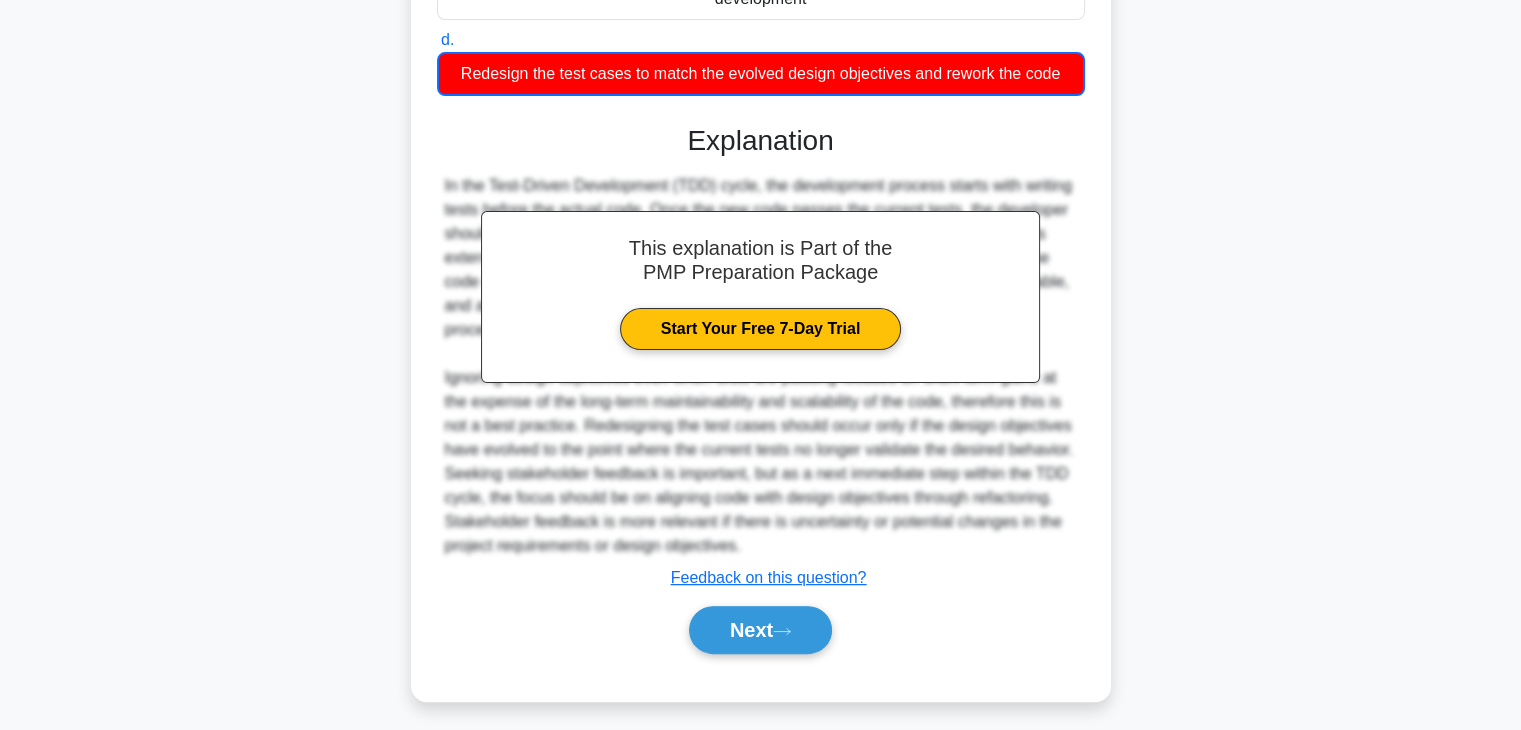 scroll, scrollTop: 456, scrollLeft: 0, axis: vertical 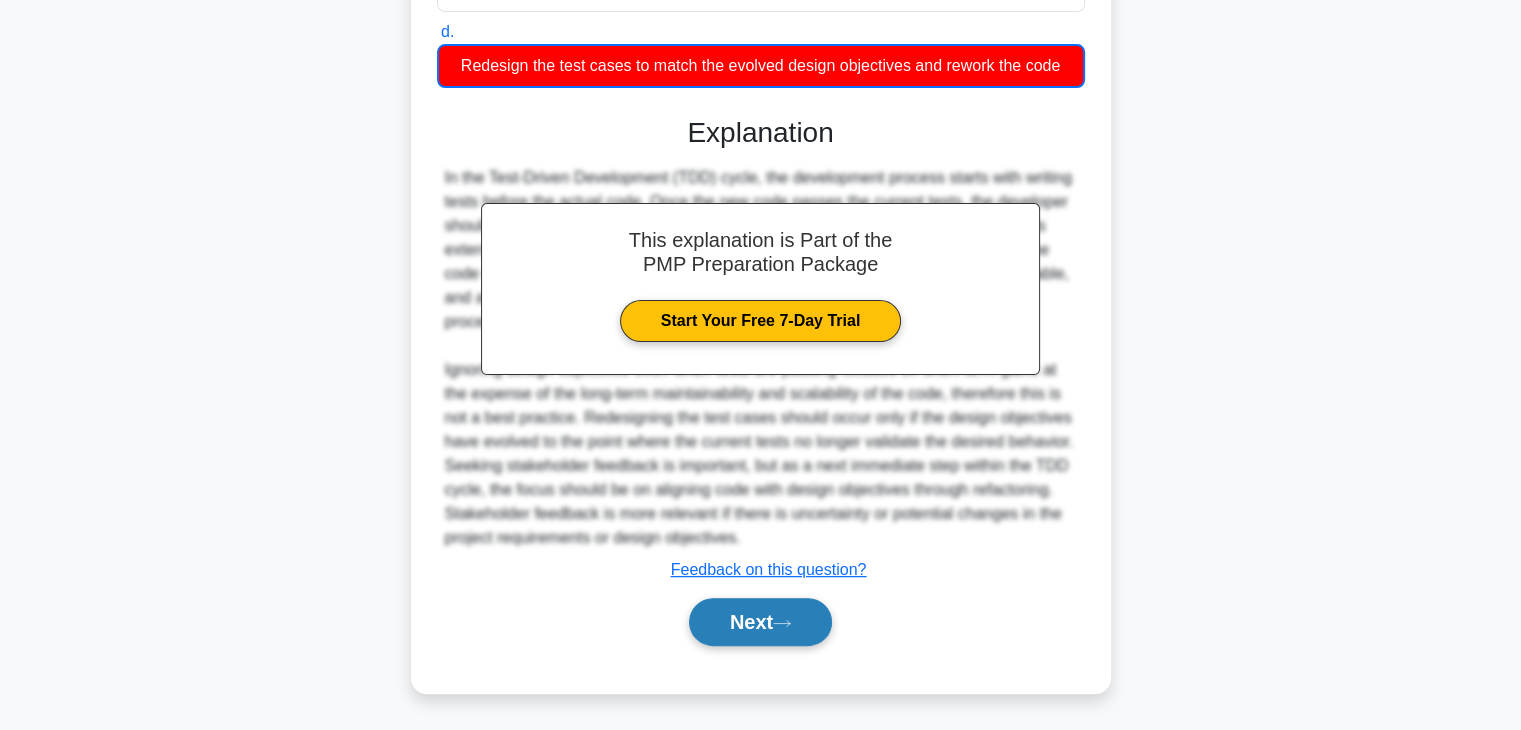 click at bounding box center [782, 623] 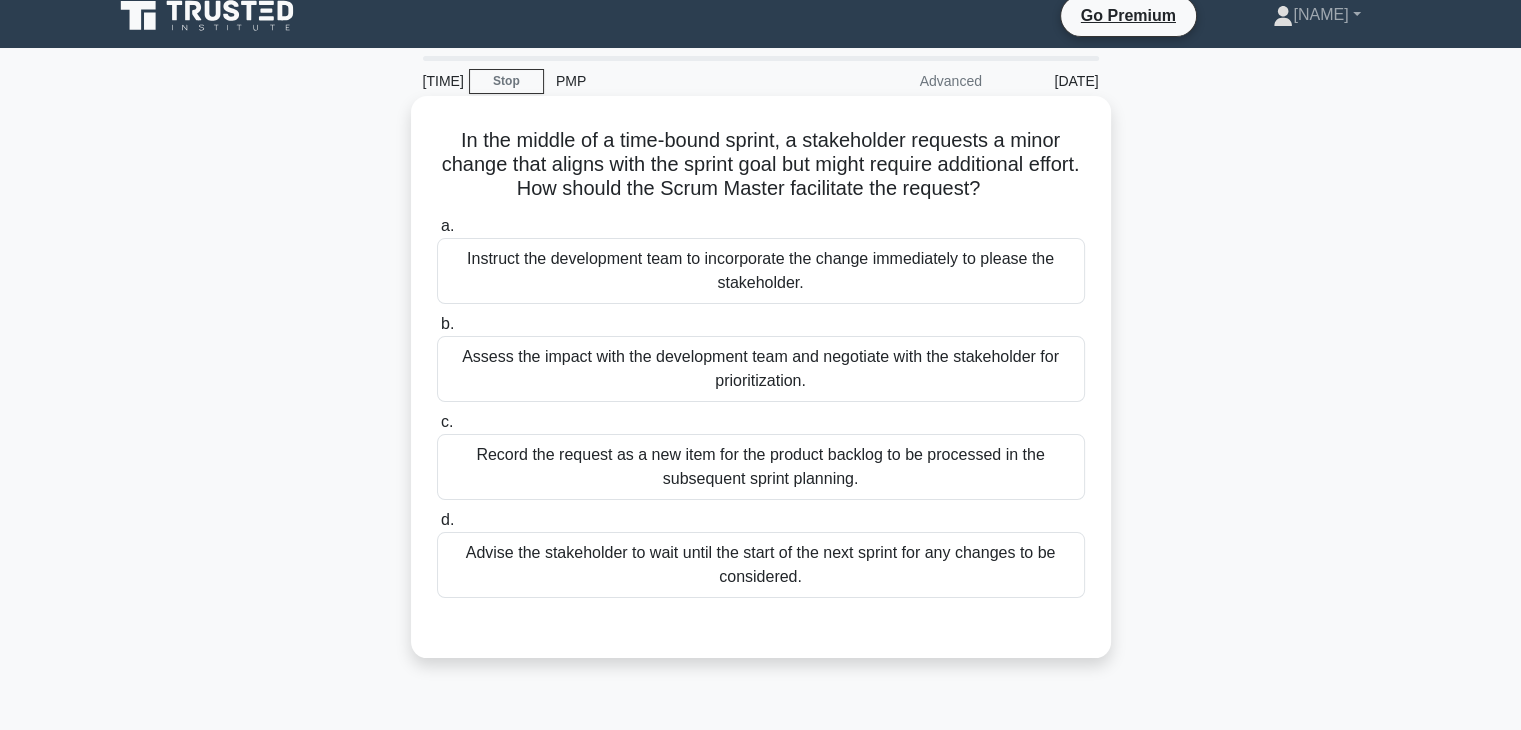 scroll, scrollTop: 20, scrollLeft: 0, axis: vertical 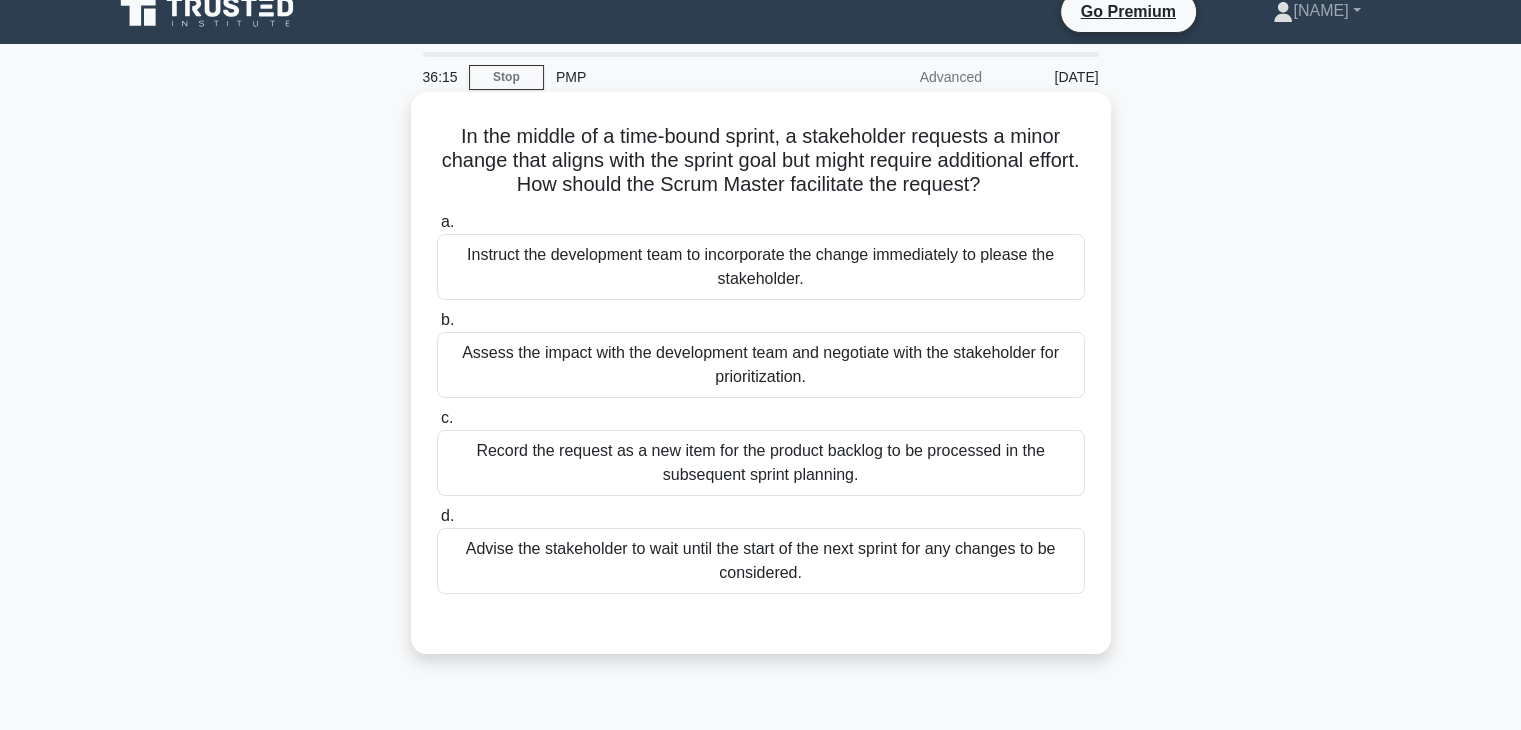 click on "Assess the impact with the development team and negotiate with the stakeholder for prioritization." at bounding box center [761, 365] 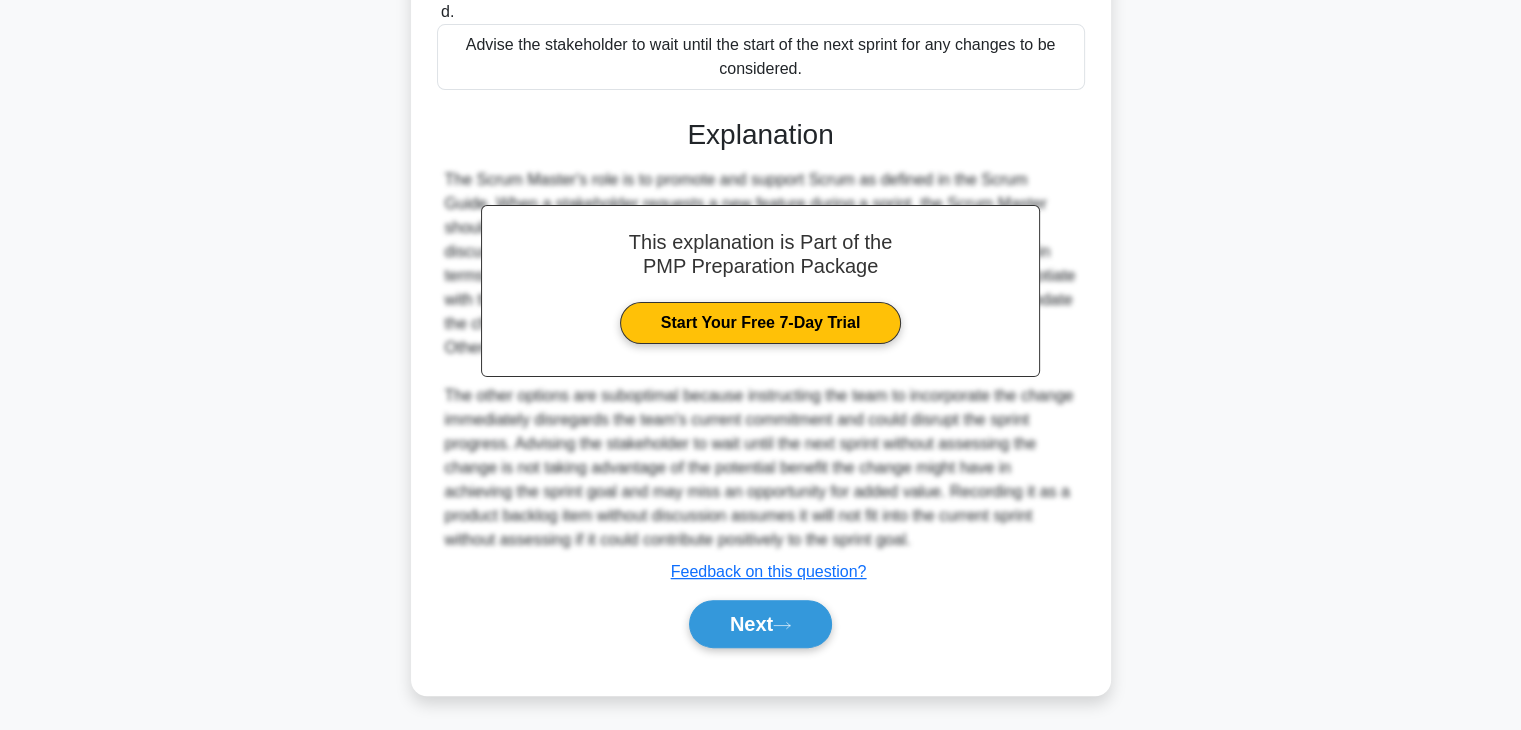 scroll, scrollTop: 526, scrollLeft: 0, axis: vertical 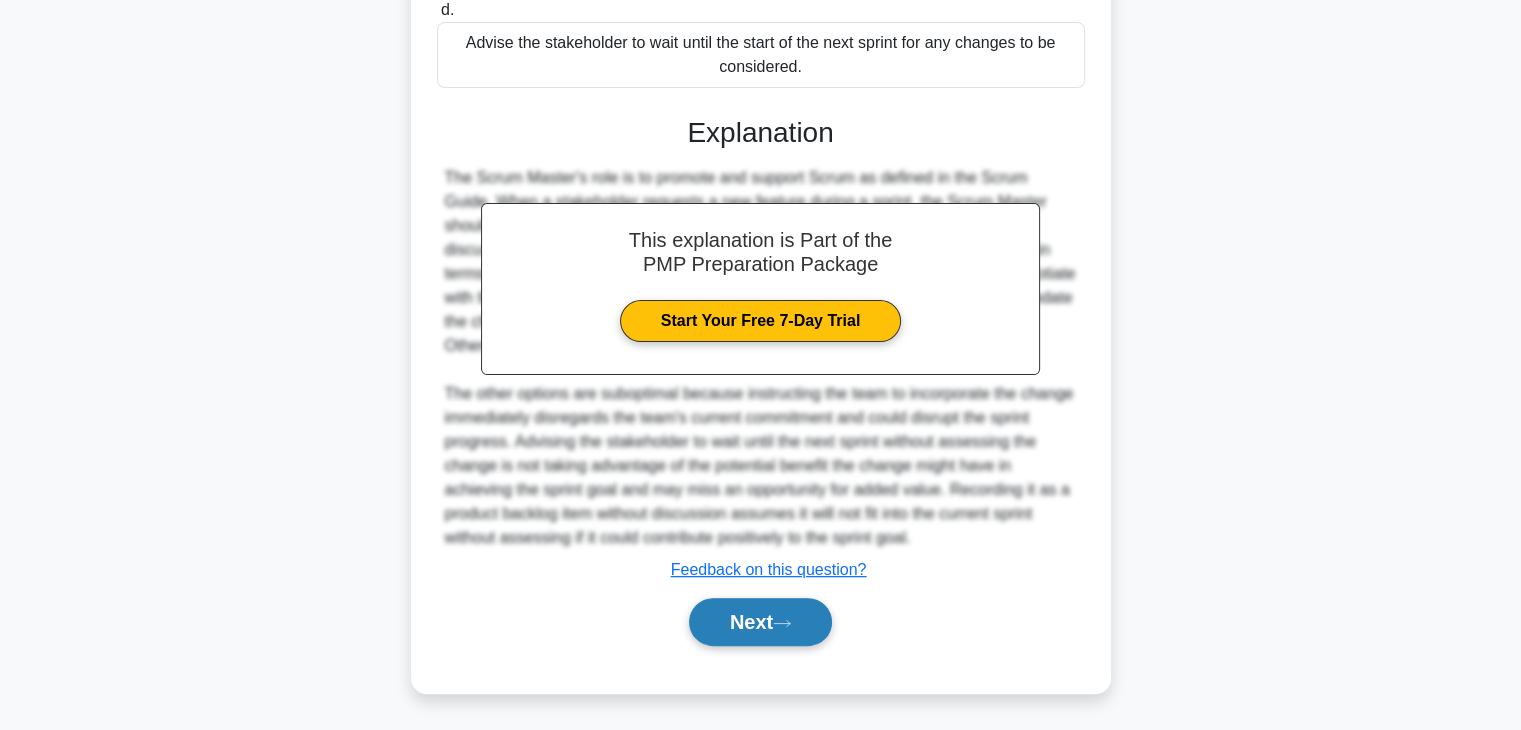 click on "Next" at bounding box center [760, 622] 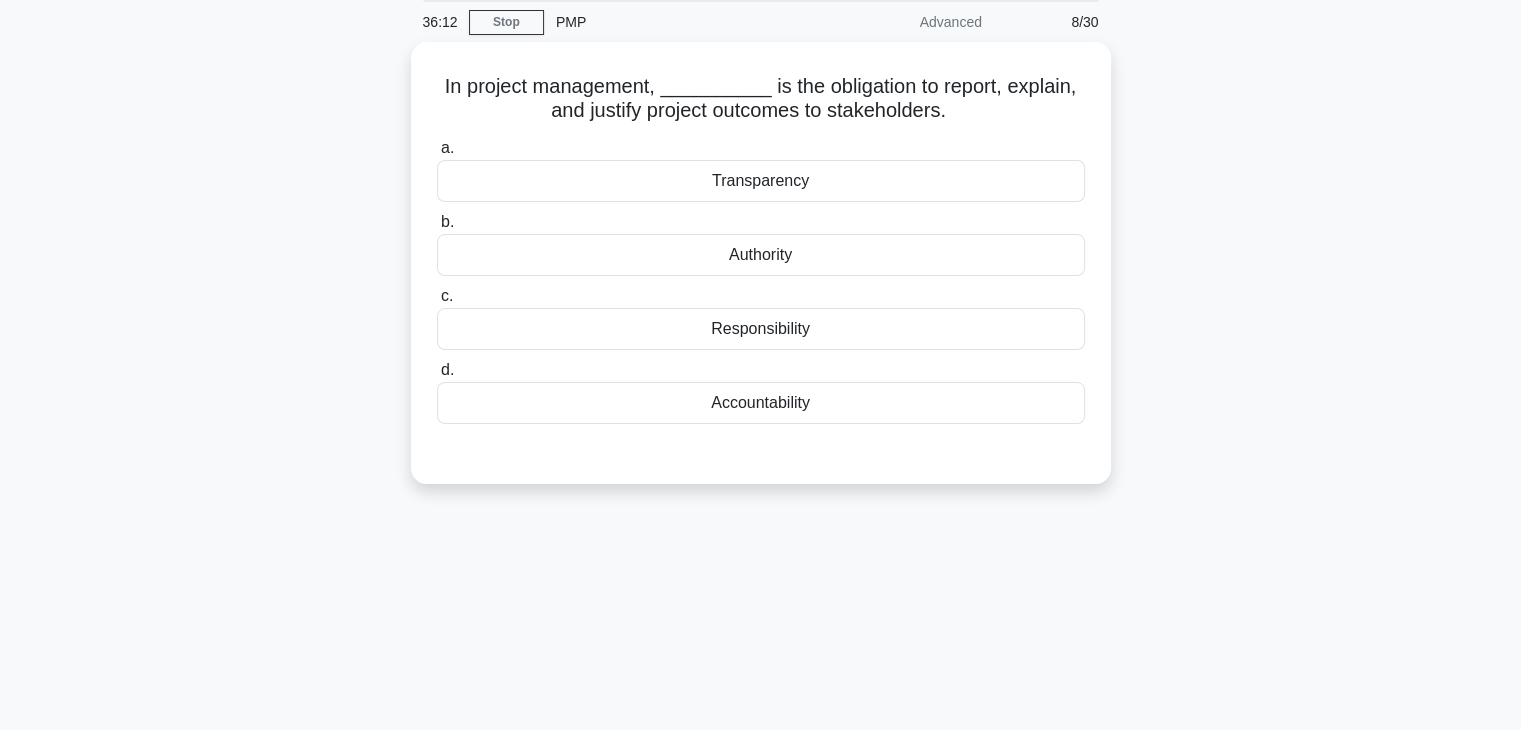 scroll, scrollTop: 0, scrollLeft: 0, axis: both 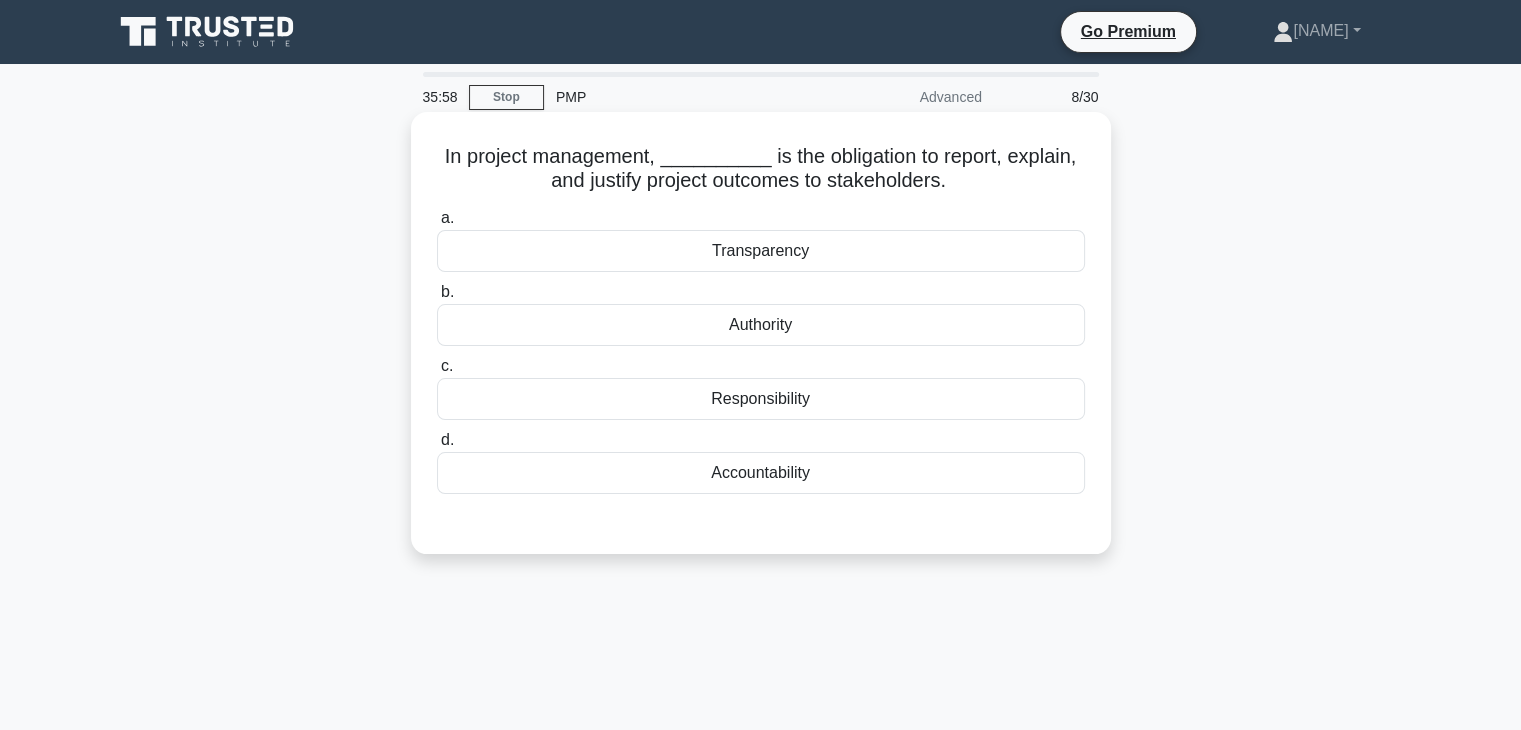 click on "Accountability" at bounding box center [761, 473] 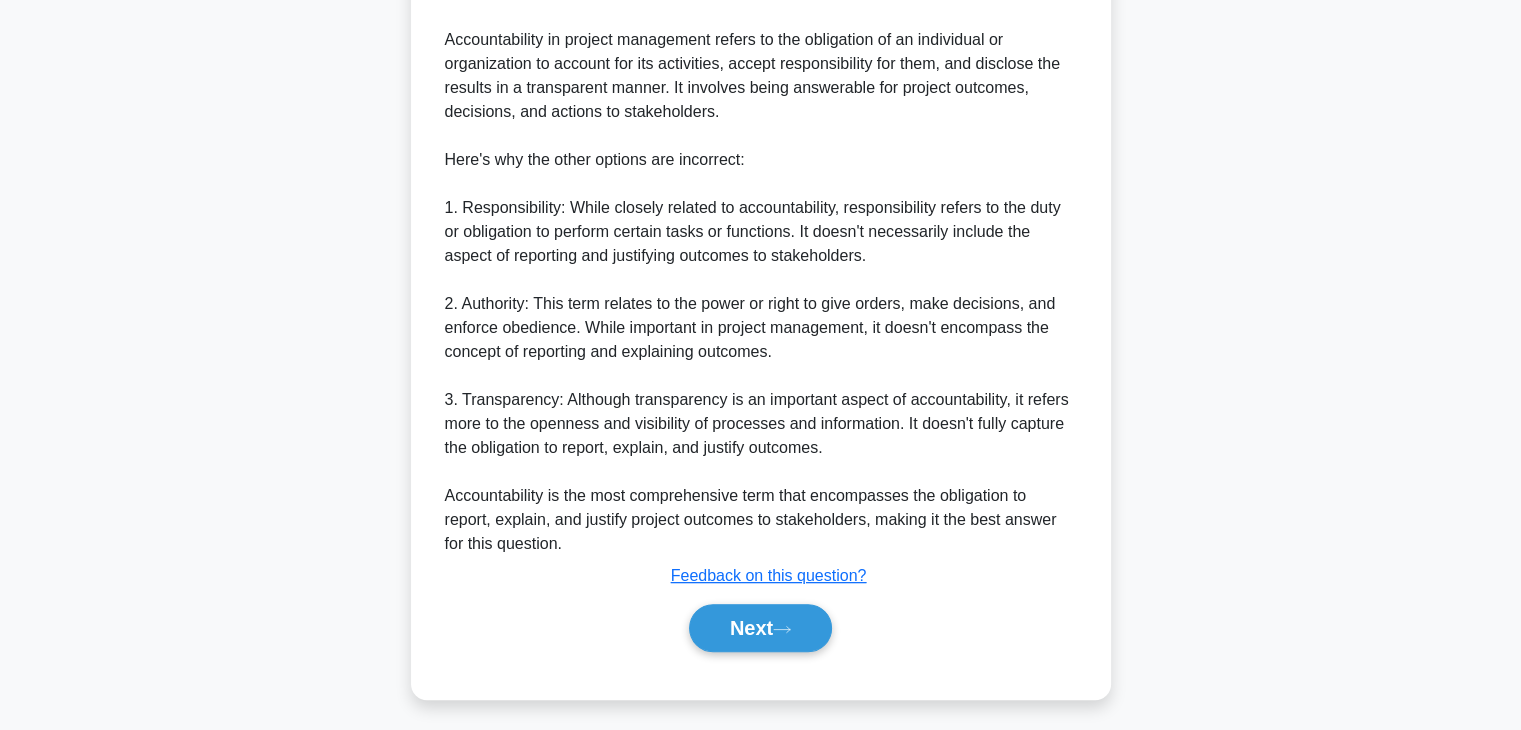 scroll, scrollTop: 598, scrollLeft: 0, axis: vertical 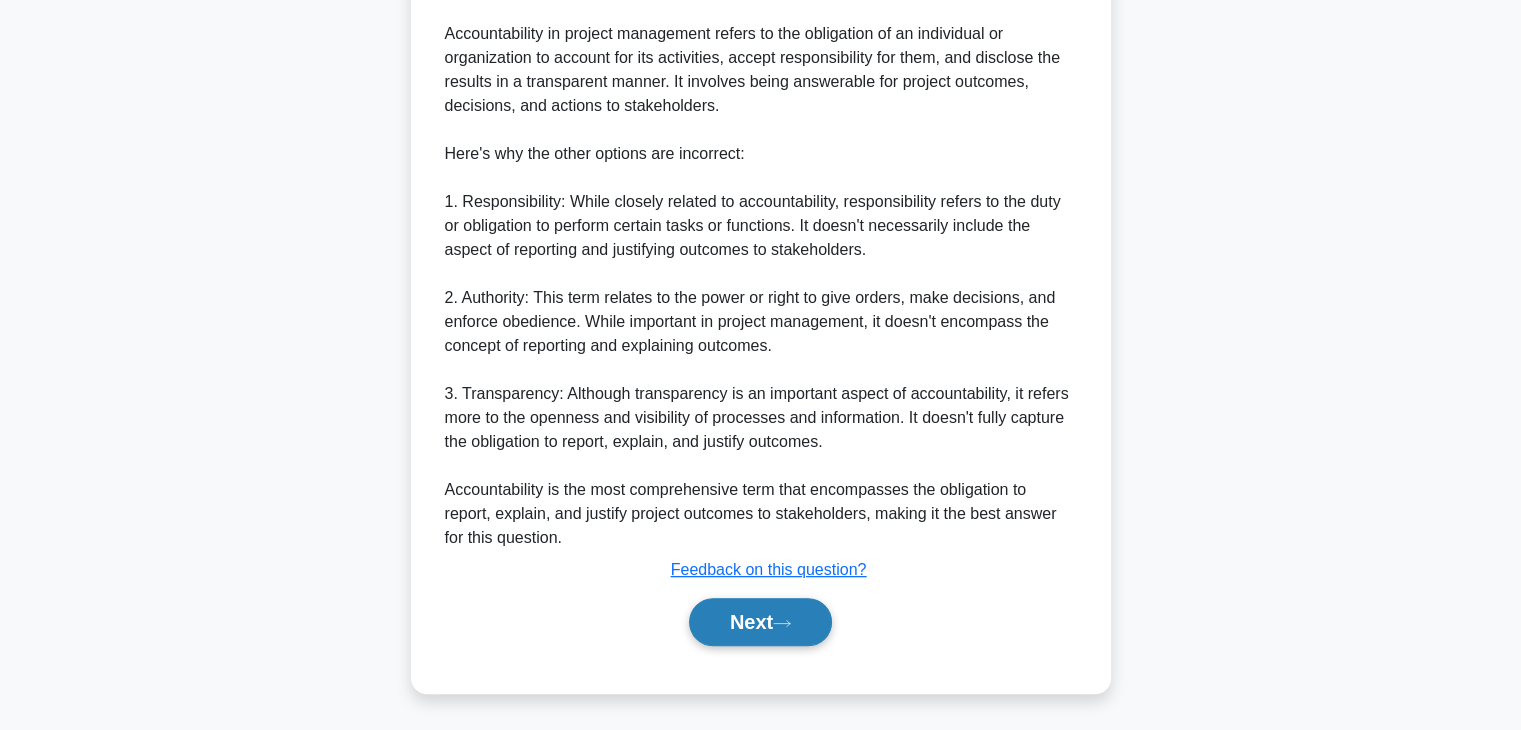 click on "Next" at bounding box center (760, 622) 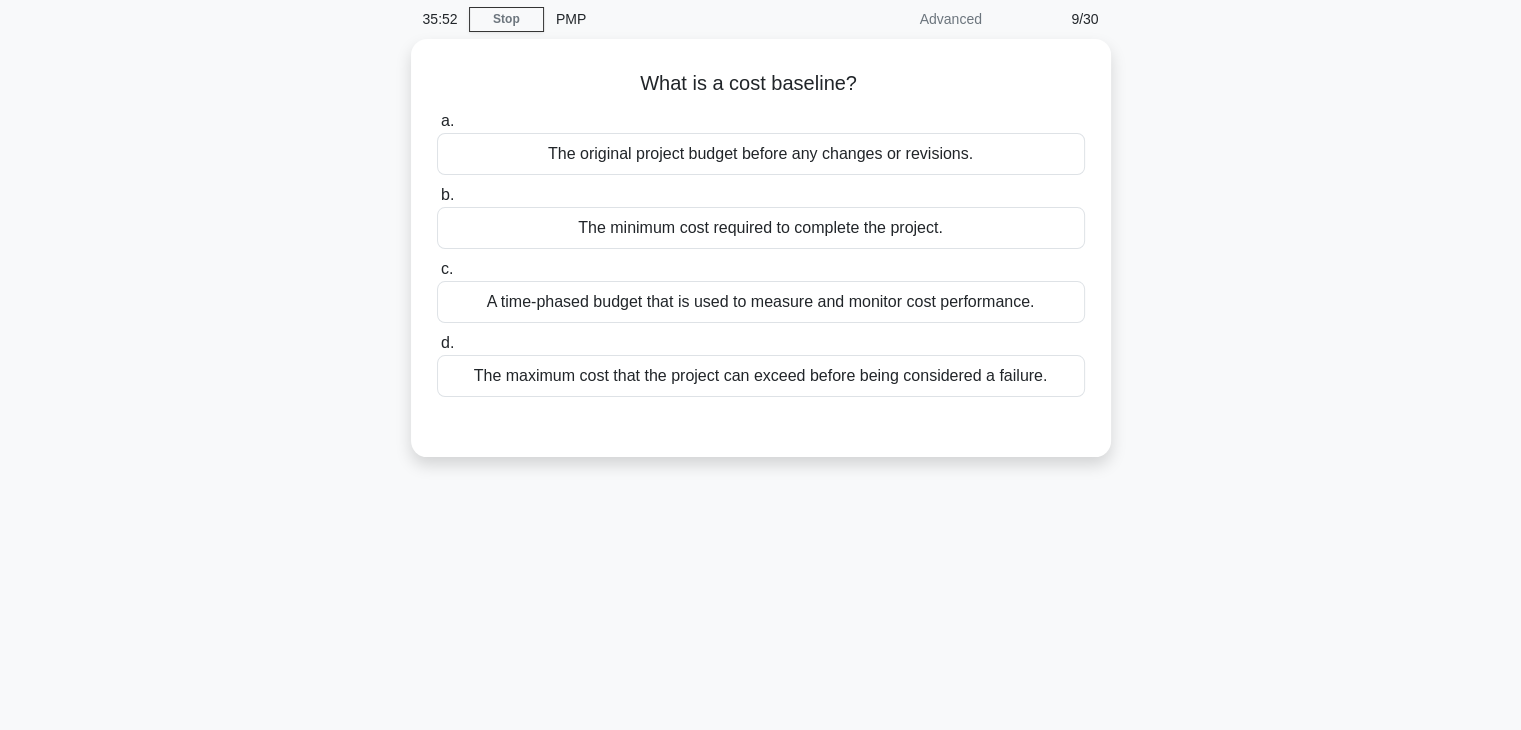 scroll, scrollTop: 0, scrollLeft: 0, axis: both 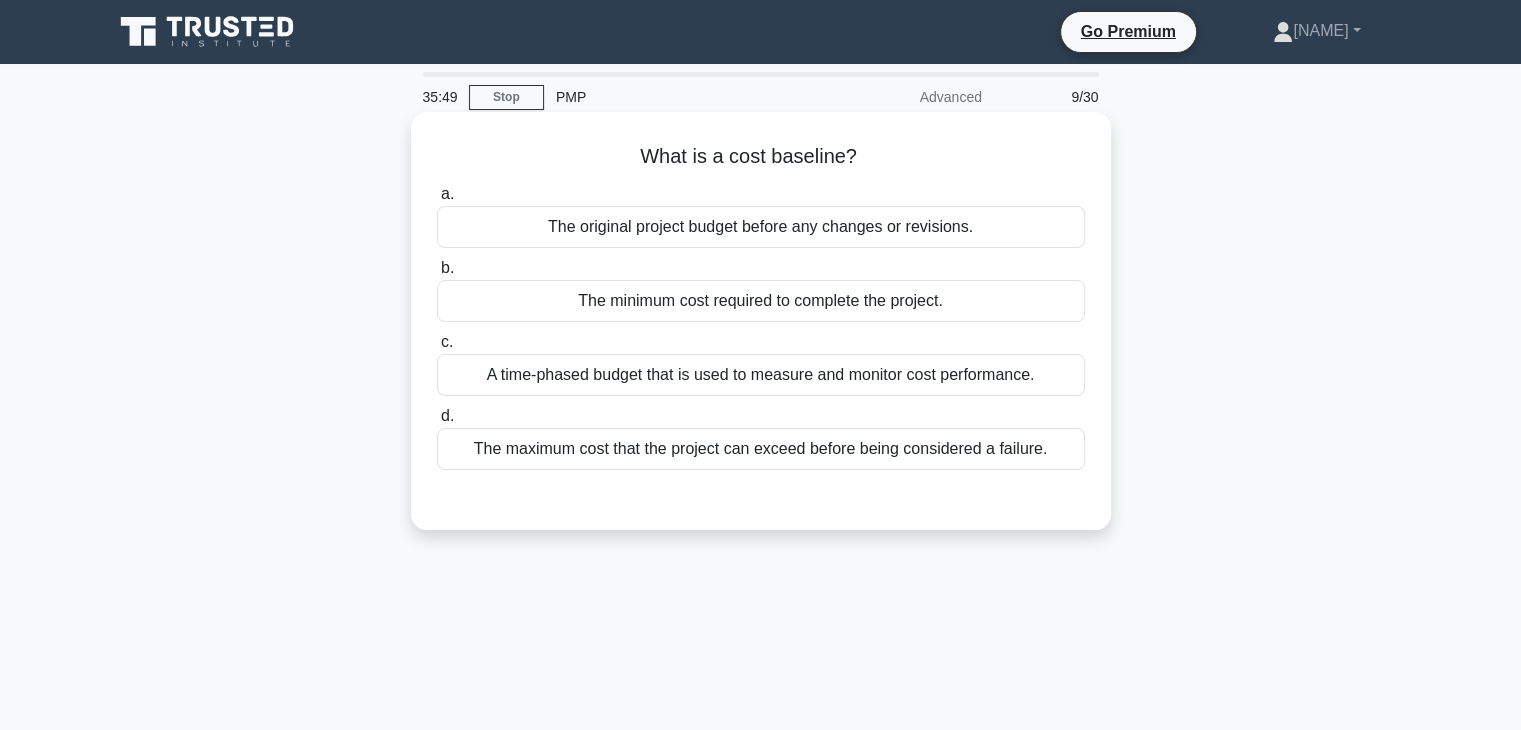 click on "A time-phased budget that is used to measure and monitor cost performance." at bounding box center (761, 375) 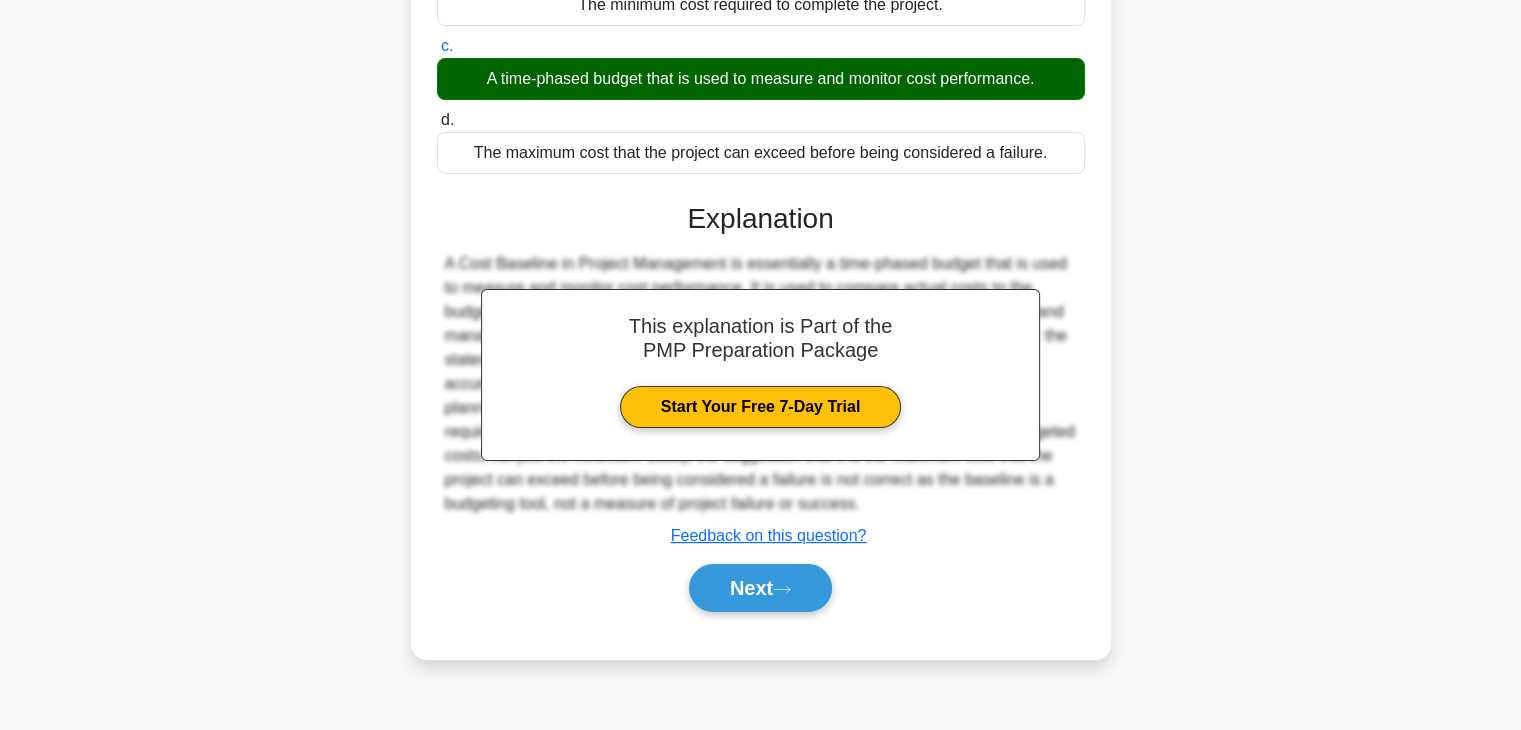 scroll, scrollTop: 351, scrollLeft: 0, axis: vertical 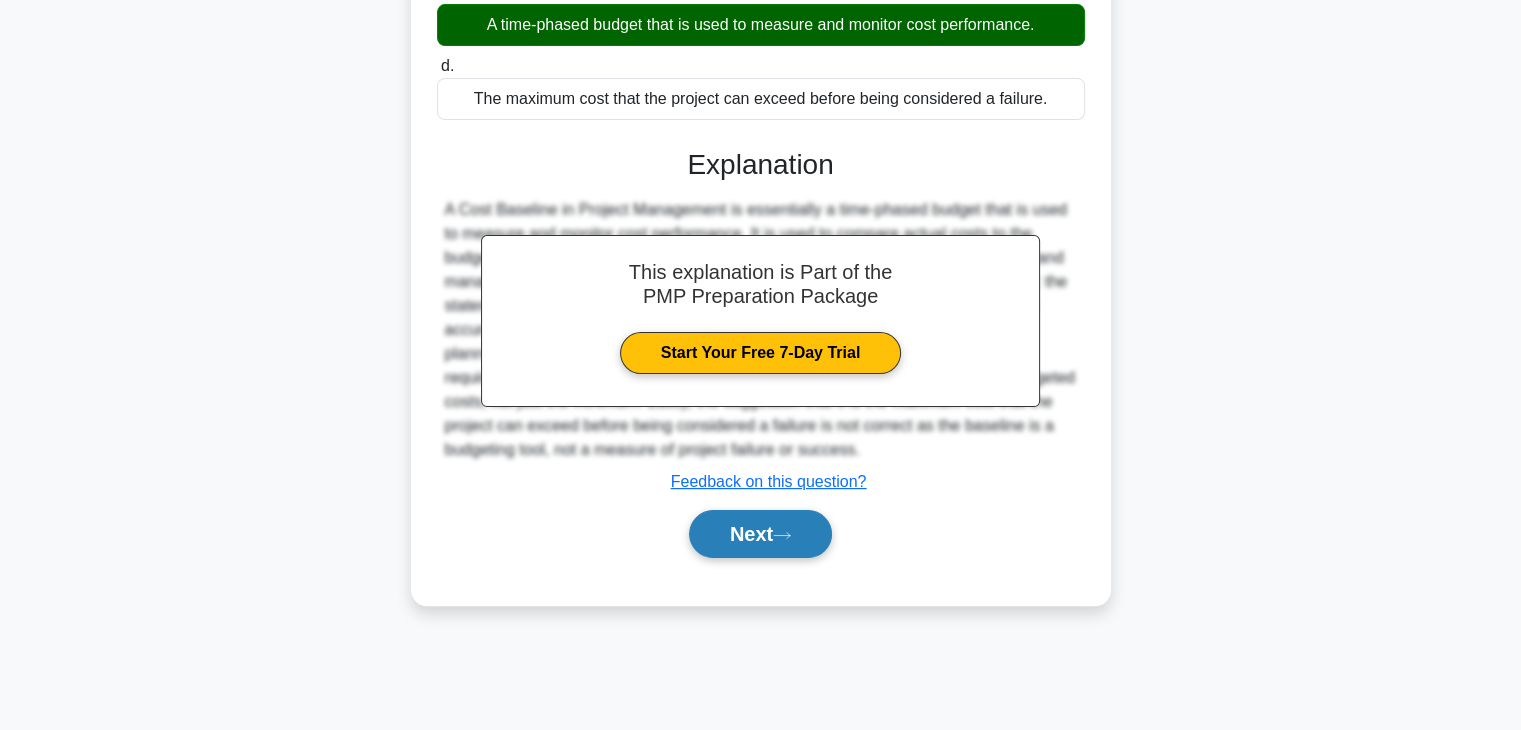 click at bounding box center [782, 535] 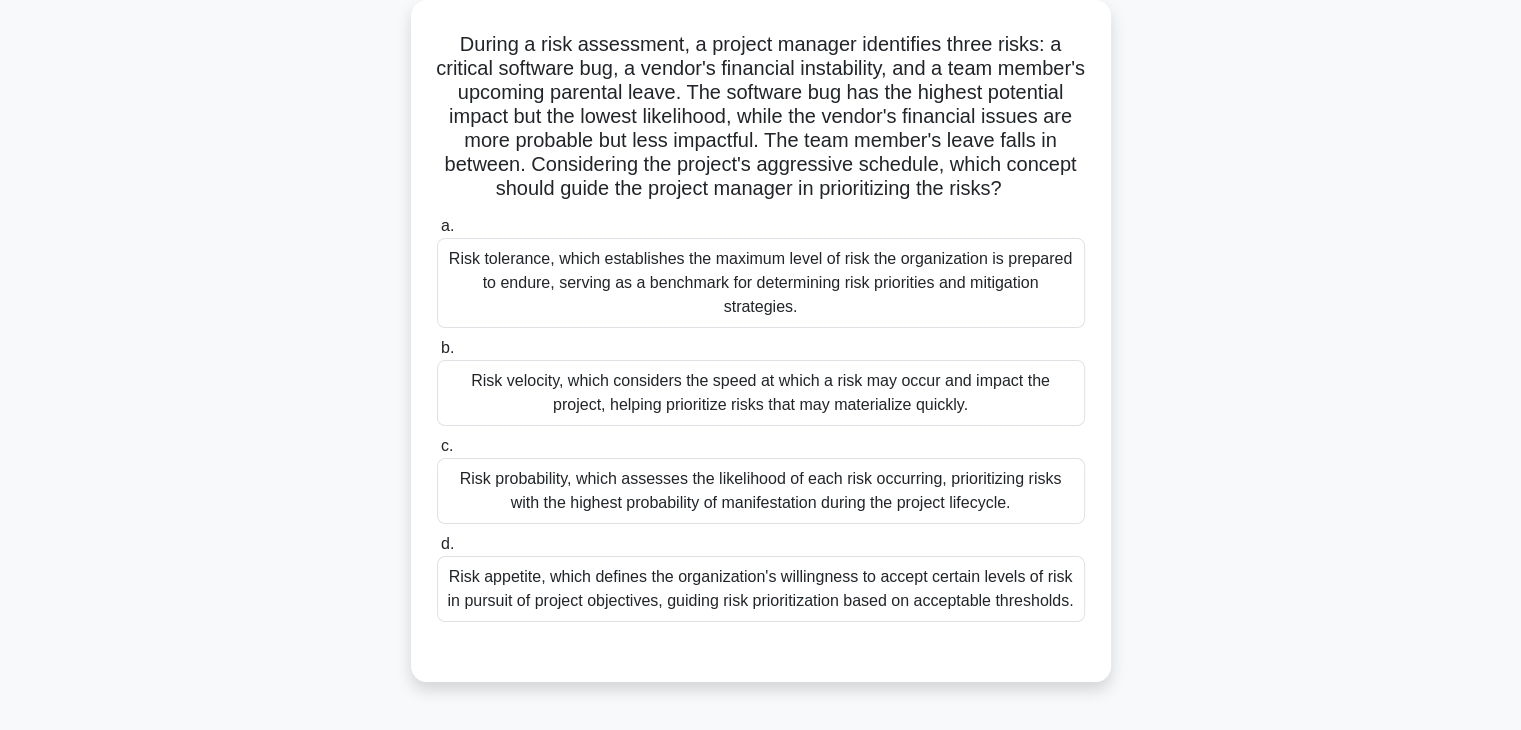 scroll, scrollTop: 112, scrollLeft: 0, axis: vertical 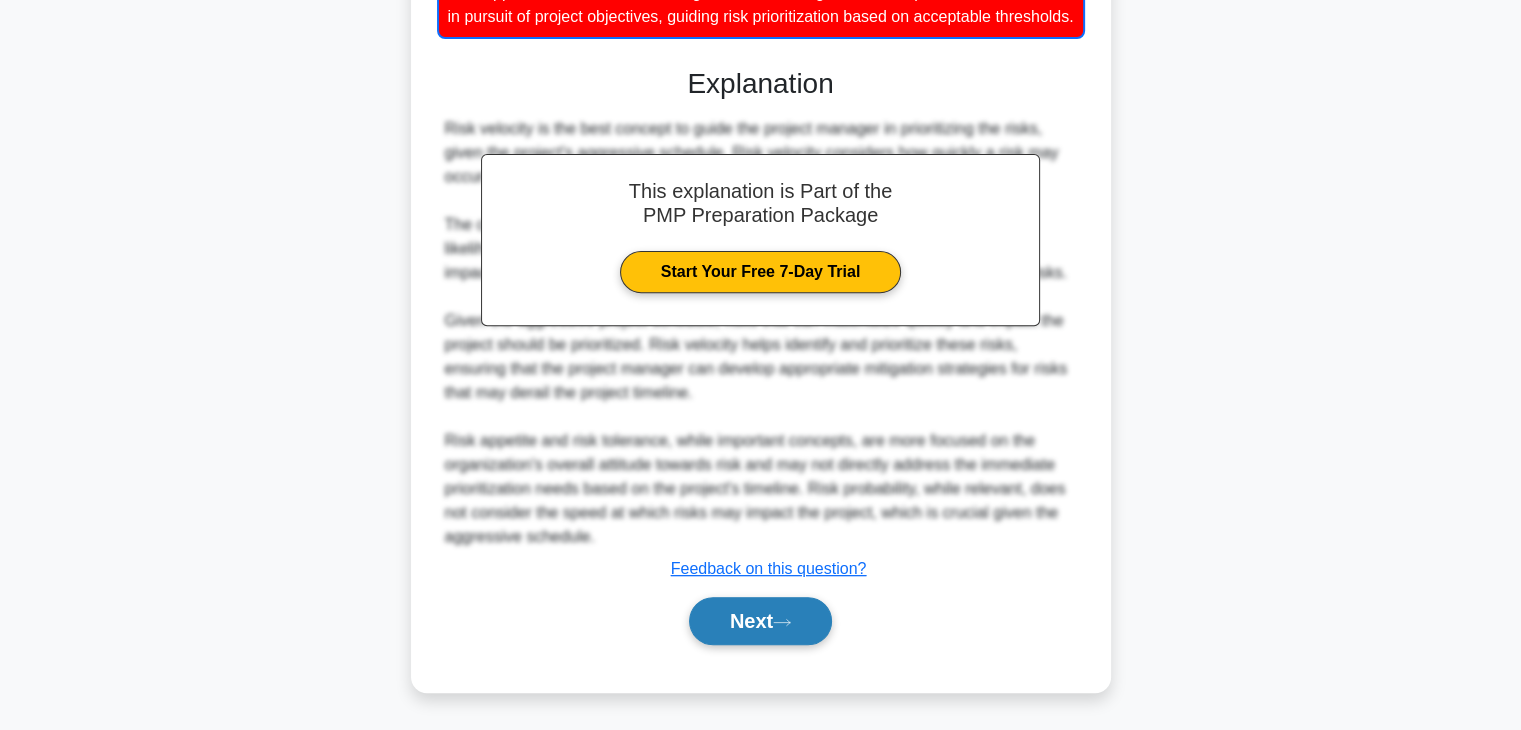 click on "Next" at bounding box center (760, 621) 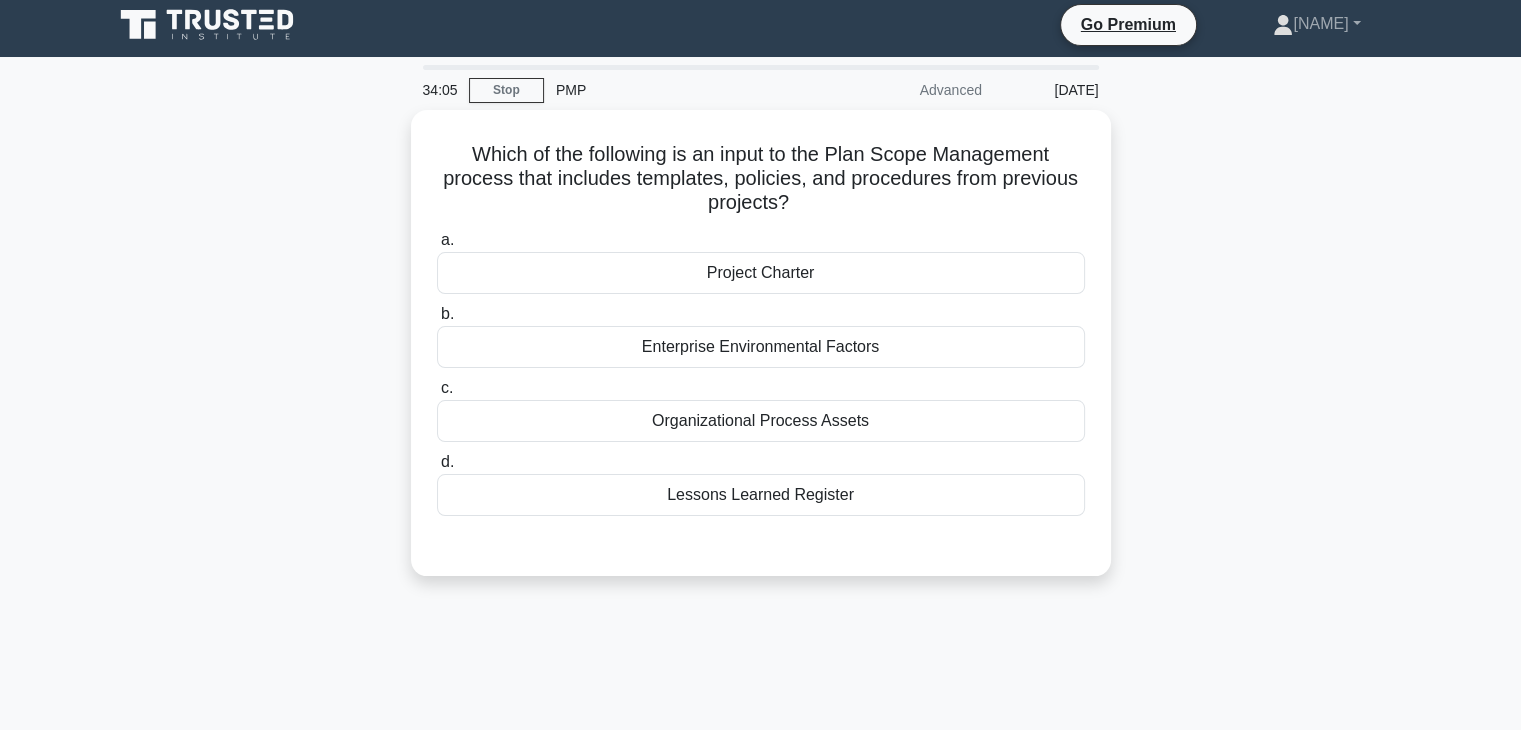 scroll, scrollTop: 0, scrollLeft: 0, axis: both 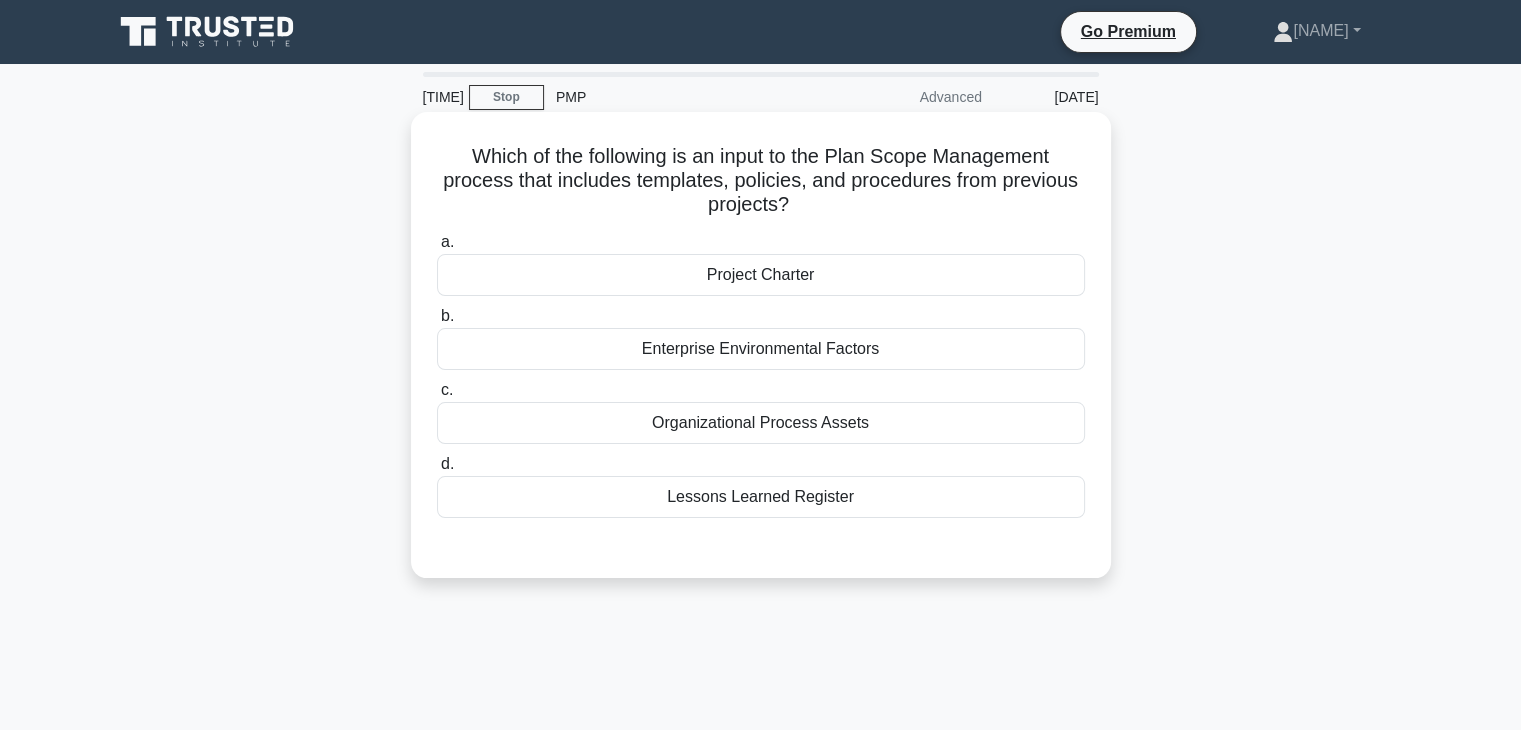 click on "Organizational Process Assets" at bounding box center [761, 423] 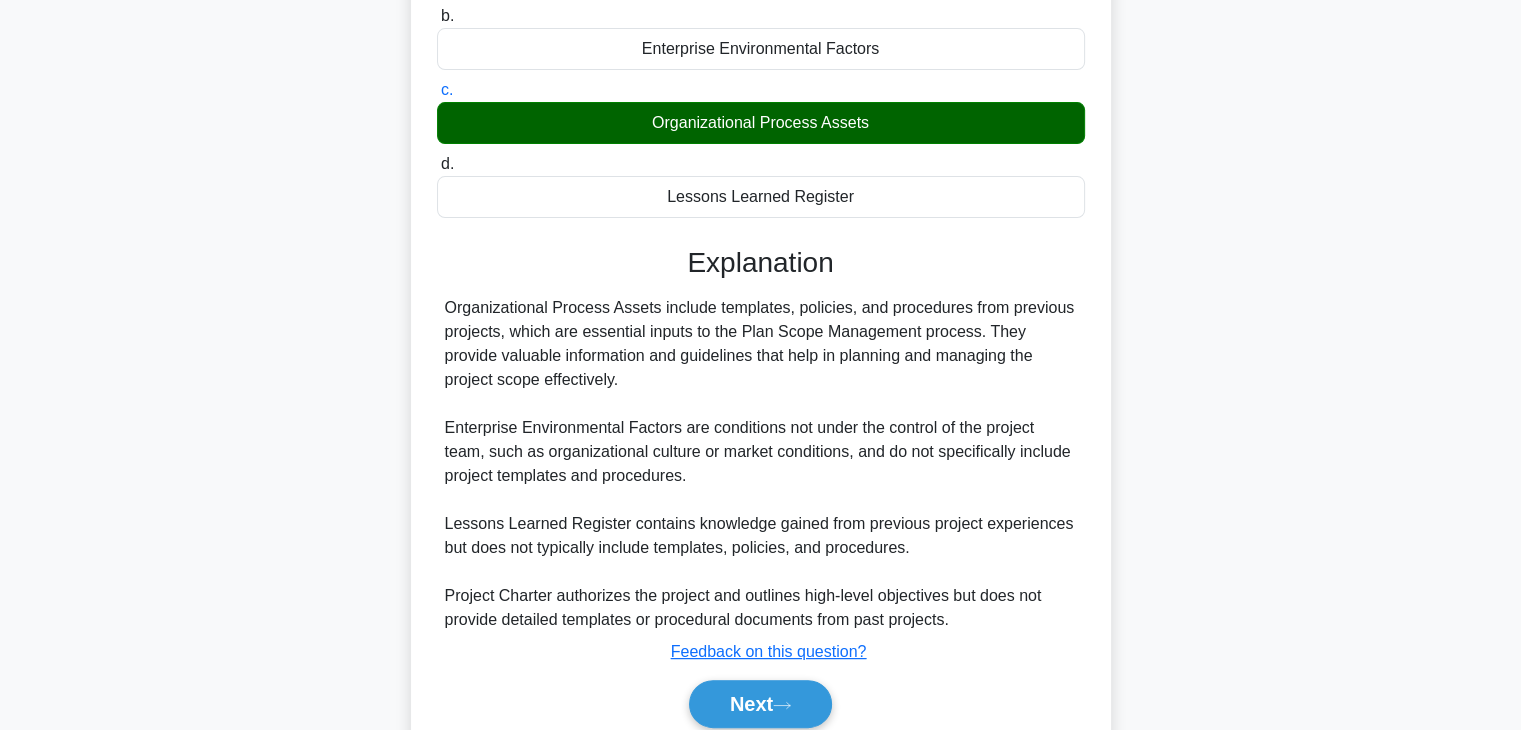 scroll, scrollTop: 382, scrollLeft: 0, axis: vertical 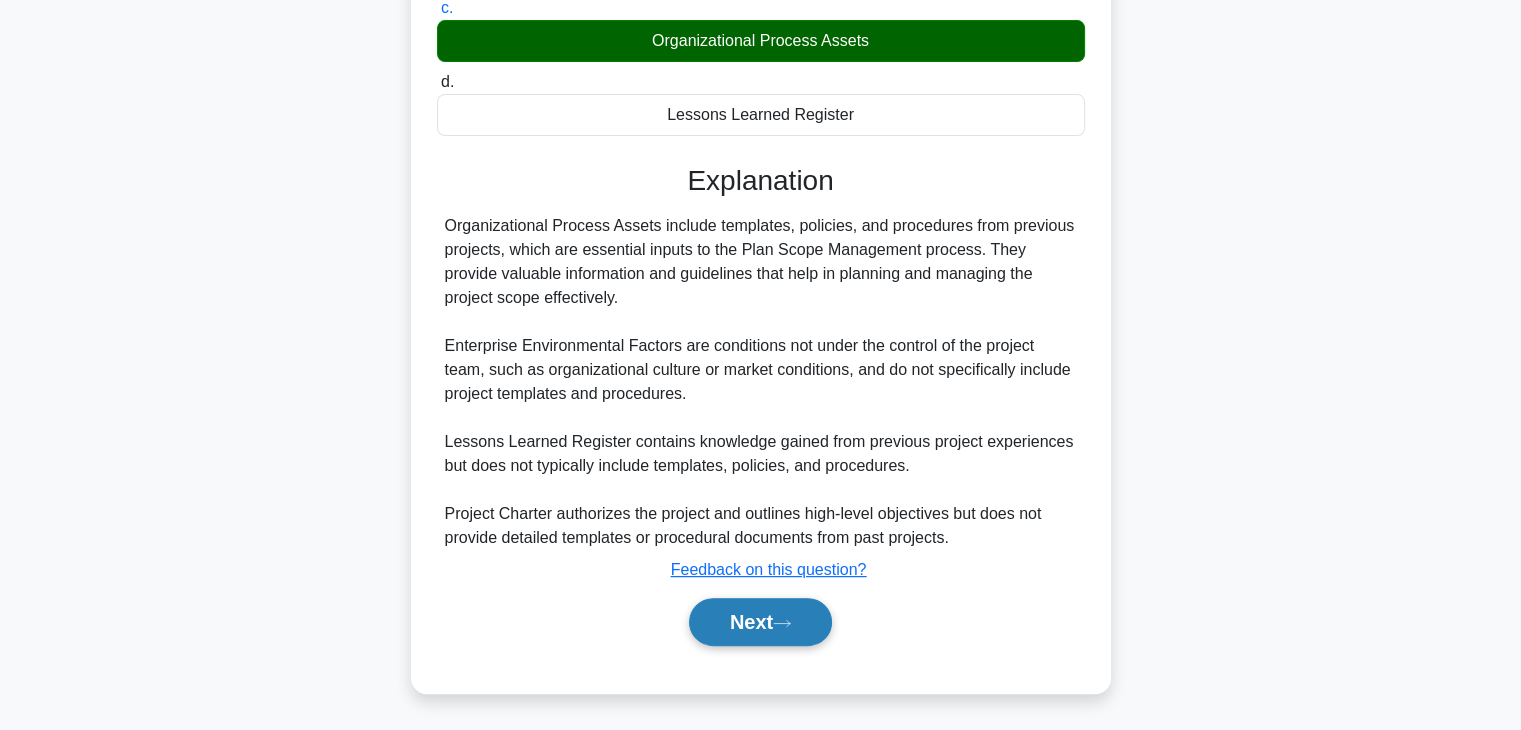 click on "Next" at bounding box center (760, 622) 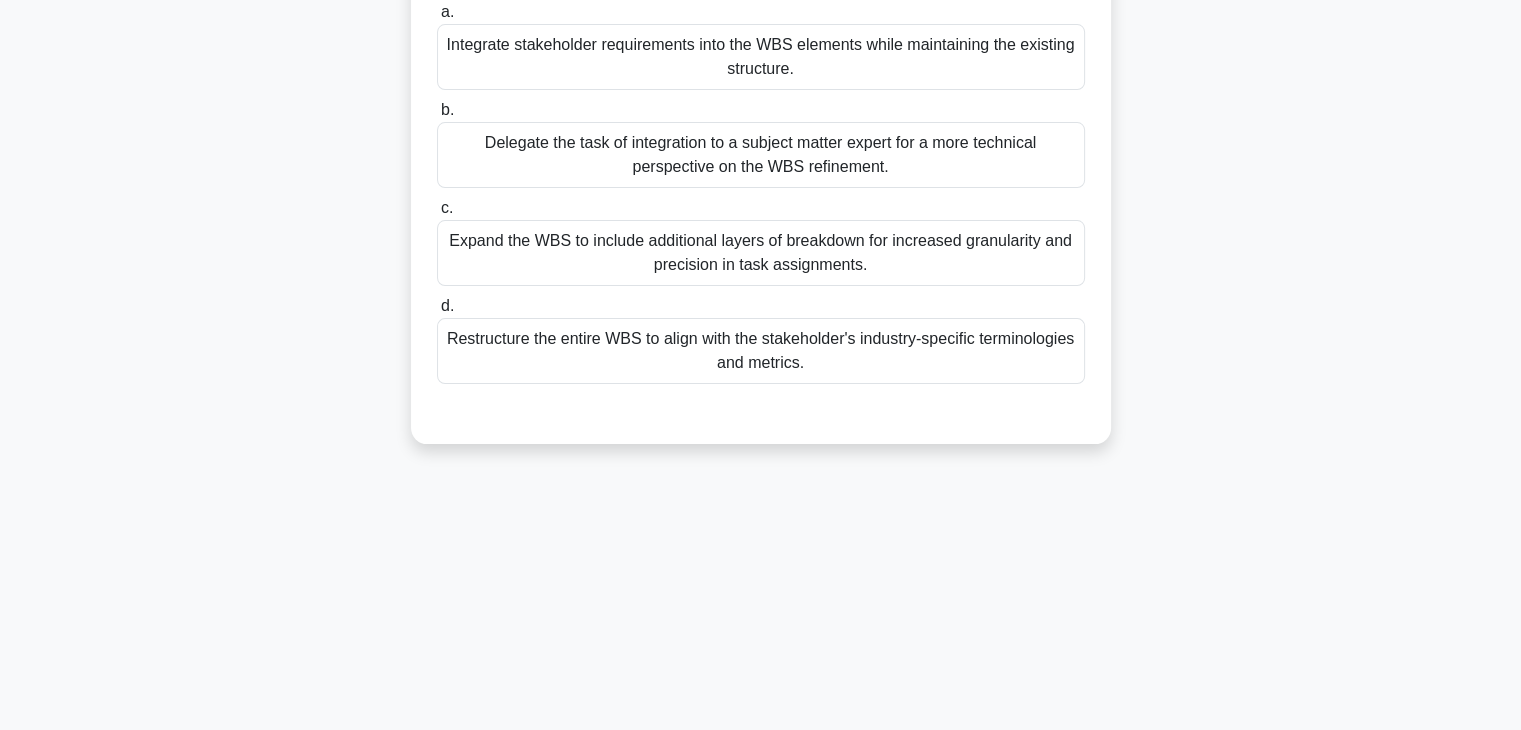 scroll, scrollTop: 0, scrollLeft: 0, axis: both 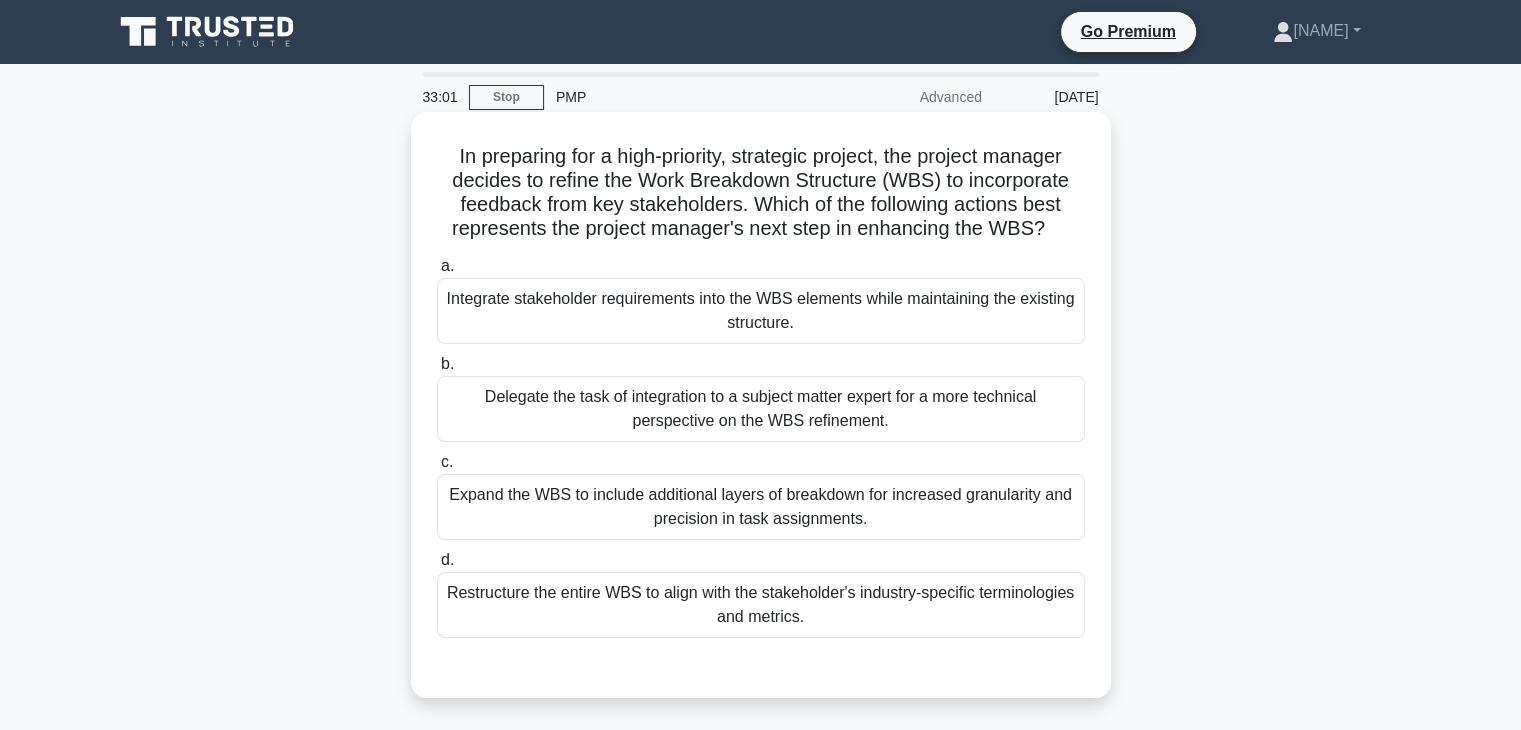 click on "Integrate stakeholder requirements into the WBS elements while maintaining the existing structure." at bounding box center [761, 311] 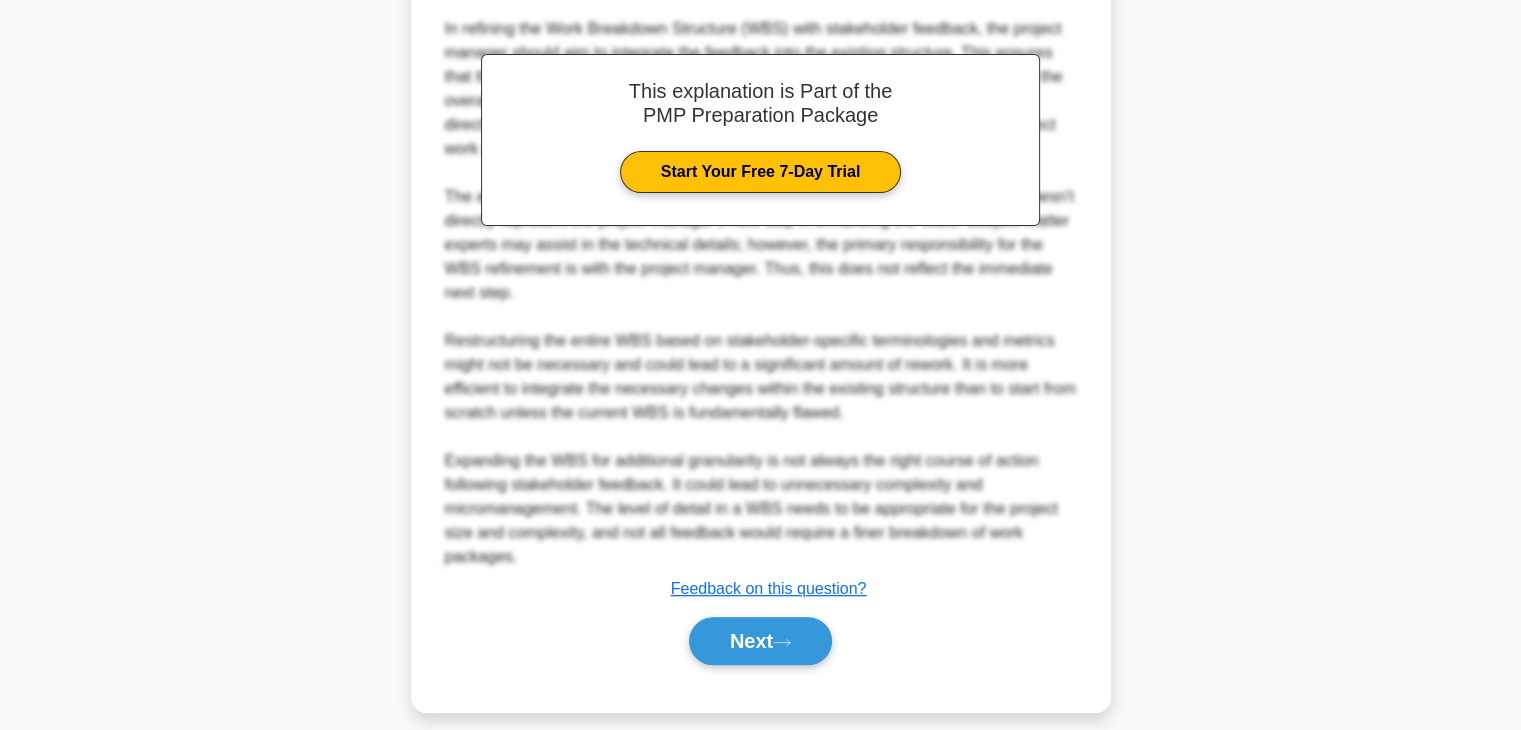 scroll, scrollTop: 718, scrollLeft: 0, axis: vertical 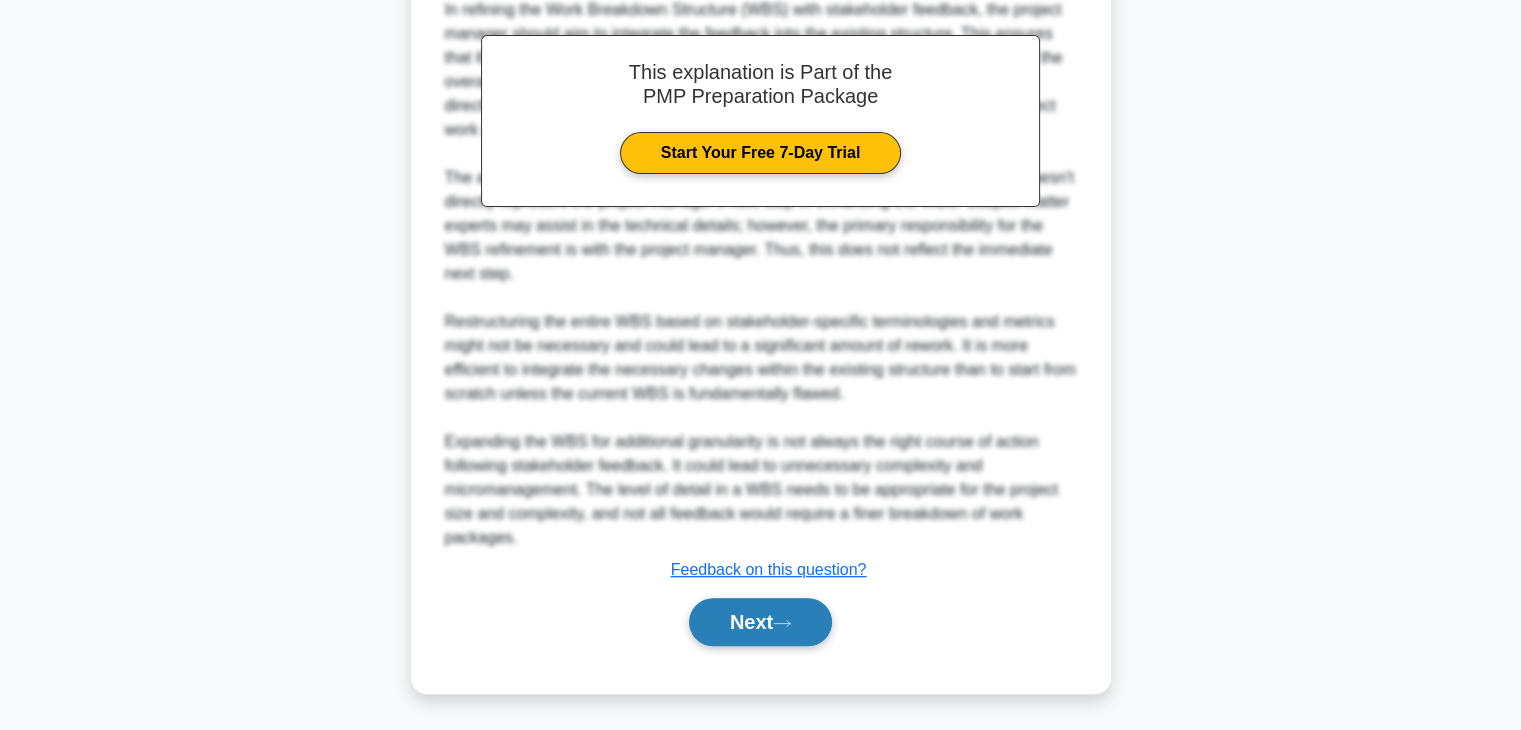 click on "Next" at bounding box center (760, 622) 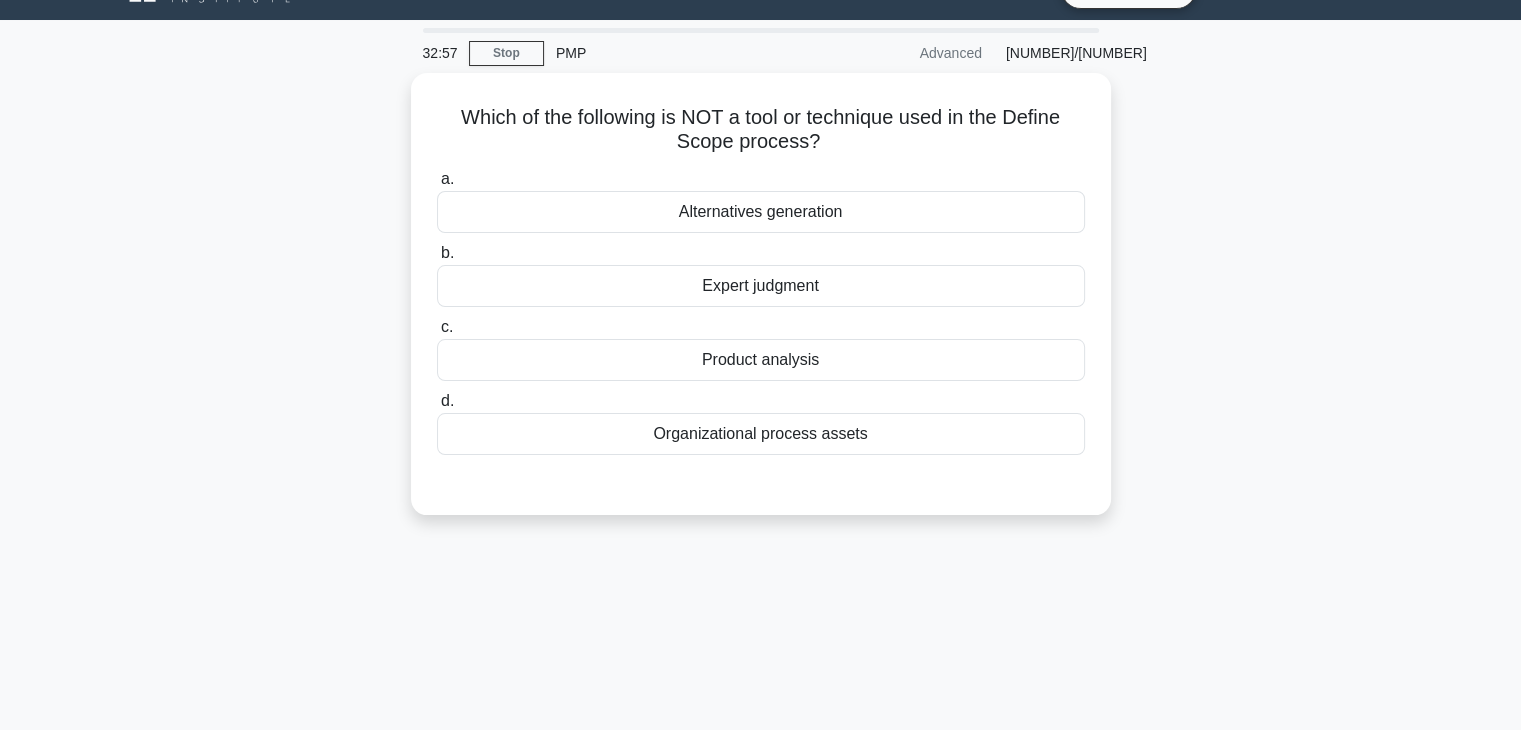 scroll, scrollTop: 0, scrollLeft: 0, axis: both 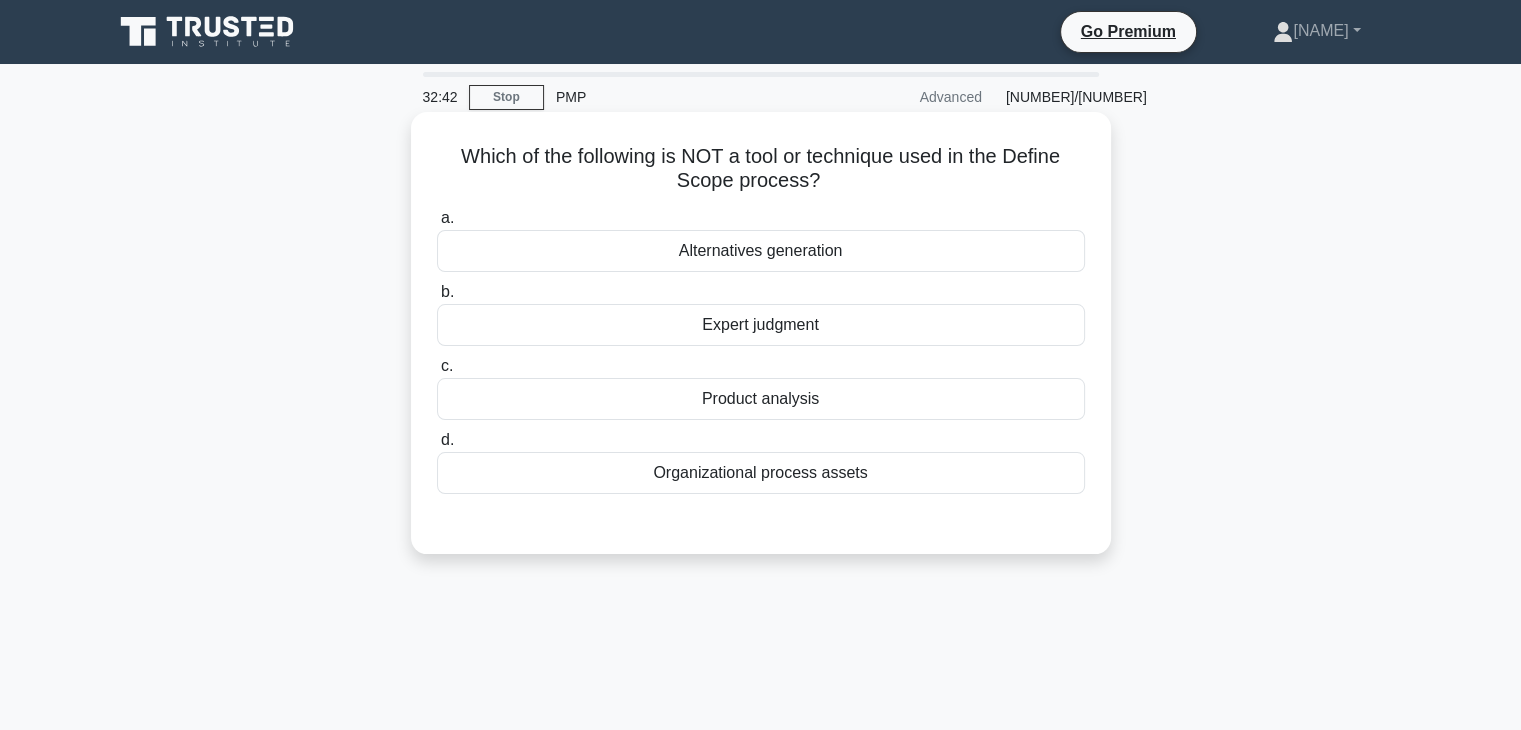 click on "Organizational process assets" at bounding box center (761, 473) 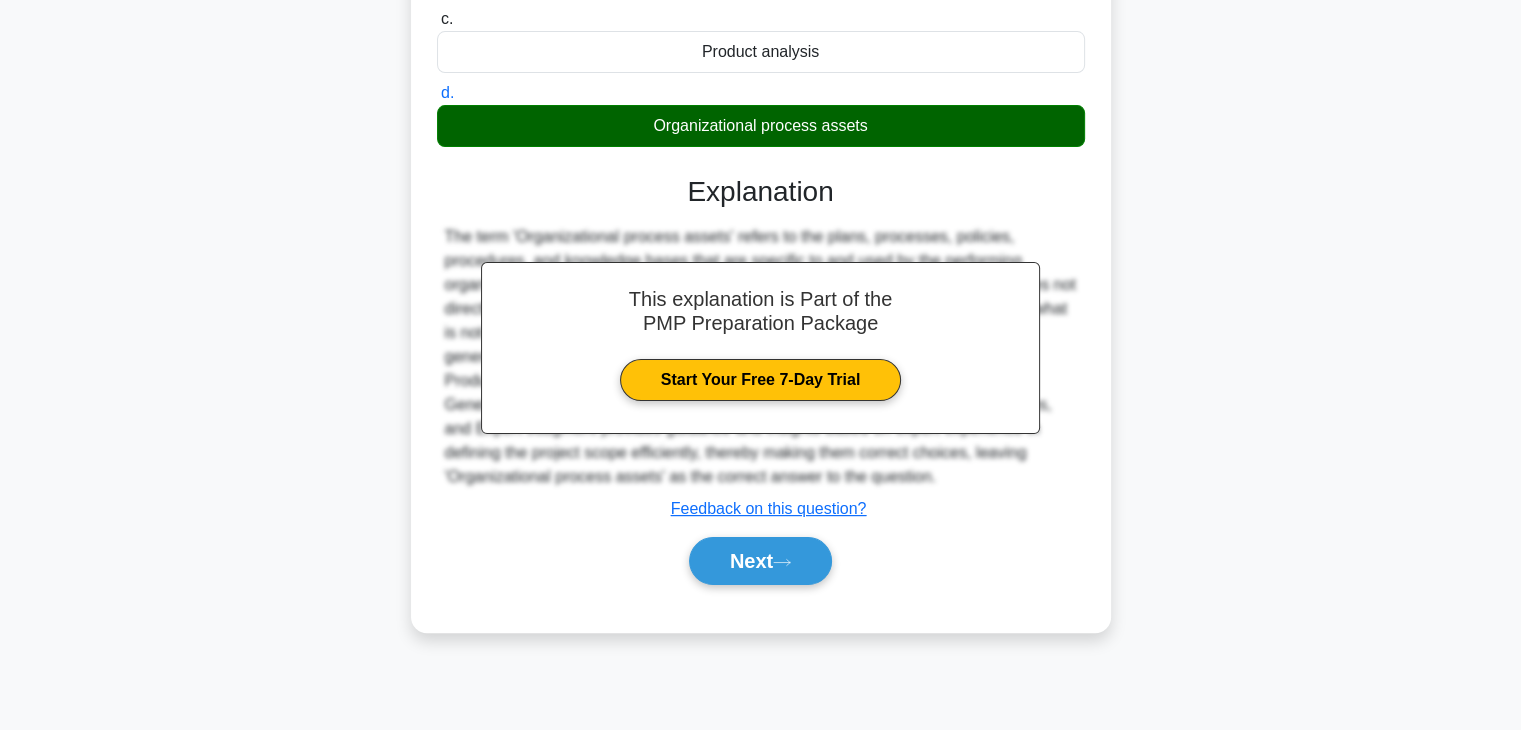 scroll, scrollTop: 351, scrollLeft: 0, axis: vertical 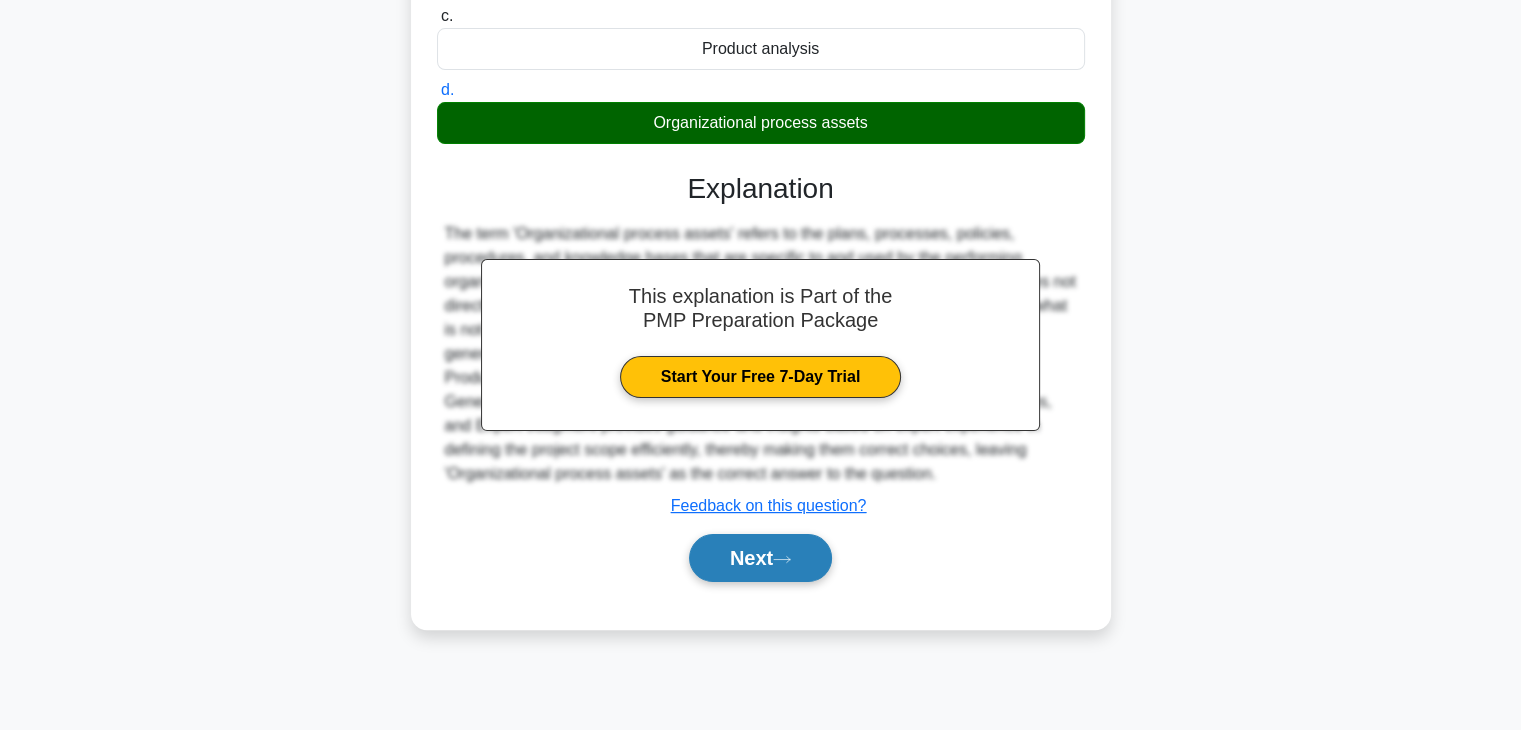 click on "Next" at bounding box center [760, 558] 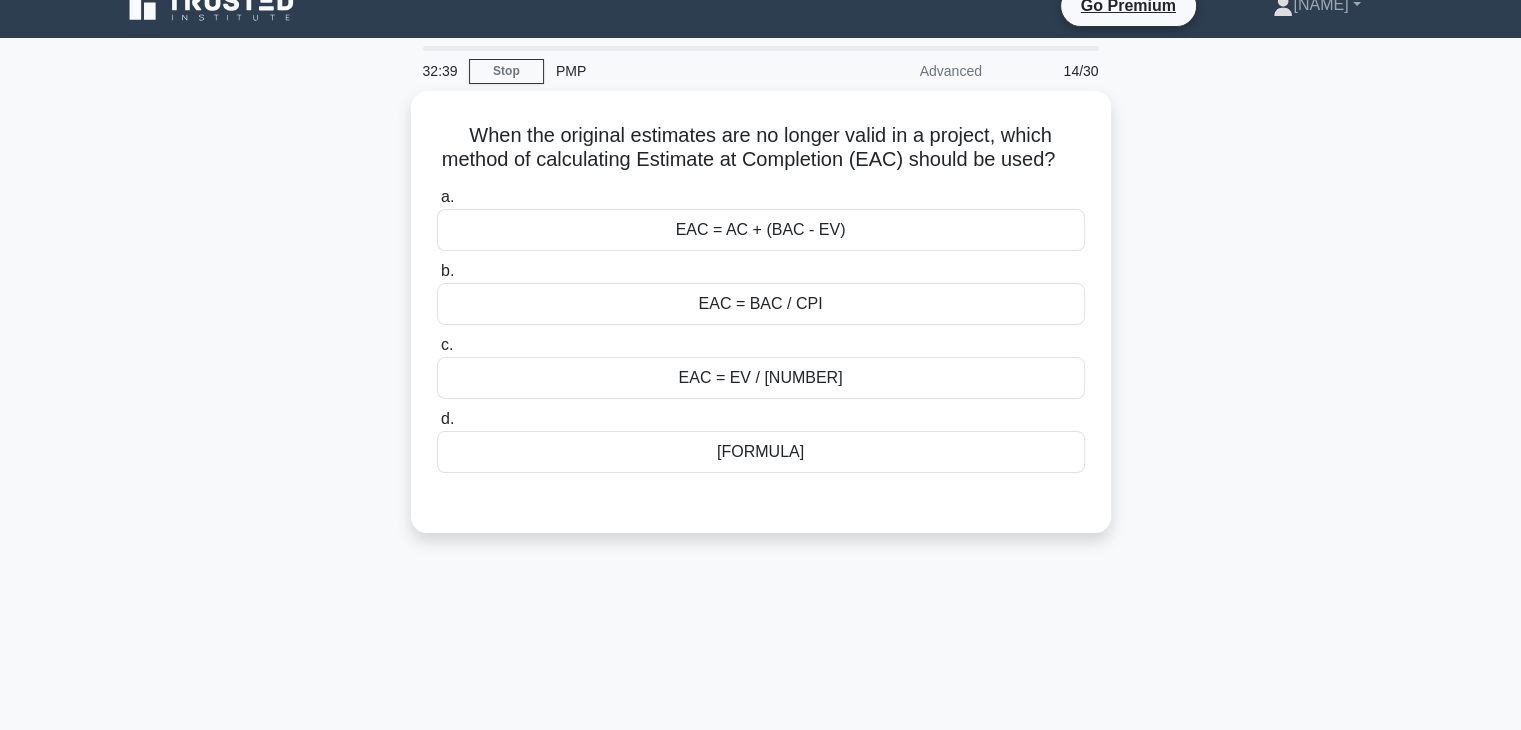 scroll, scrollTop: 0, scrollLeft: 0, axis: both 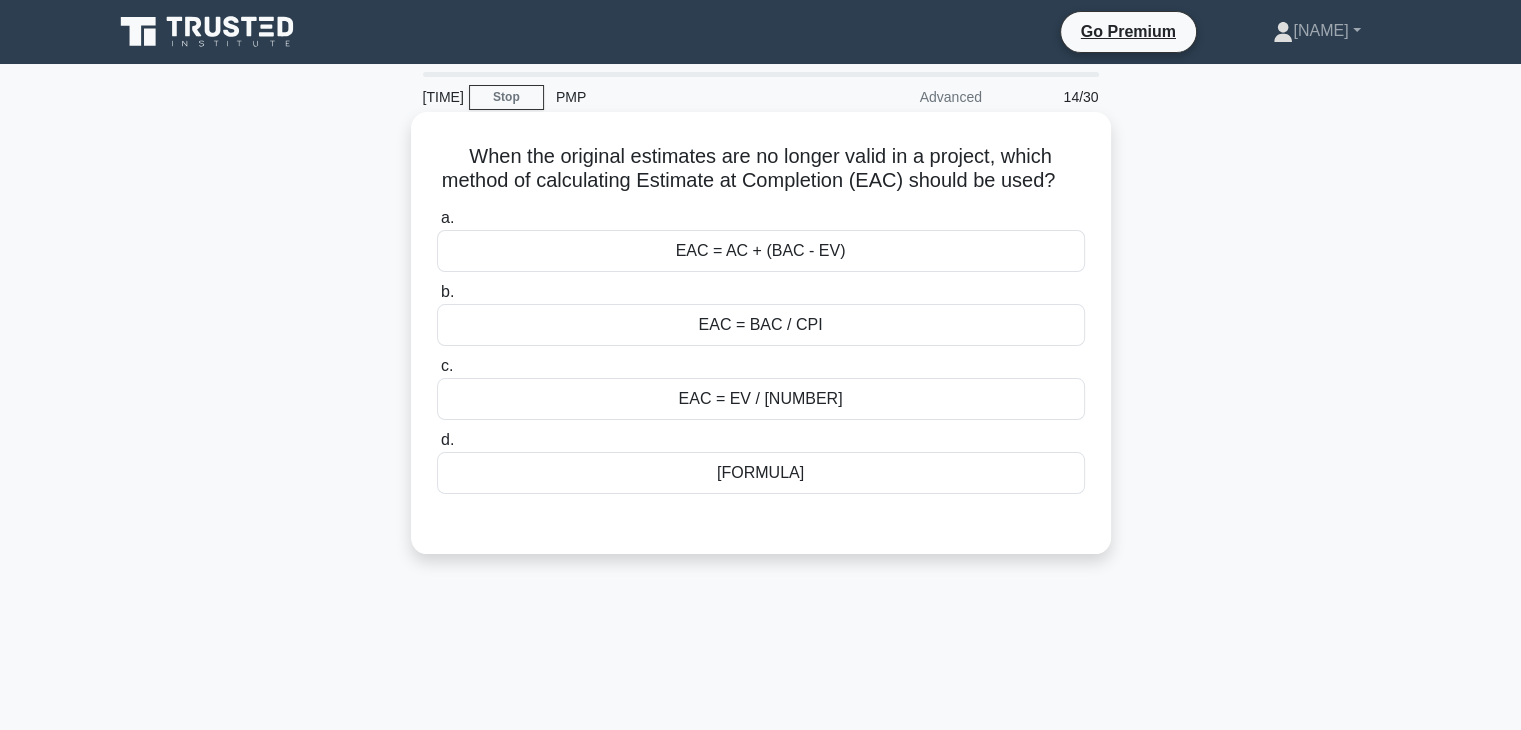 click on "EAC = AC + (BAC - EV)" at bounding box center [761, 251] 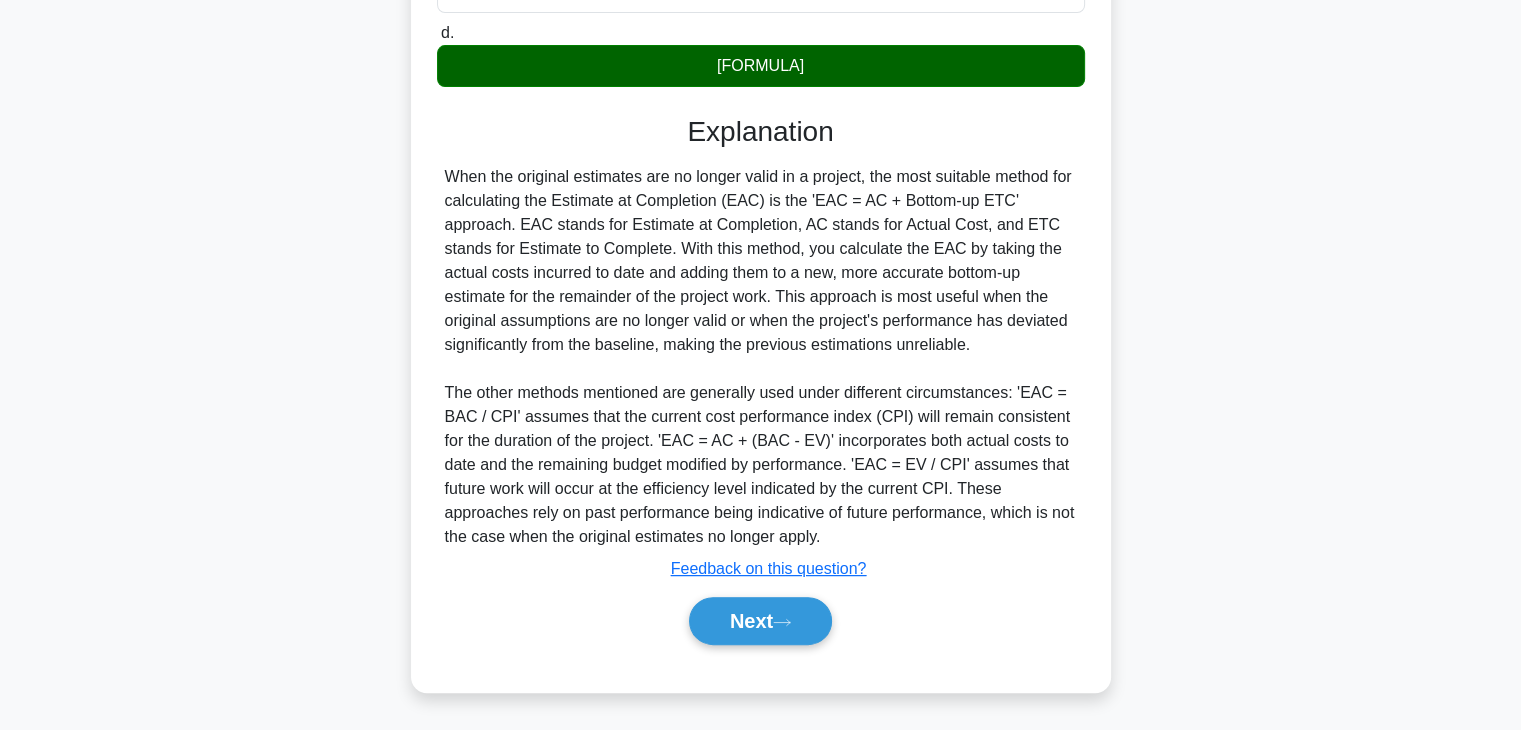 scroll, scrollTop: 432, scrollLeft: 0, axis: vertical 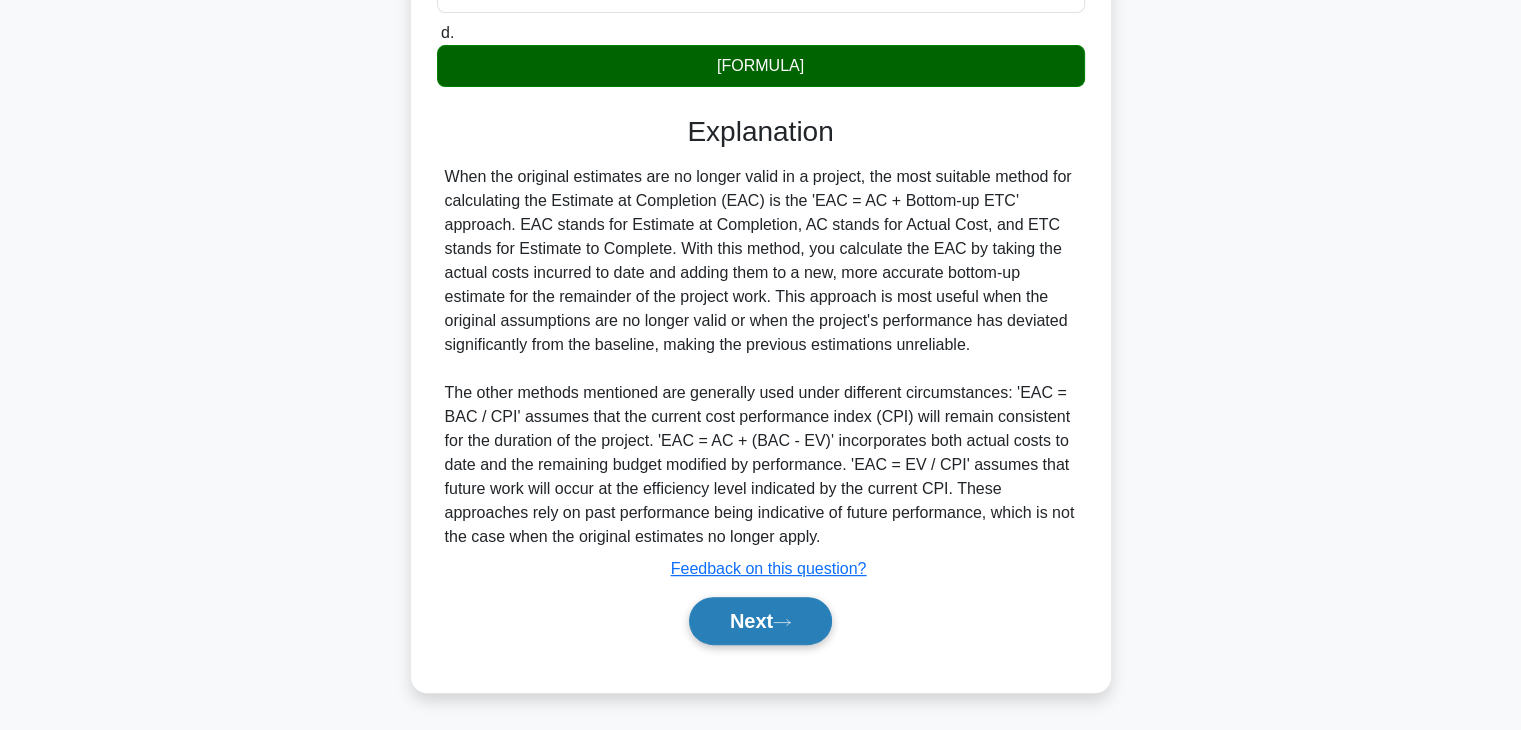 click on "Next" at bounding box center [760, 621] 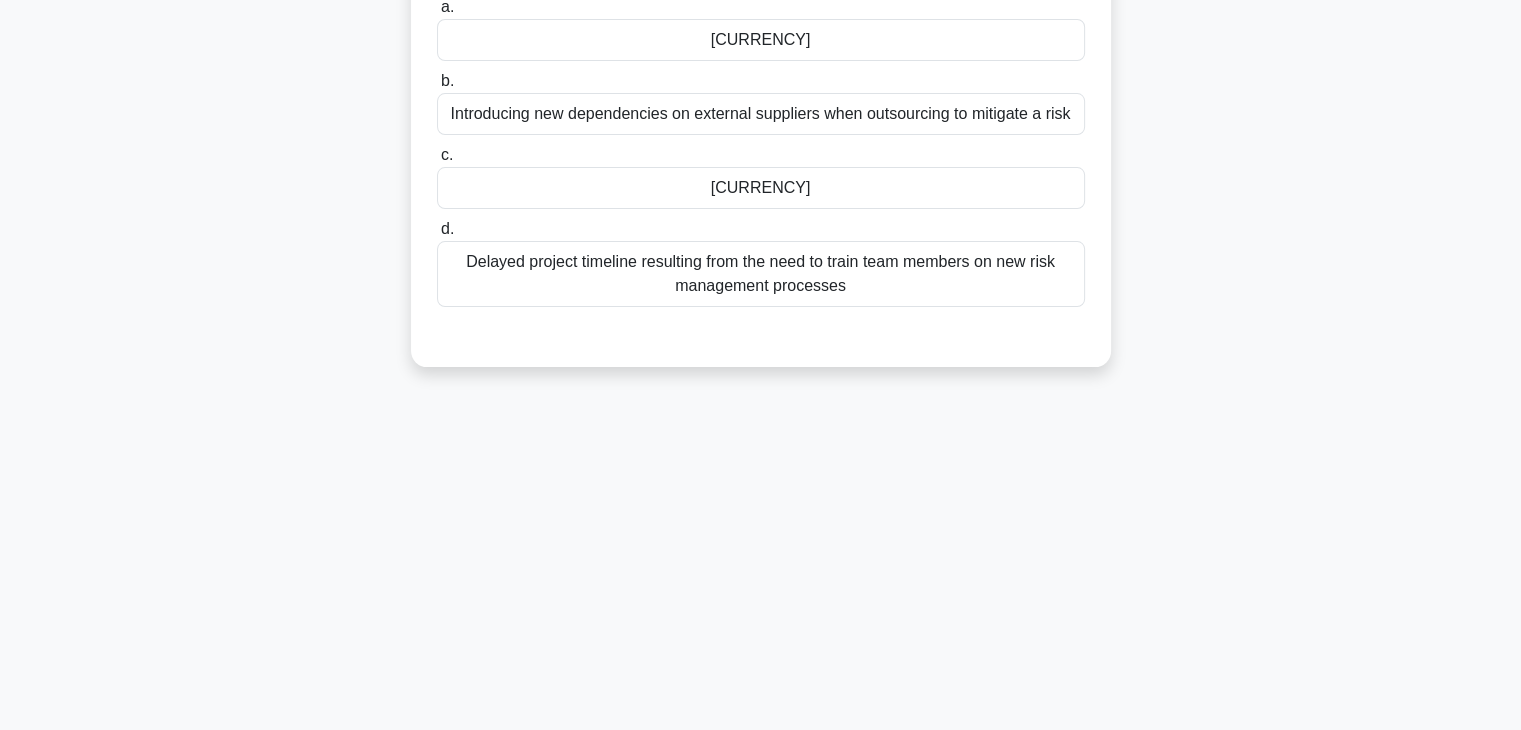 scroll, scrollTop: 0, scrollLeft: 0, axis: both 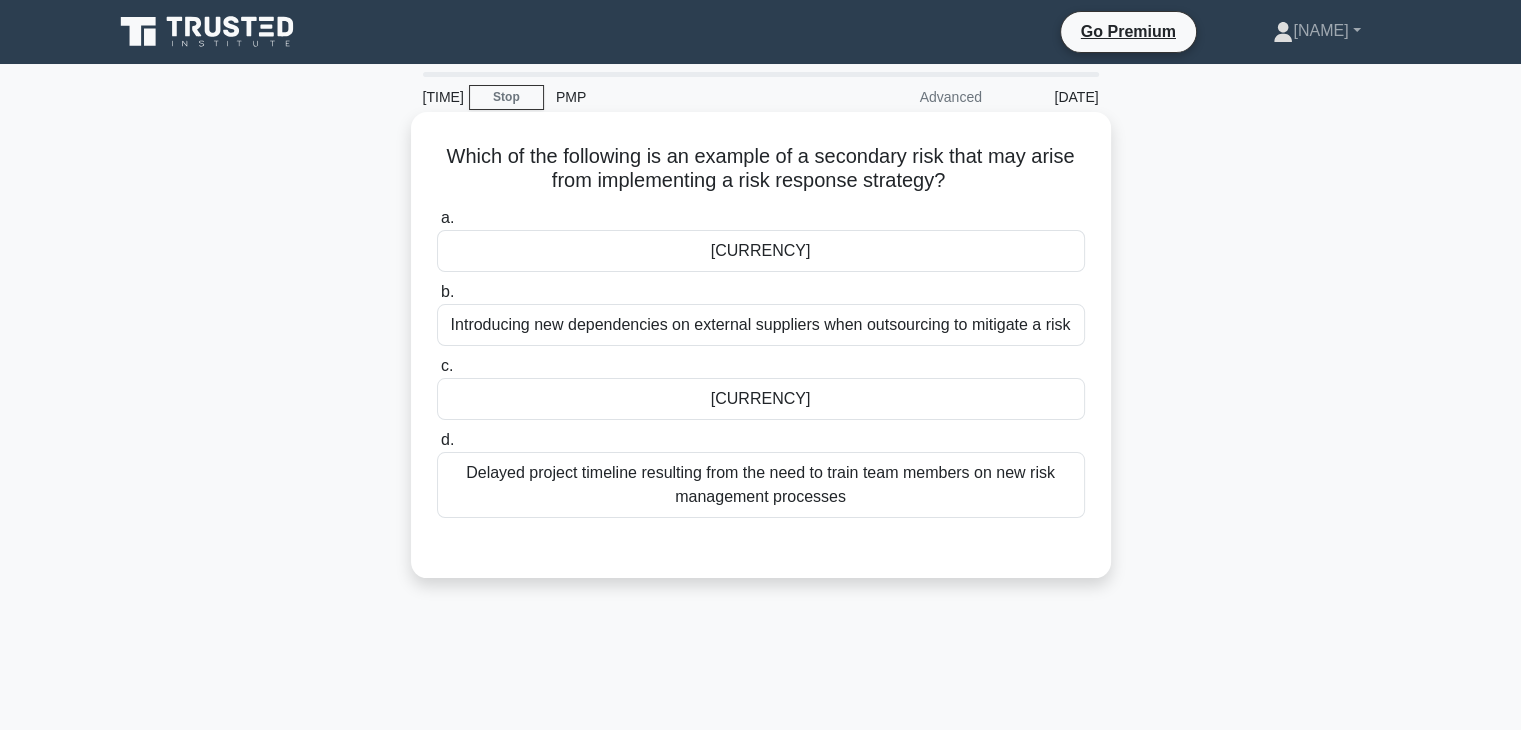 click on "Introducing new dependencies on external suppliers when outsourcing to mitigate a risk" at bounding box center (761, 325) 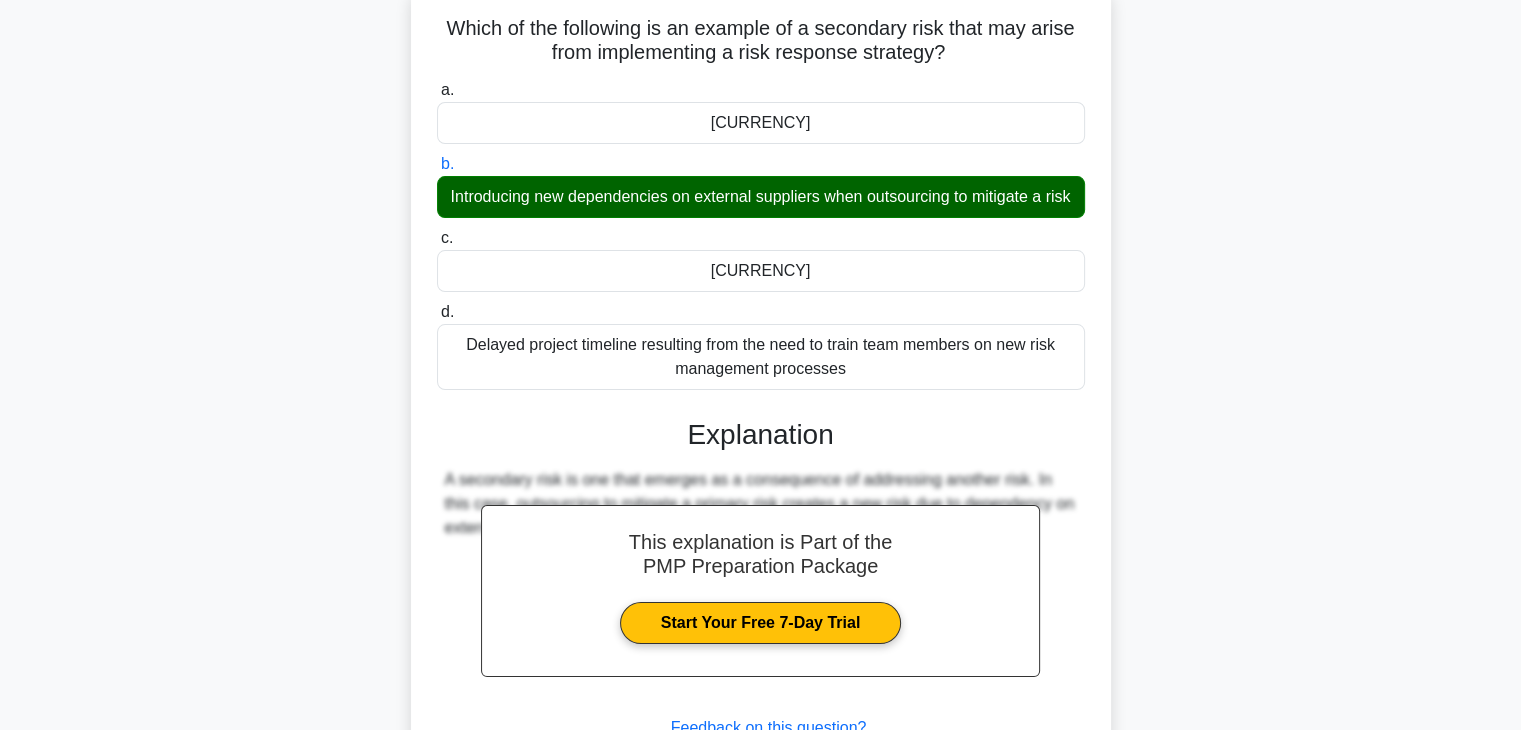 scroll, scrollTop: 351, scrollLeft: 0, axis: vertical 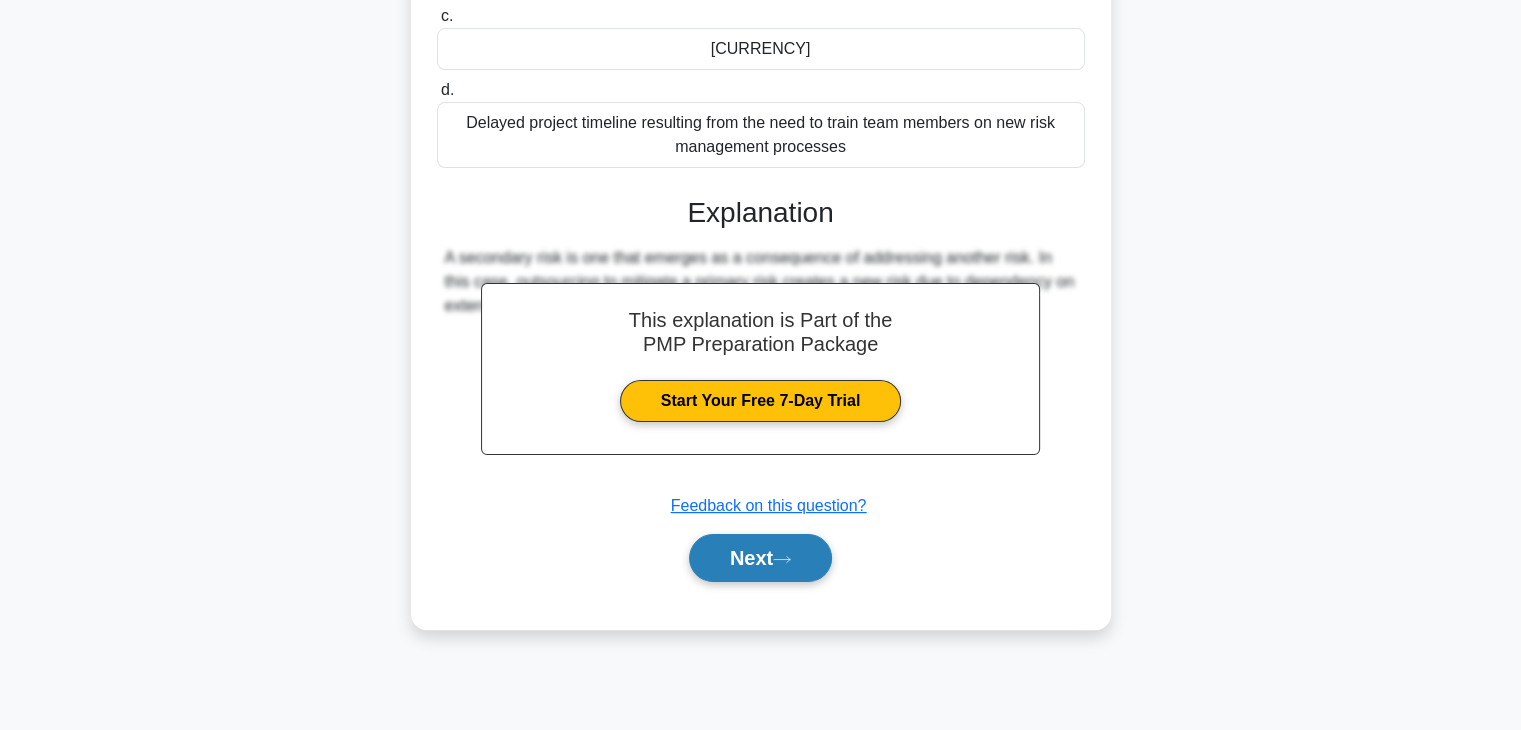 click on "Next" at bounding box center [760, 558] 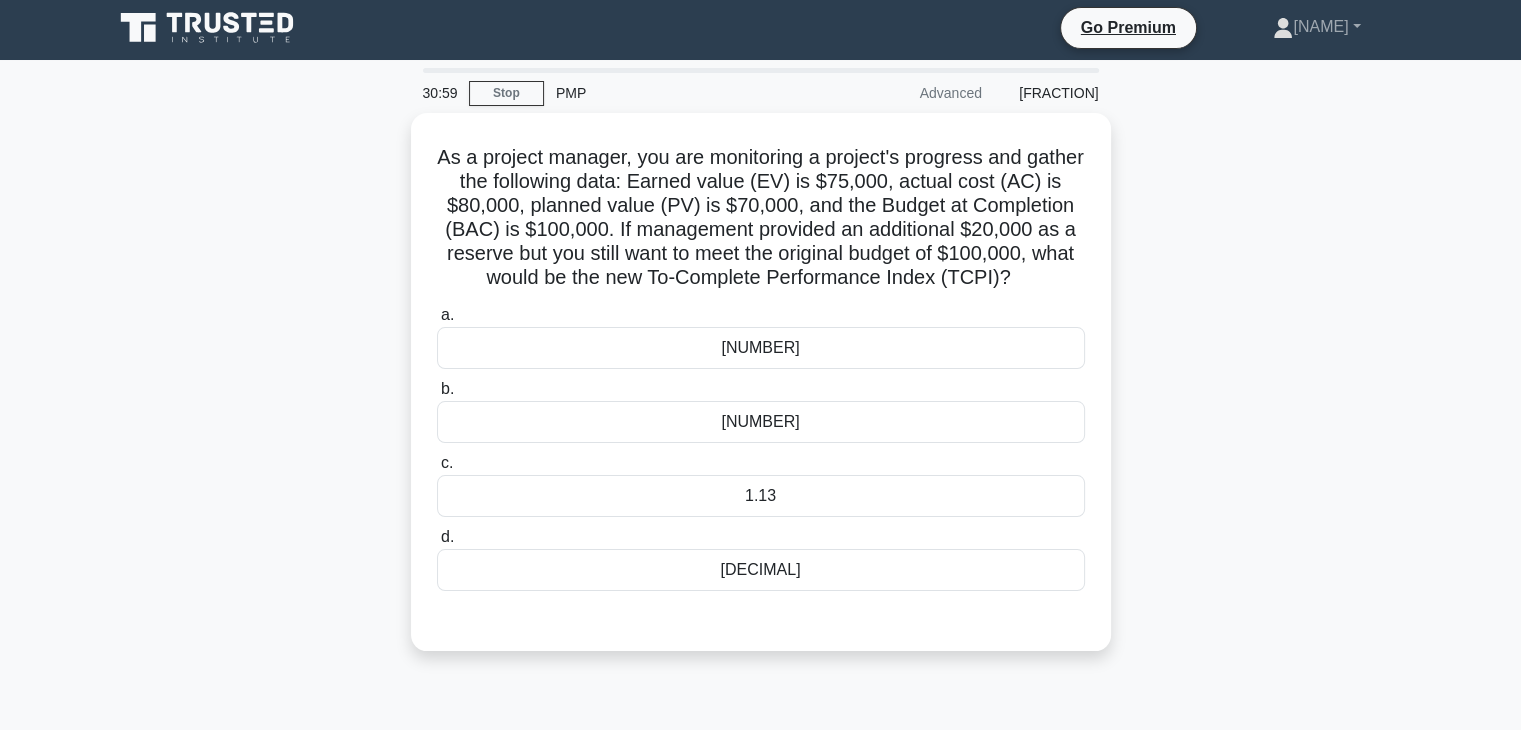 scroll, scrollTop: 0, scrollLeft: 0, axis: both 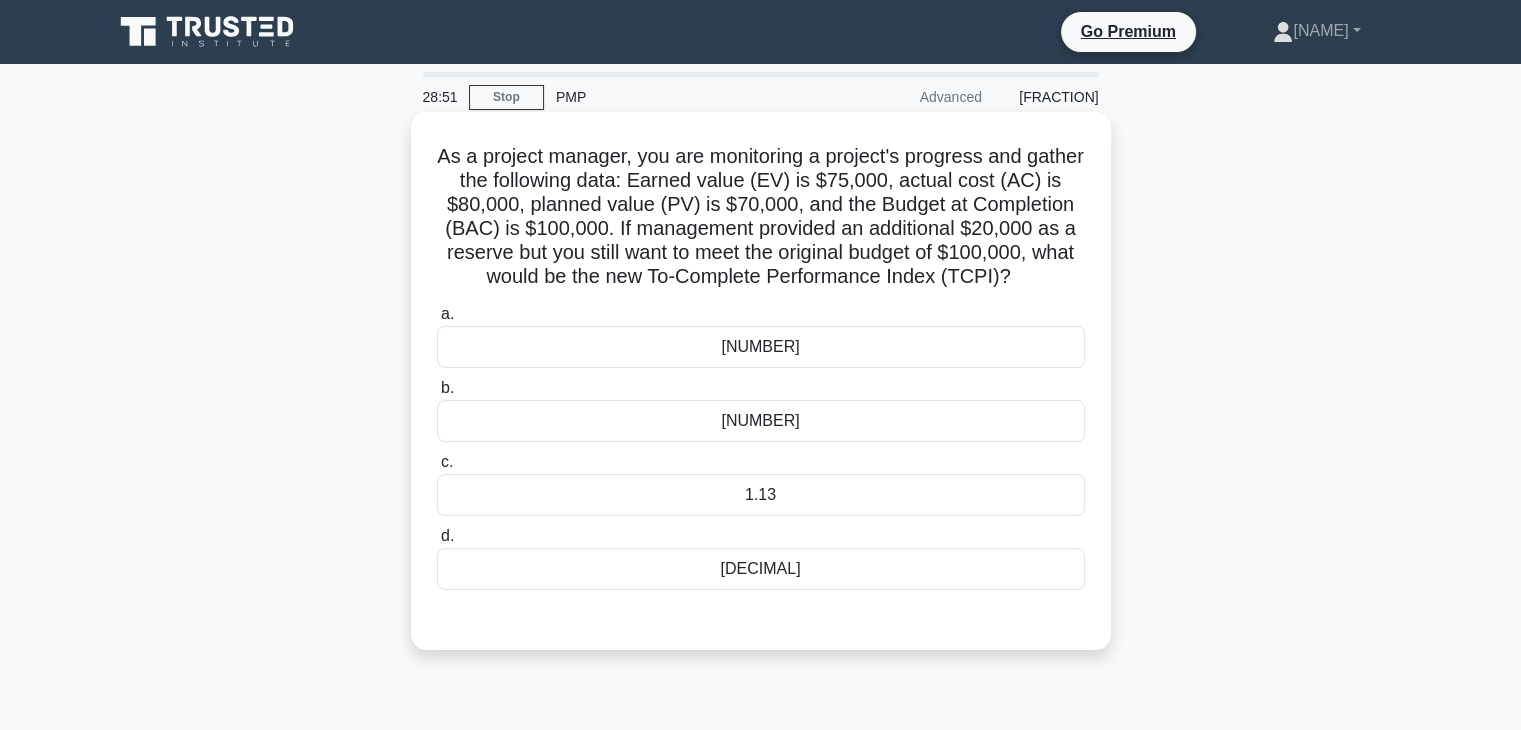 click on "[NUMBER]" at bounding box center [761, 421] 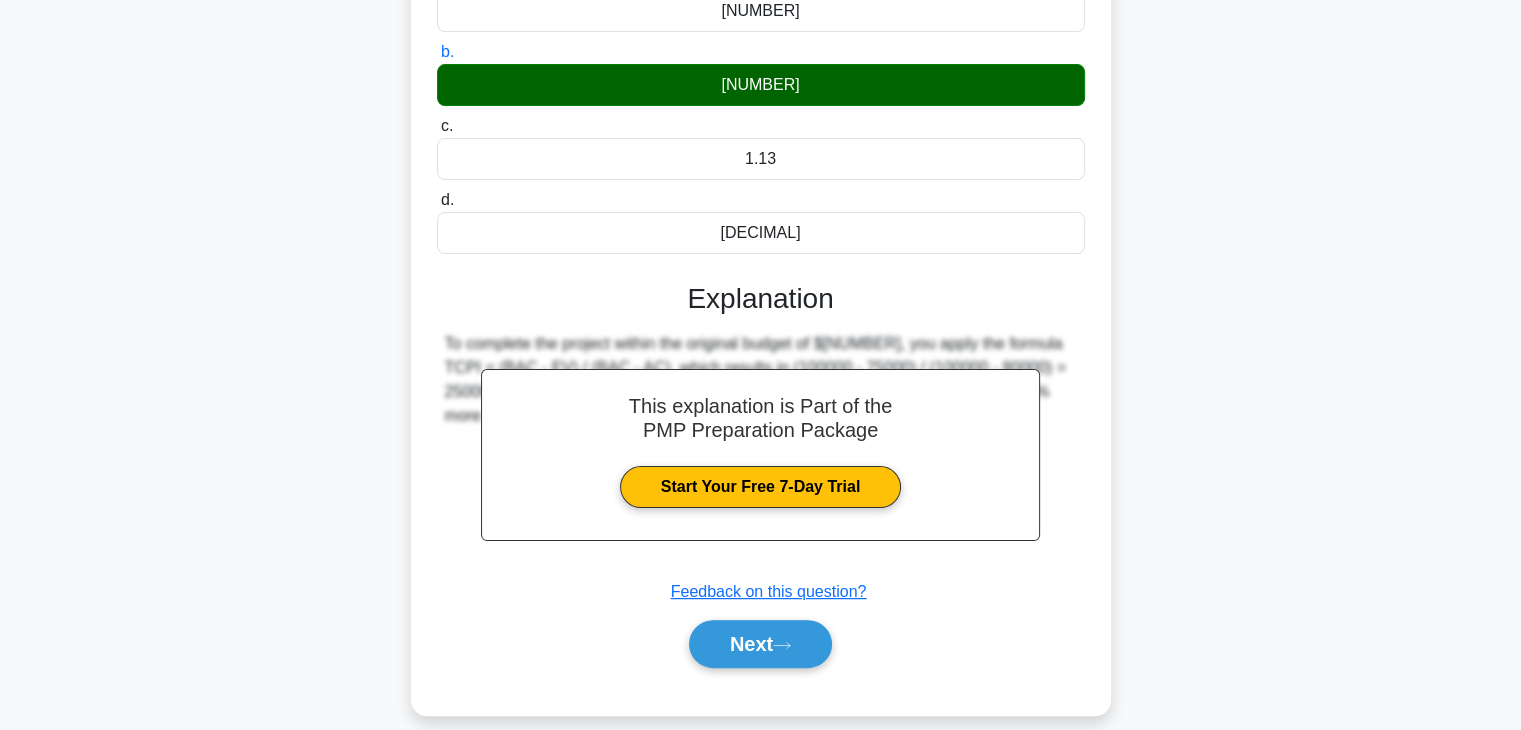 scroll, scrollTop: 341, scrollLeft: 0, axis: vertical 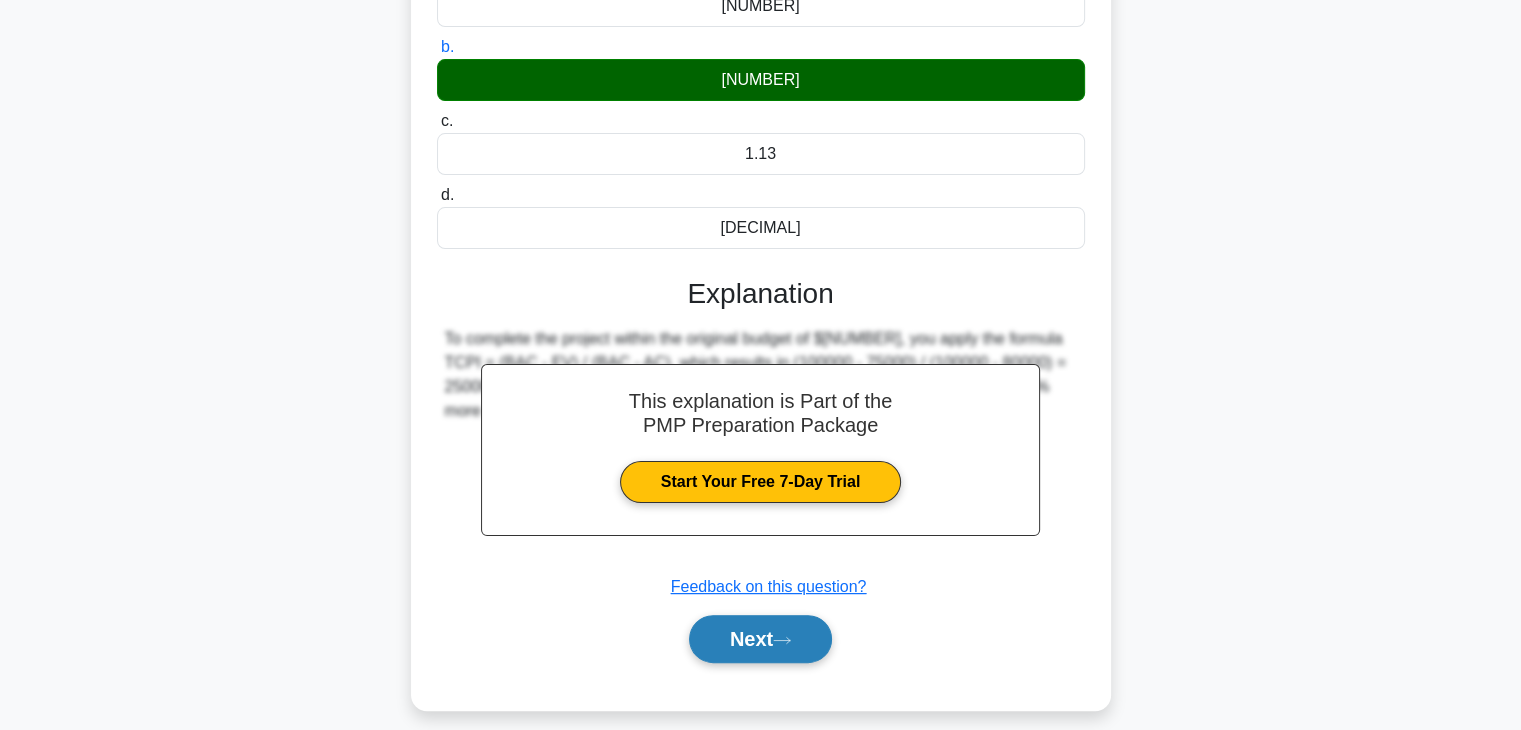 click on "Next" at bounding box center (760, 639) 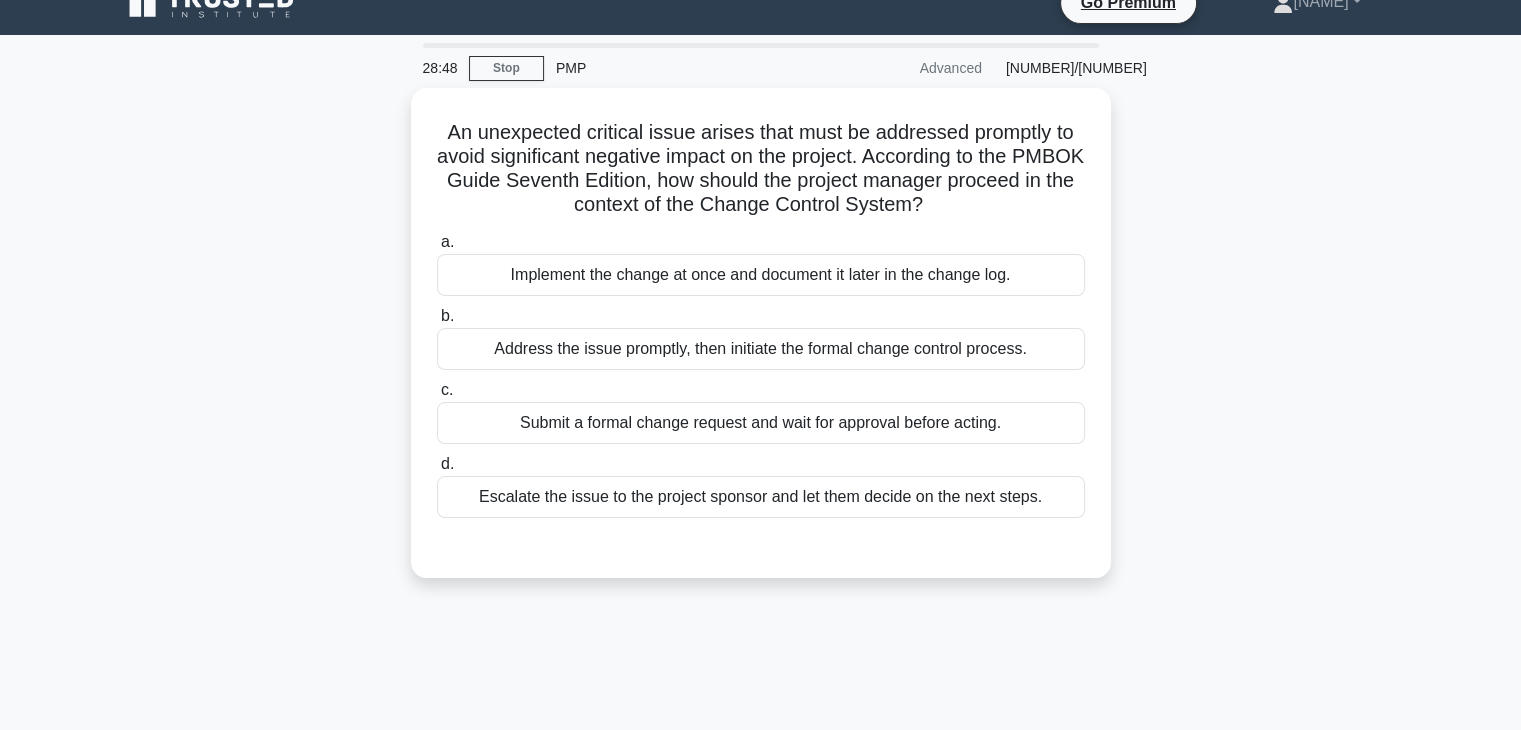 scroll, scrollTop: 0, scrollLeft: 0, axis: both 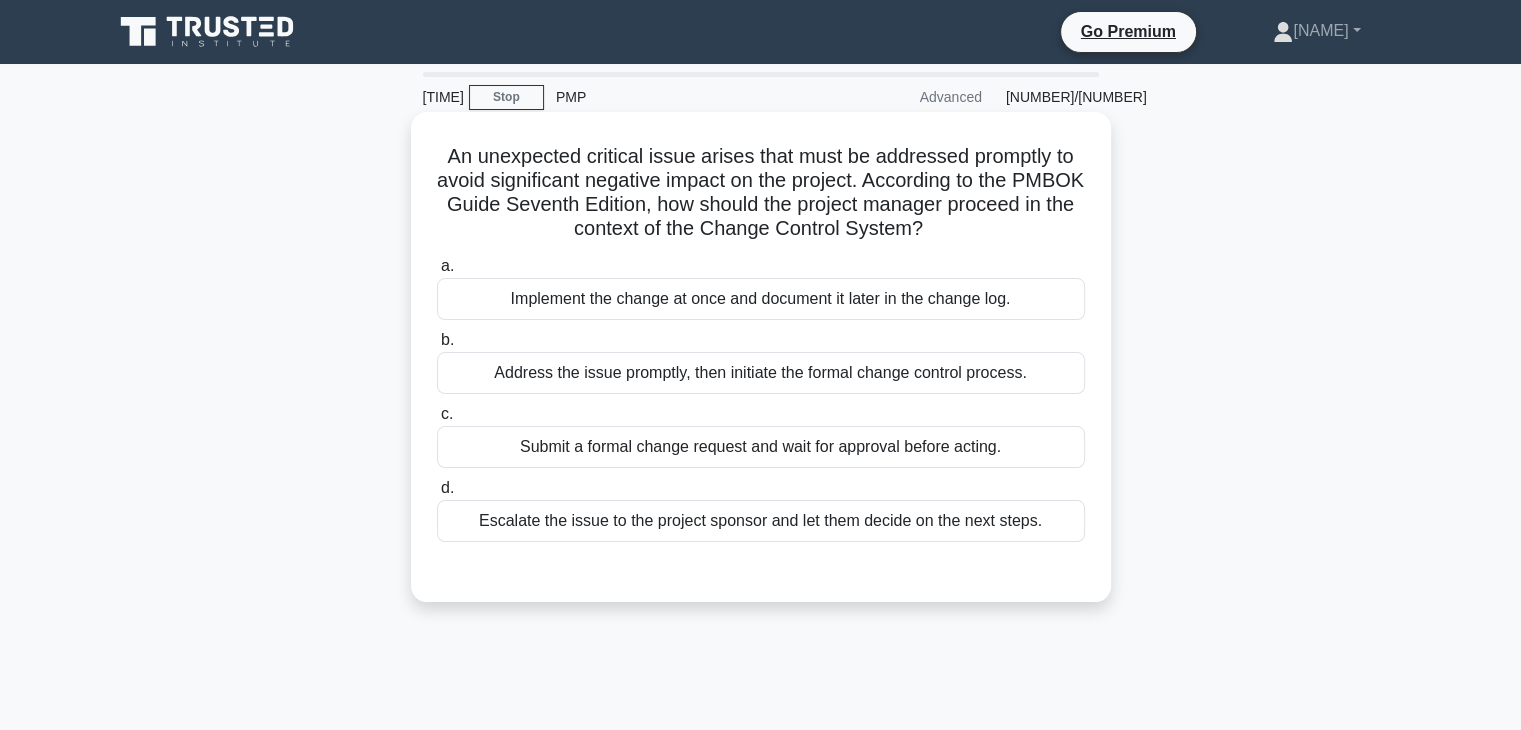 click on "Address the issue promptly, then initiate the formal change control process." at bounding box center [761, 373] 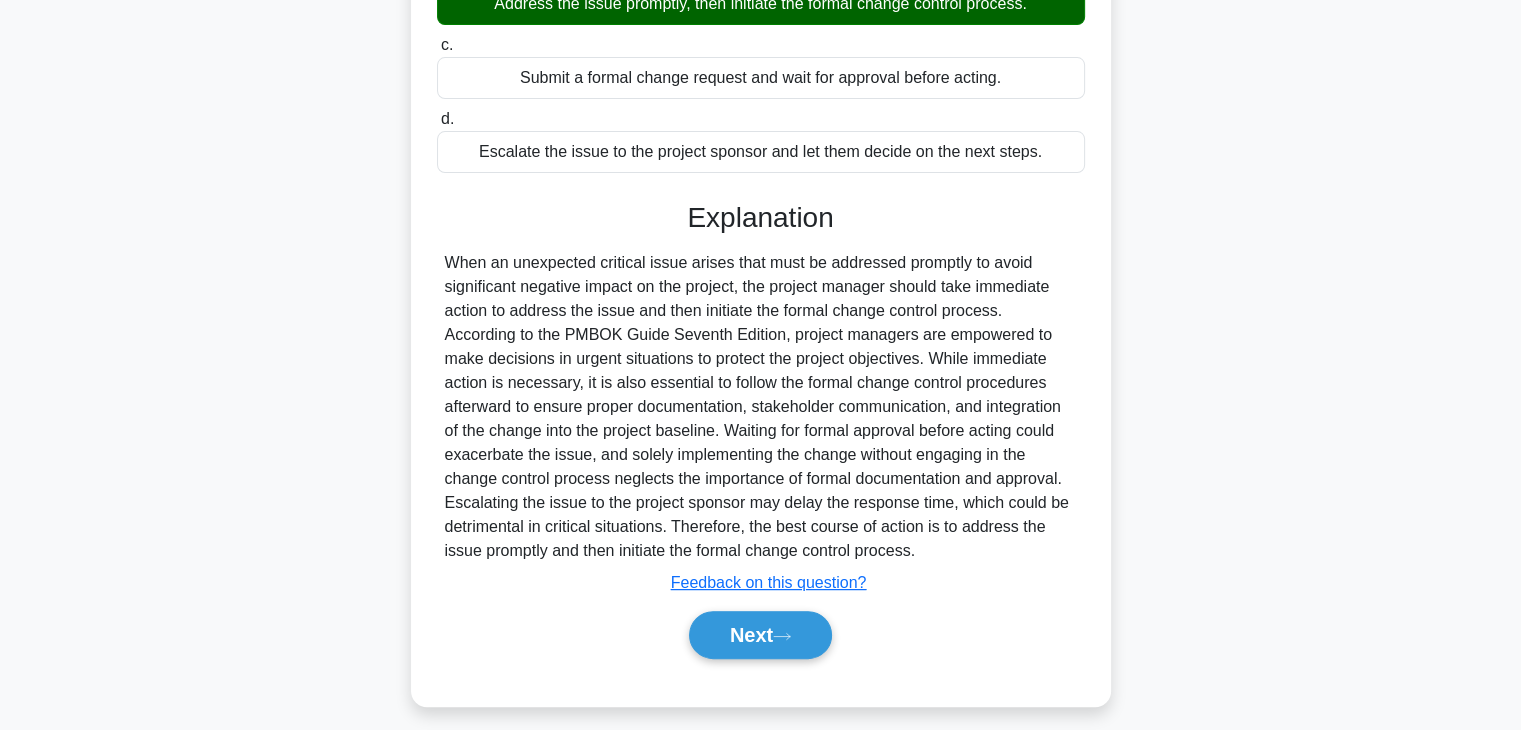 scroll, scrollTop: 382, scrollLeft: 0, axis: vertical 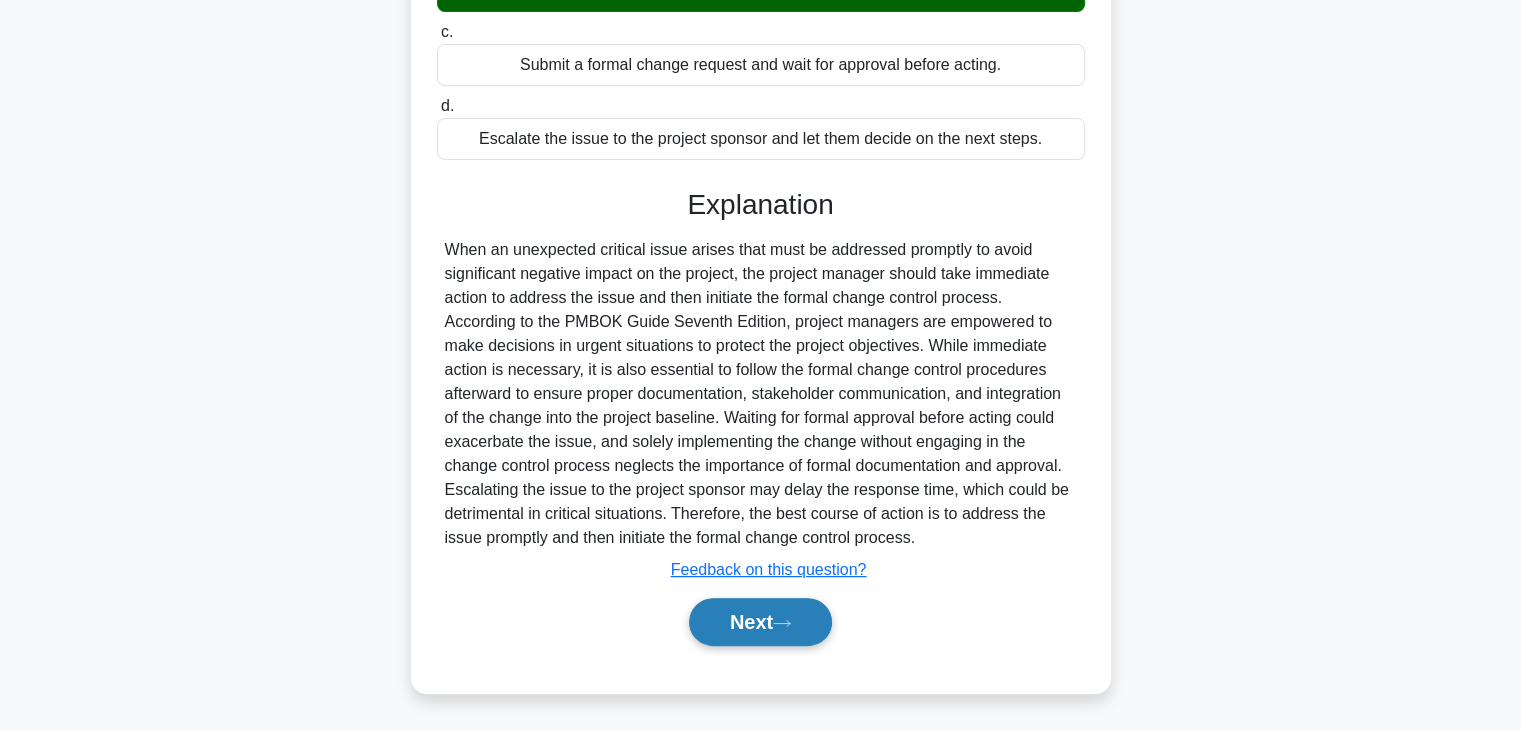 click on "Next" at bounding box center [760, 622] 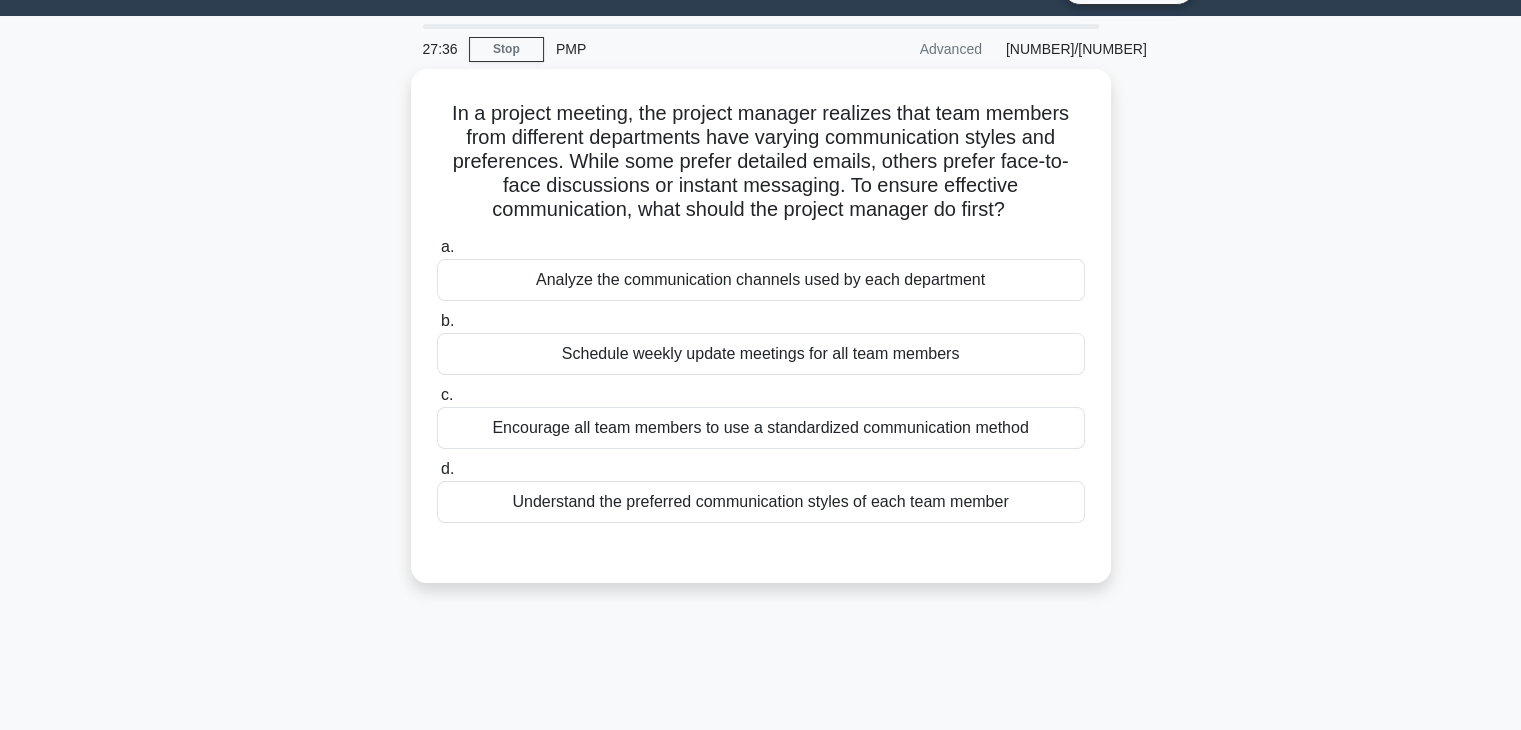 scroll, scrollTop: 0, scrollLeft: 0, axis: both 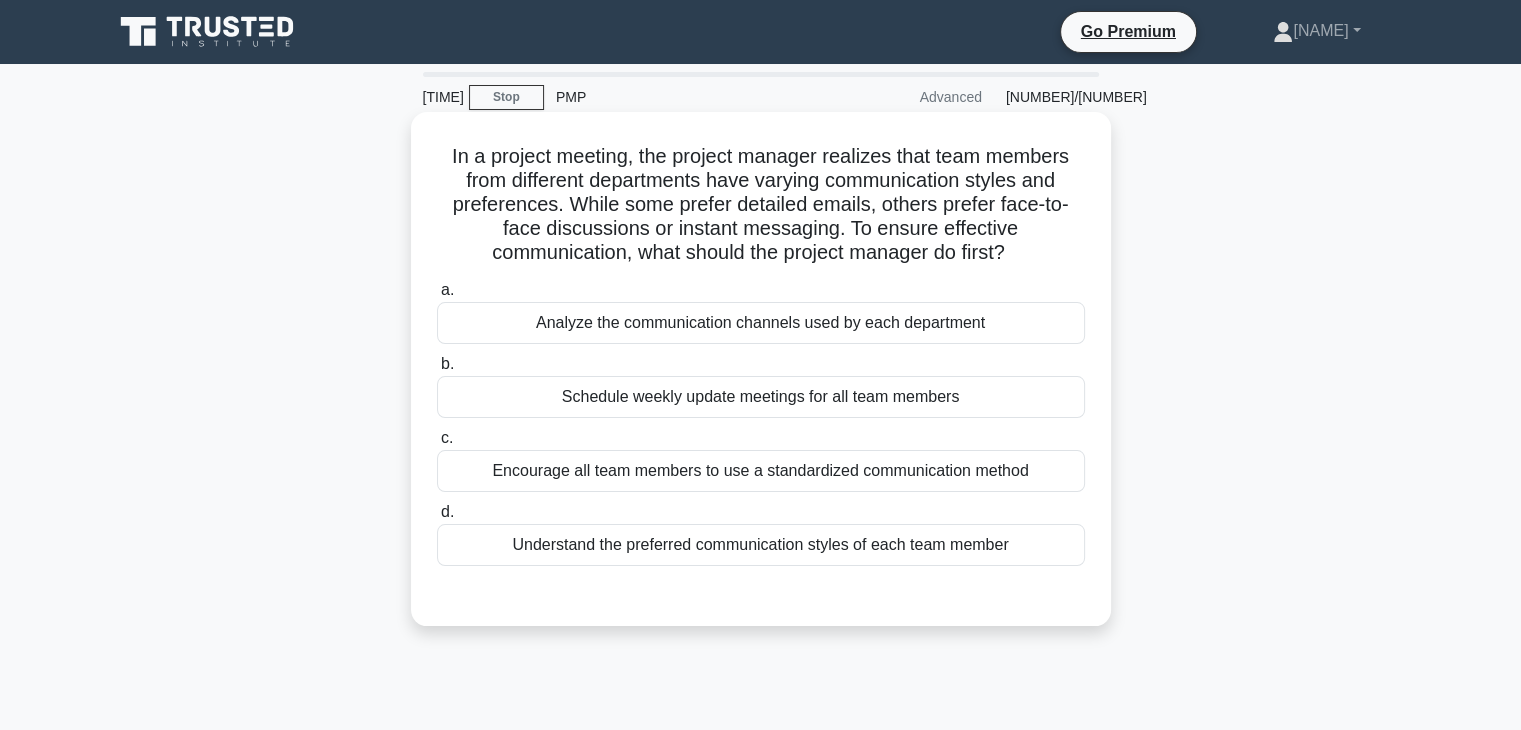 click on "Analyze the communication channels used by each department" at bounding box center (761, 323) 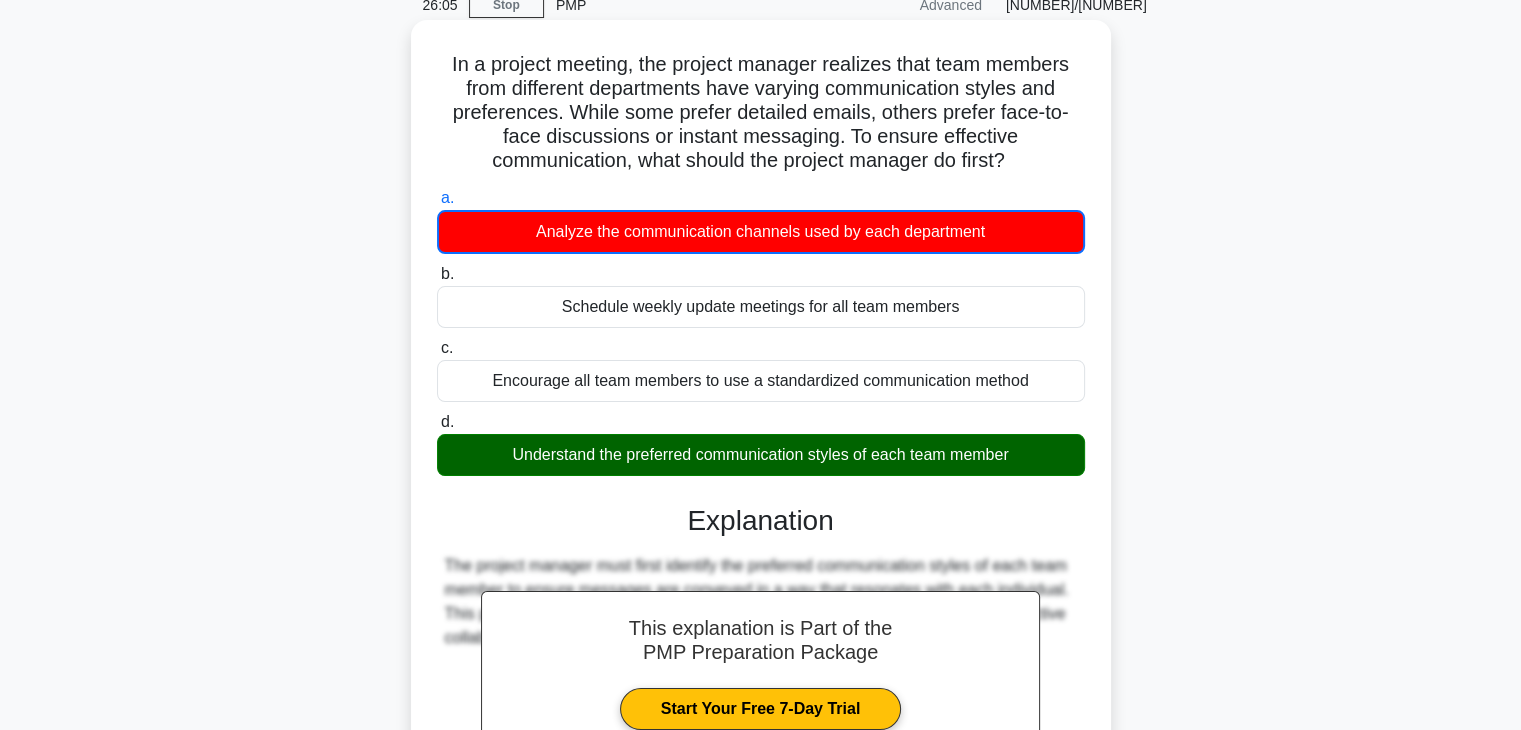 scroll, scrollTop: 351, scrollLeft: 0, axis: vertical 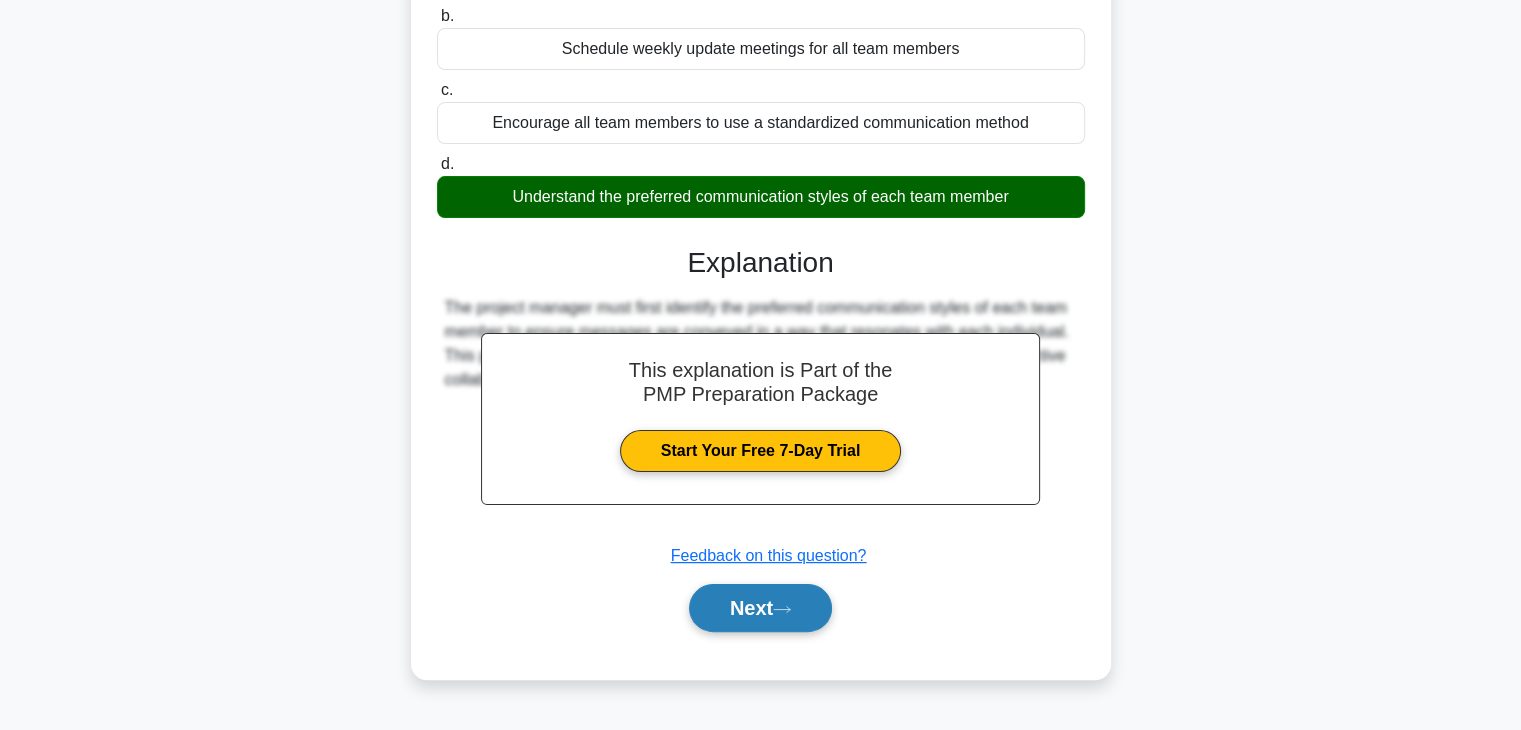 click on "Next" at bounding box center (760, 608) 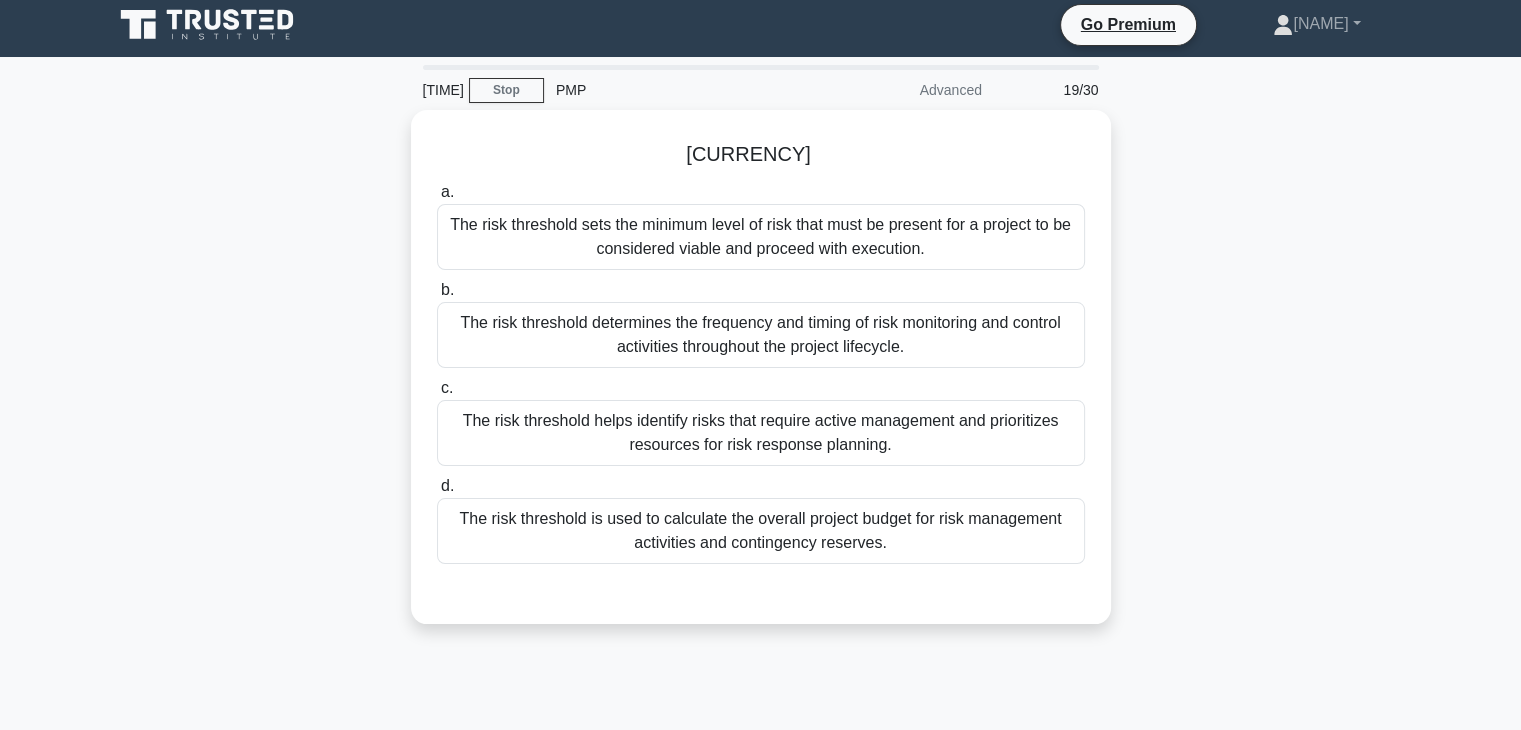 scroll, scrollTop: 0, scrollLeft: 0, axis: both 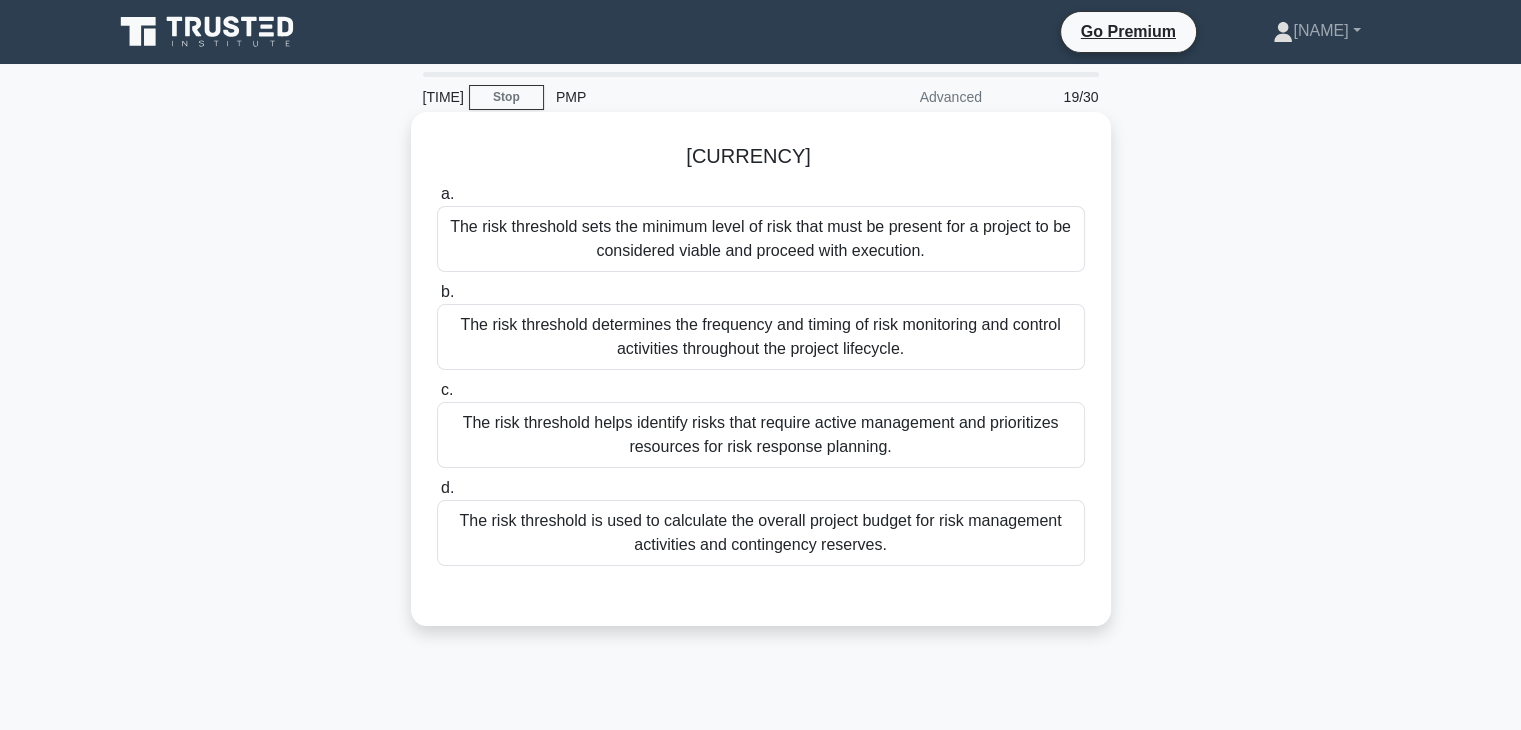 click on "The risk threshold helps identify risks that require active management and prioritizes resources for risk response planning." at bounding box center (761, 435) 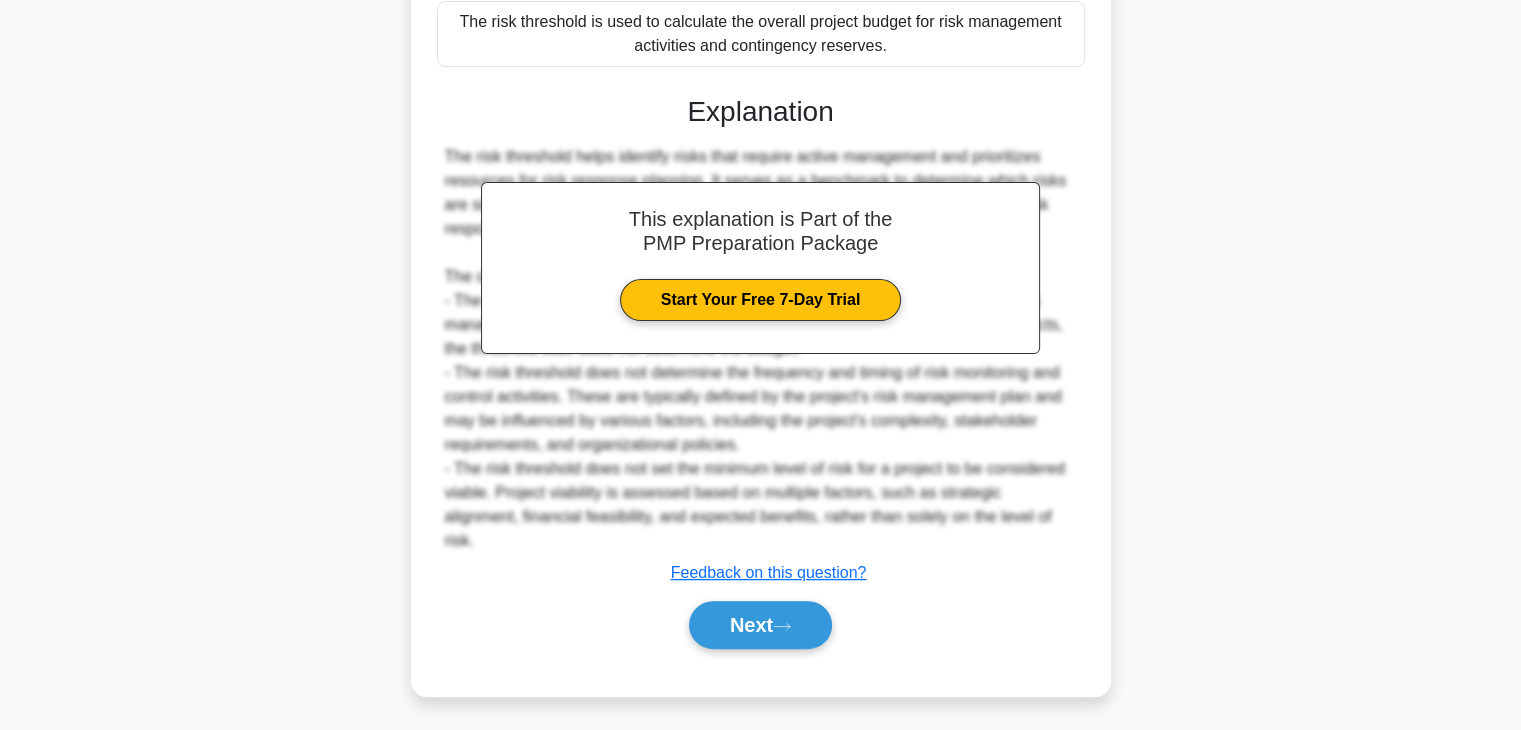 scroll, scrollTop: 502, scrollLeft: 0, axis: vertical 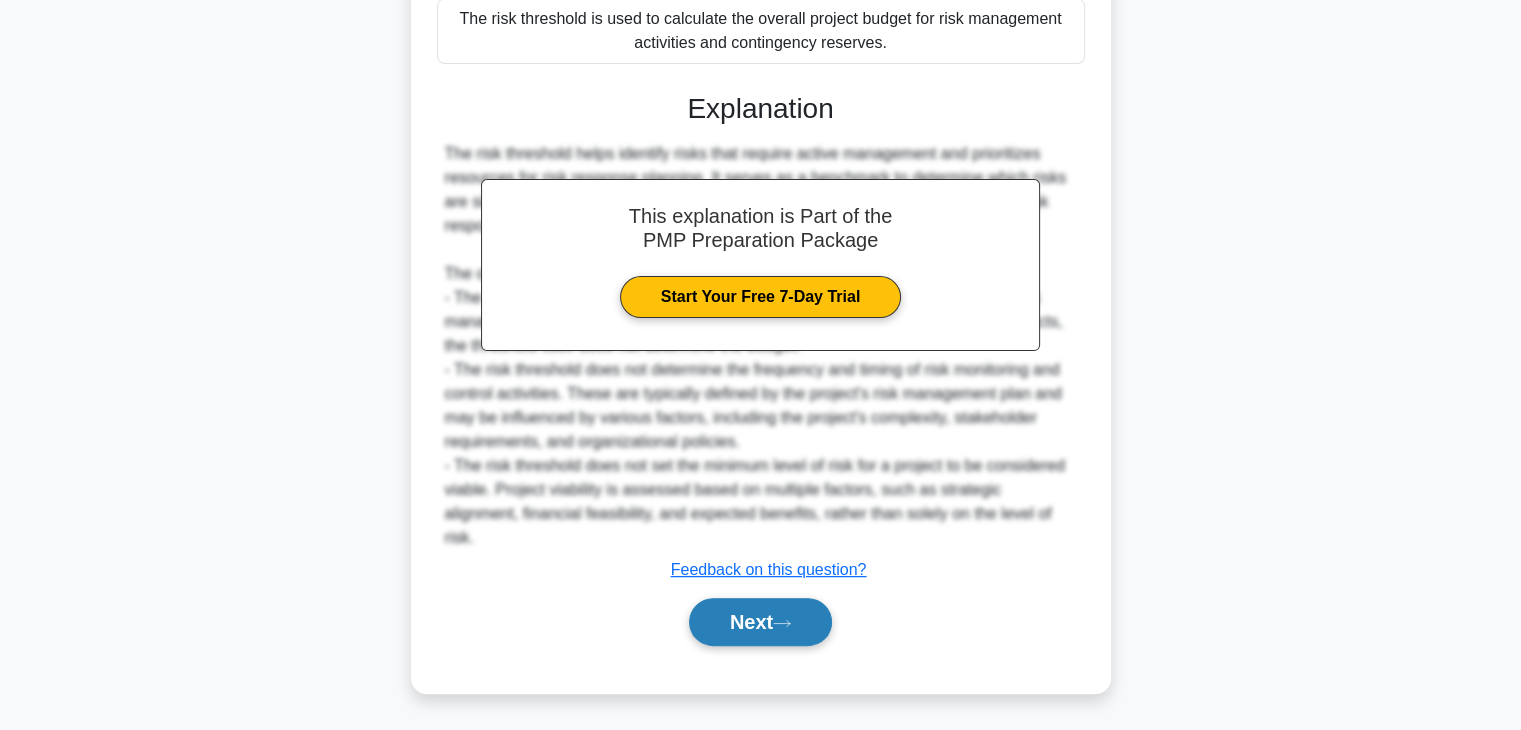 click on "Next" at bounding box center (760, 622) 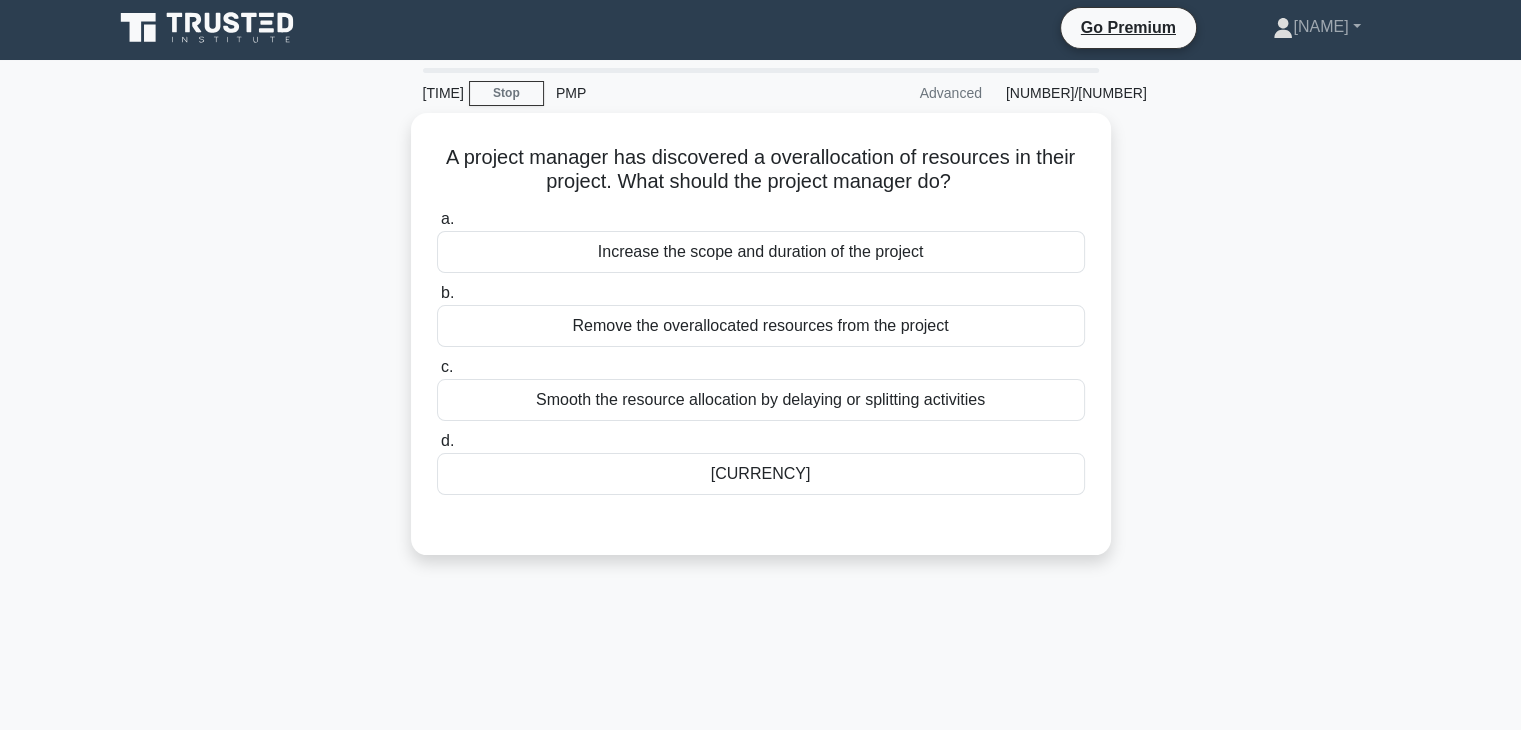 scroll, scrollTop: 0, scrollLeft: 0, axis: both 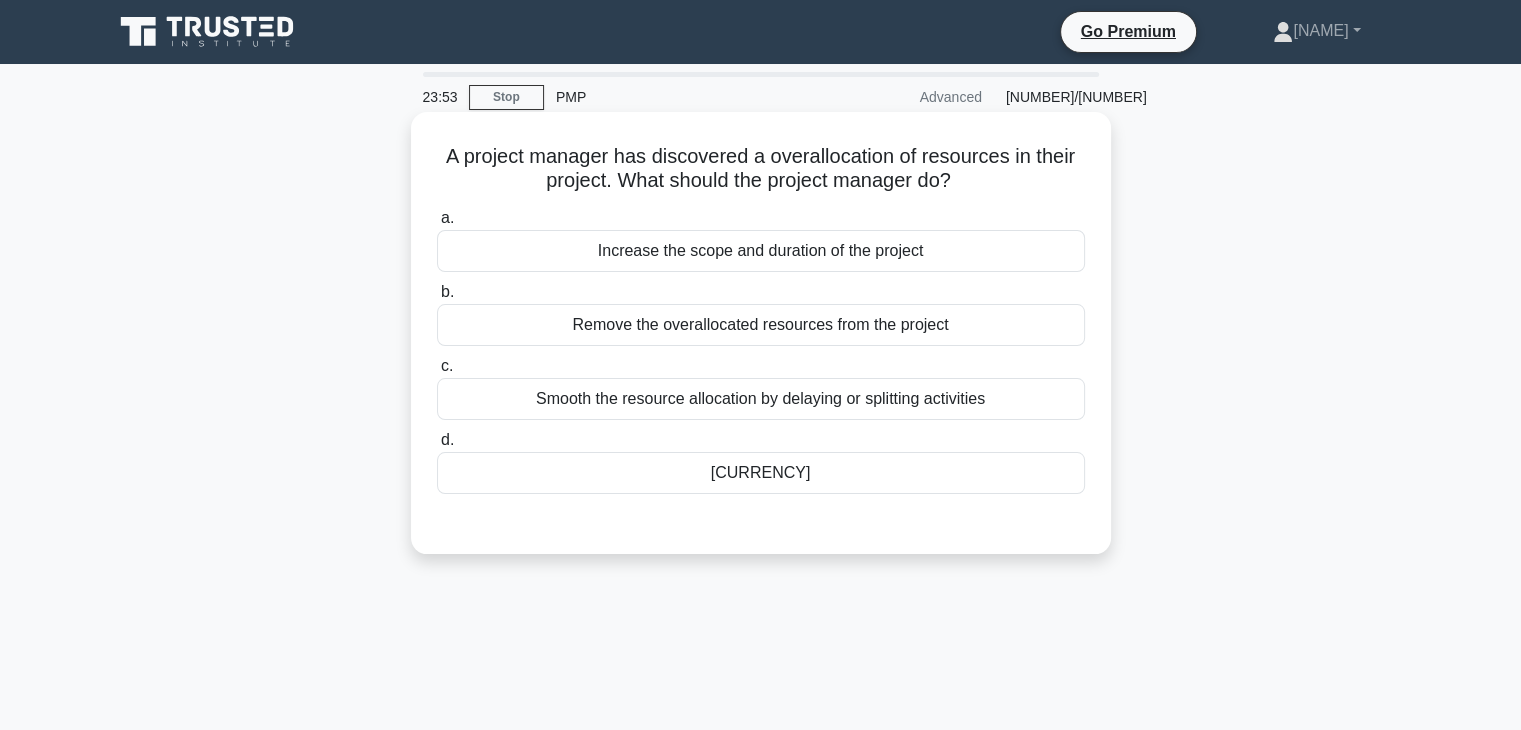 click on "Smooth the resource allocation by delaying or splitting activities" at bounding box center [761, 399] 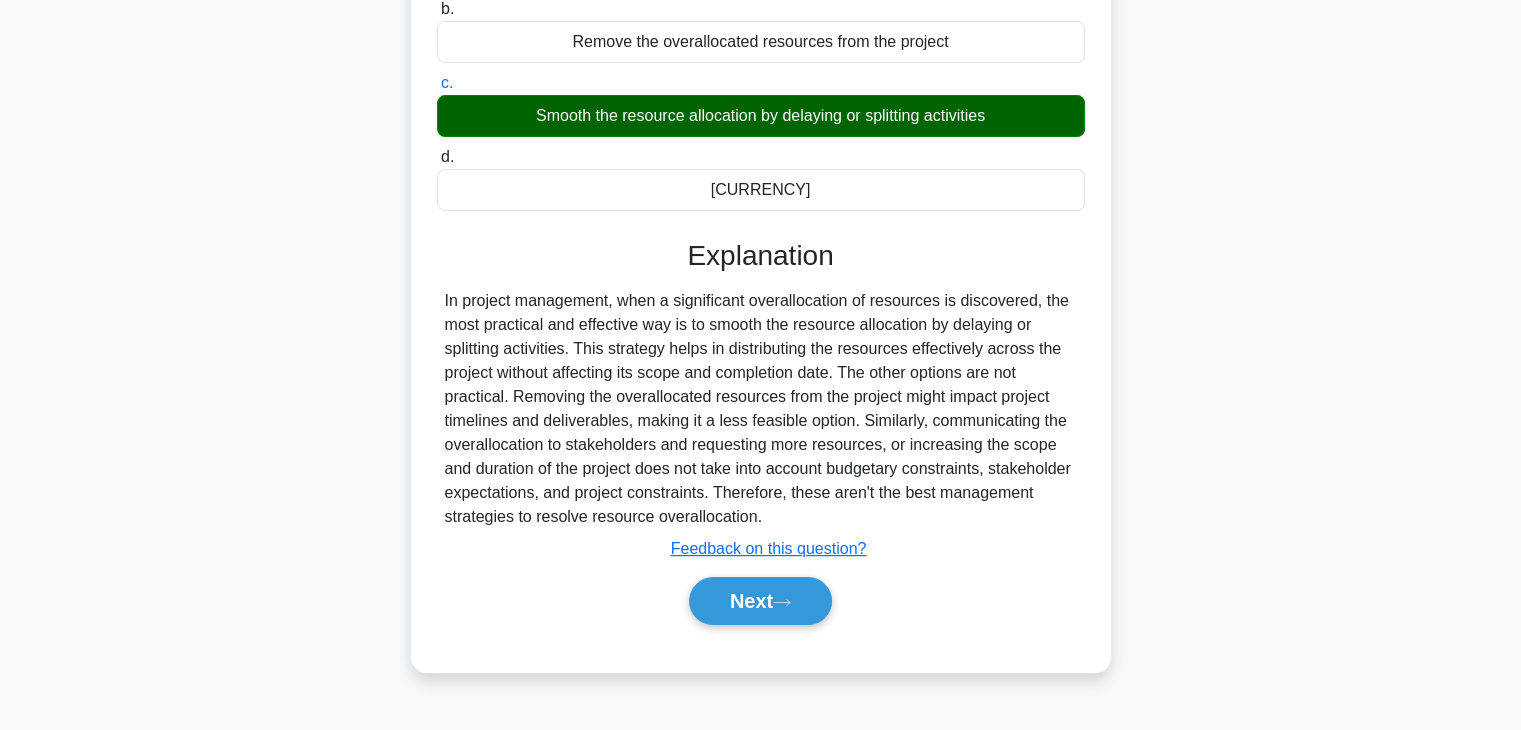 scroll, scrollTop: 293, scrollLeft: 0, axis: vertical 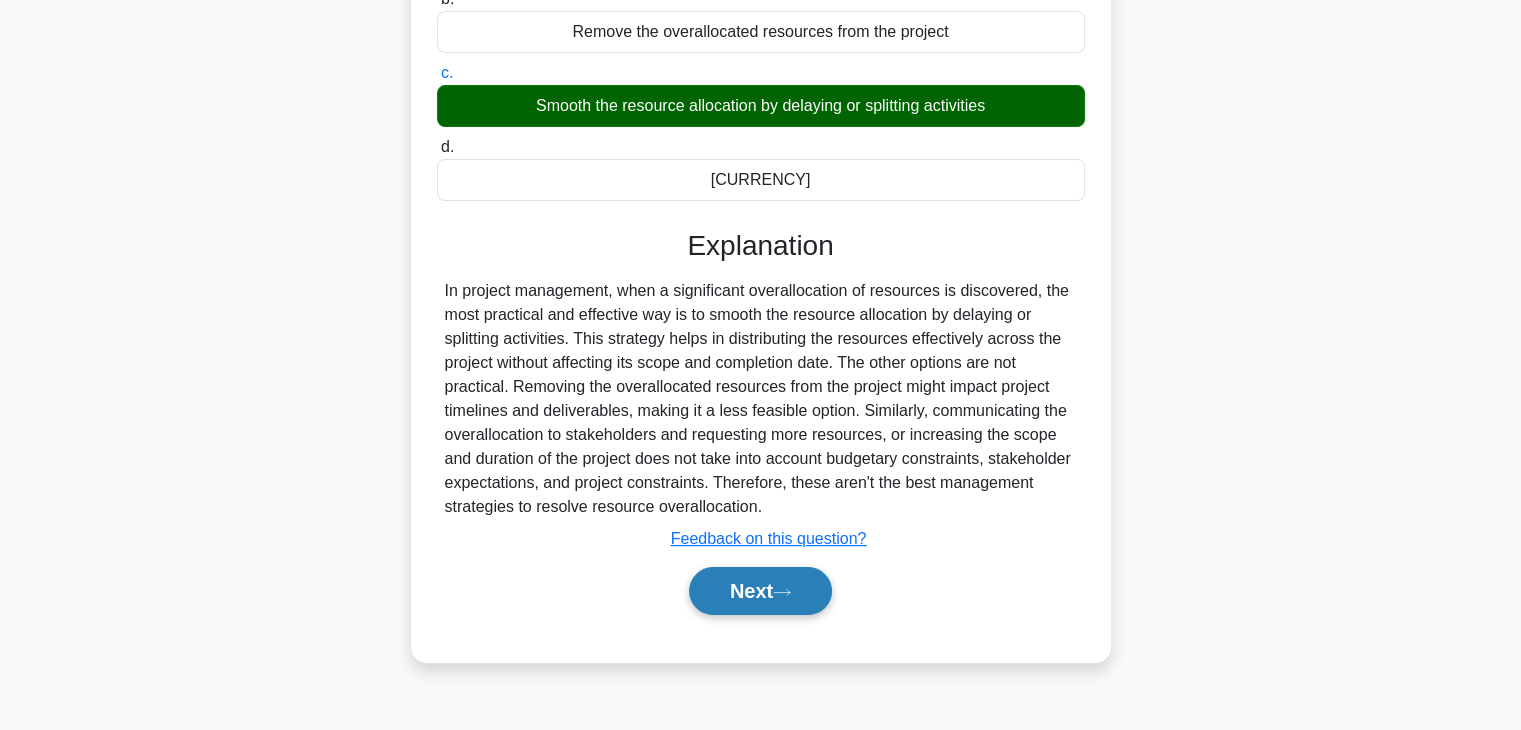 click on "Next" at bounding box center [760, 591] 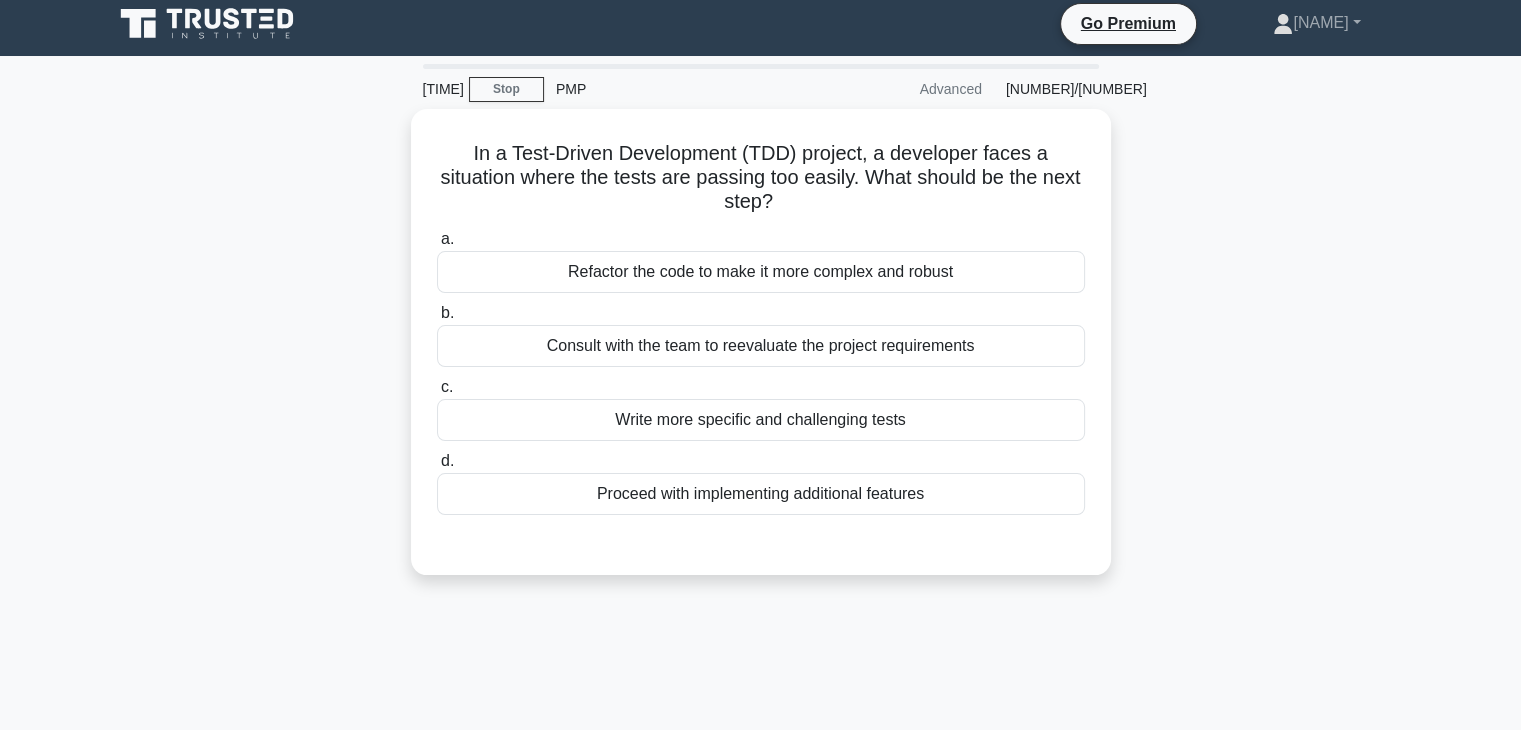 scroll, scrollTop: 0, scrollLeft: 0, axis: both 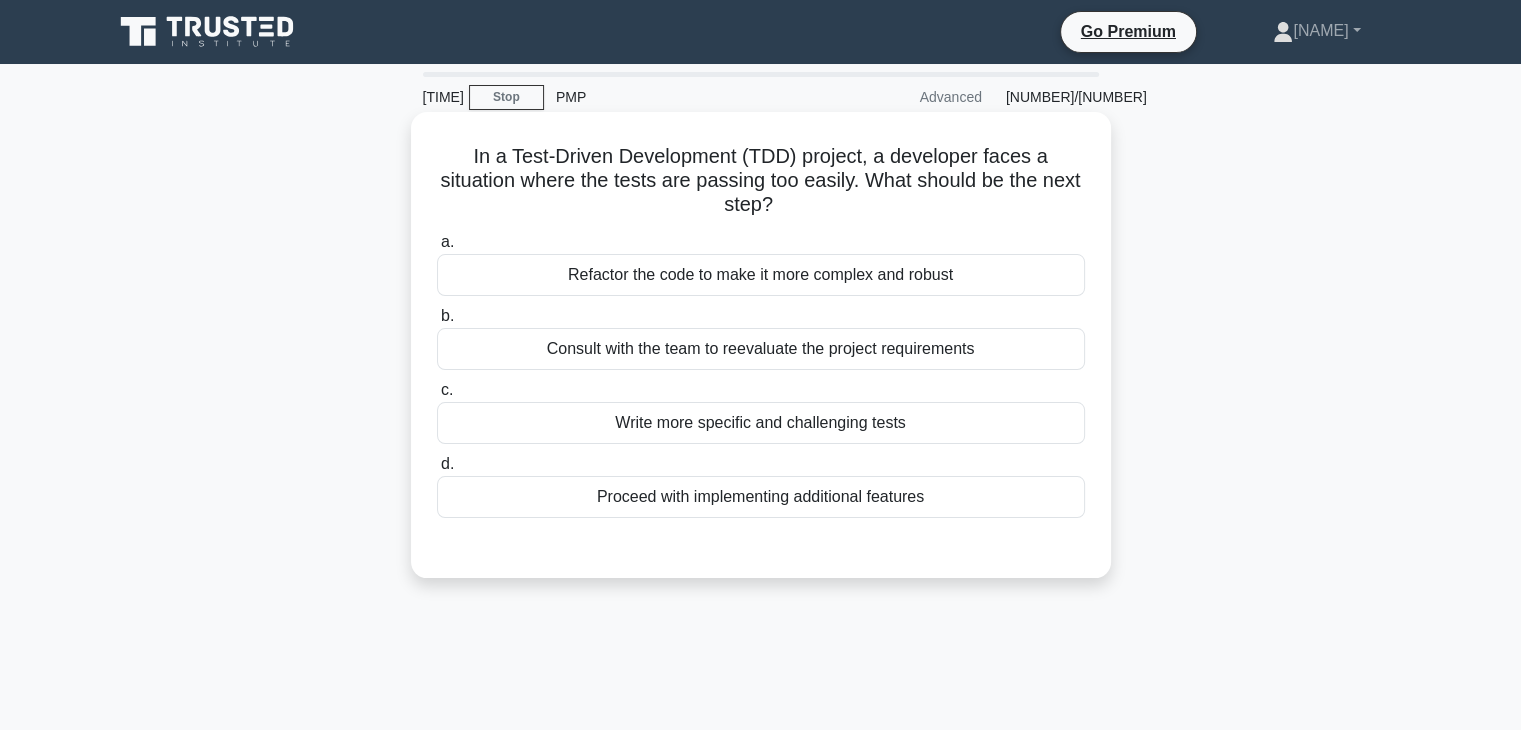click on "Consult with the team to reevaluate the project requirements" at bounding box center [761, 349] 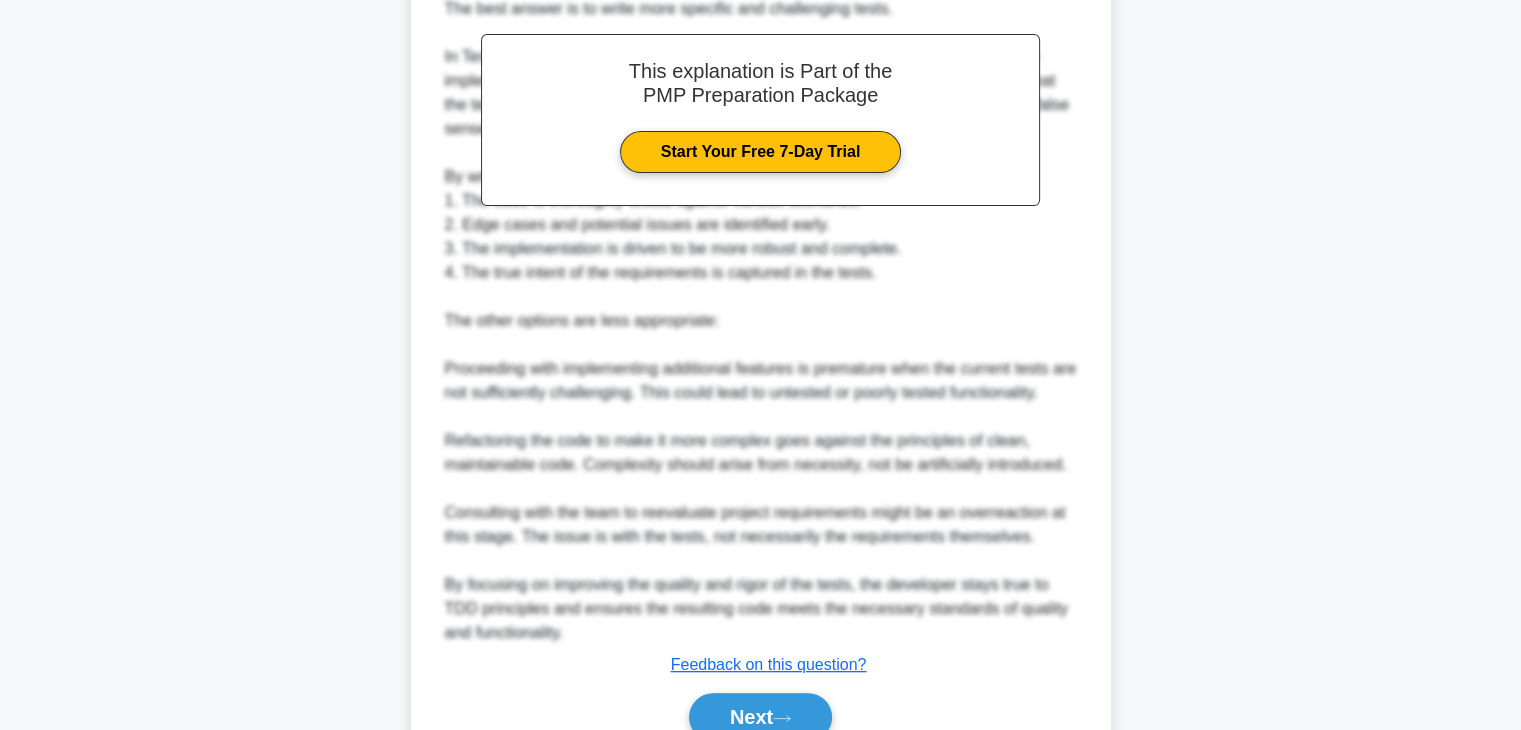 scroll, scrollTop: 696, scrollLeft: 0, axis: vertical 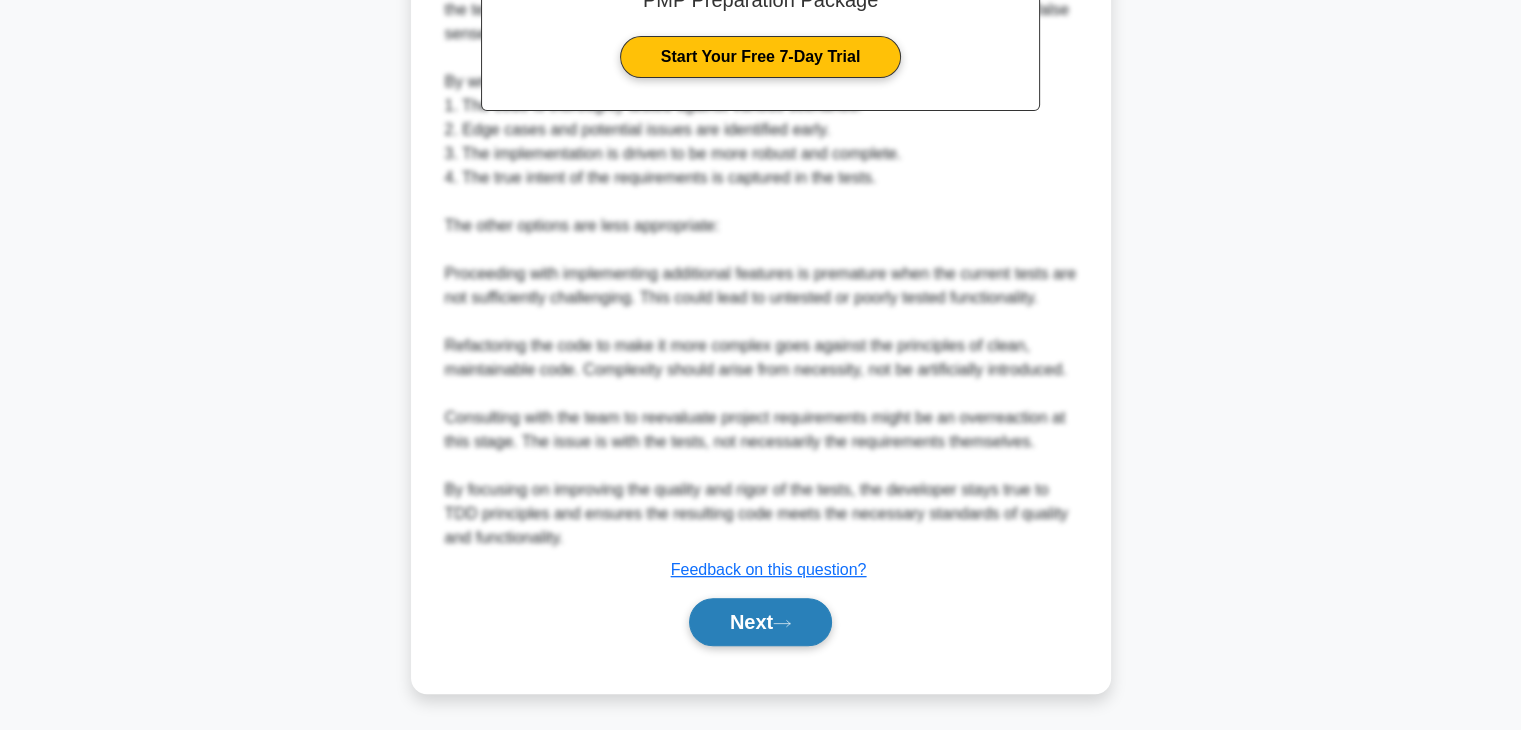 click on "Next" at bounding box center [760, 622] 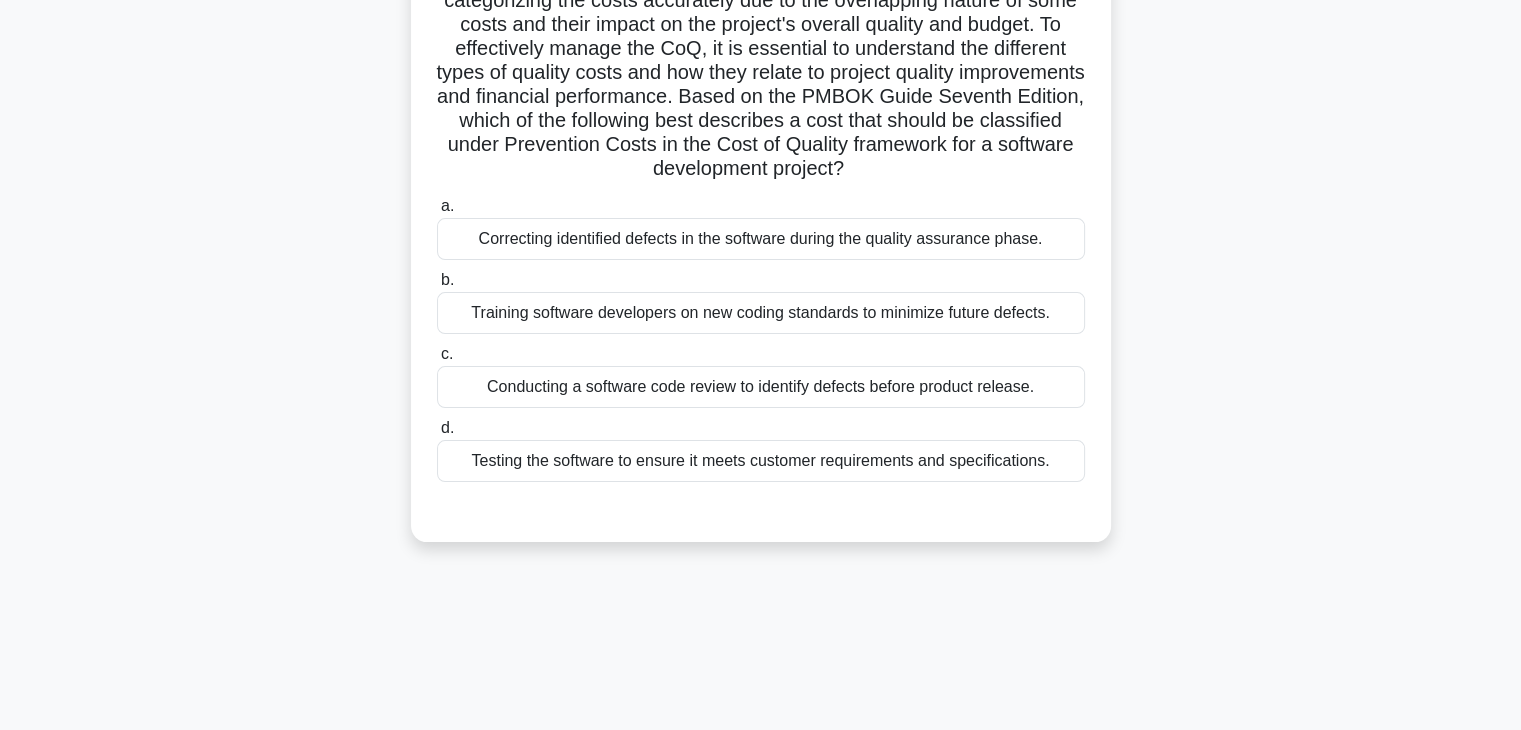 scroll, scrollTop: 351, scrollLeft: 0, axis: vertical 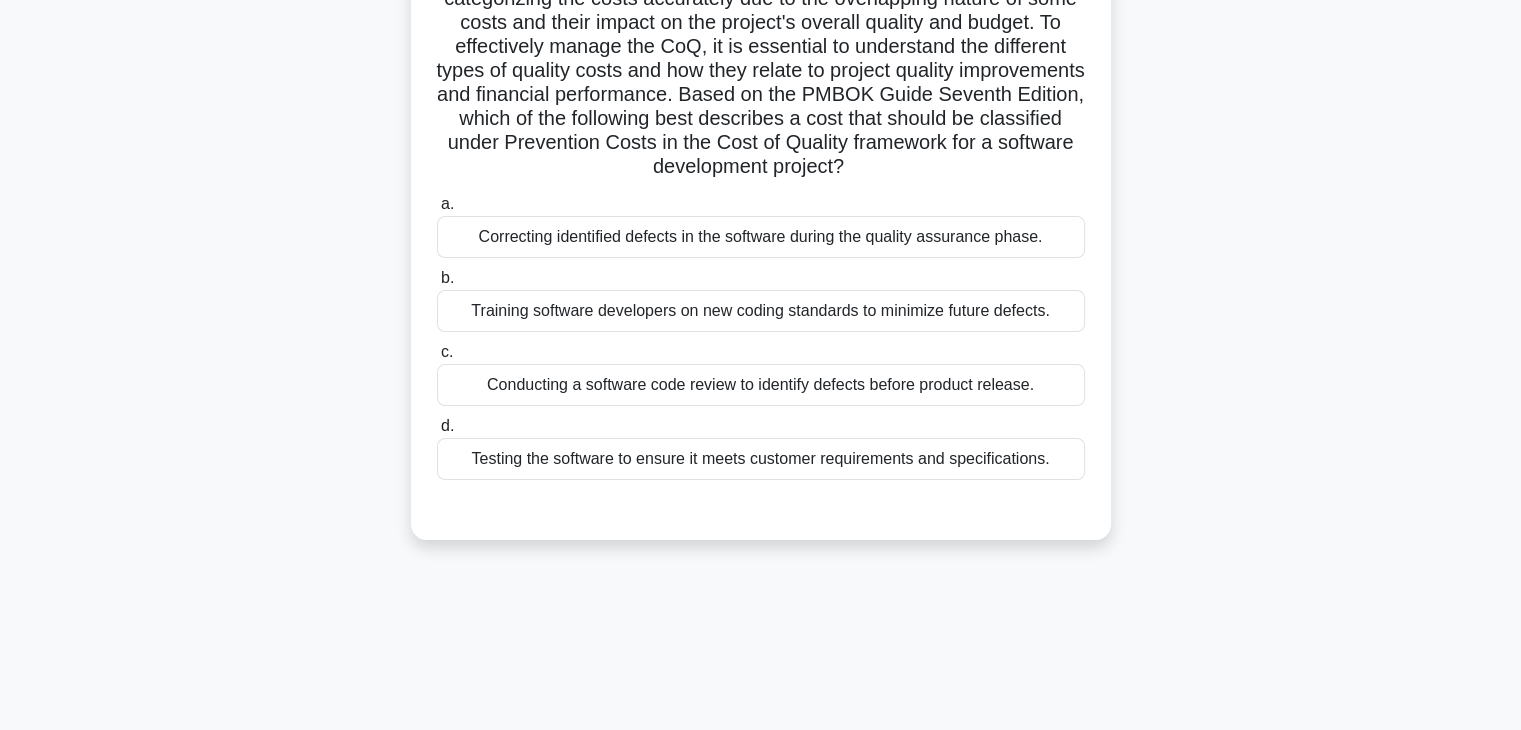 click on "Testing the software to ensure it meets customer requirements and specifications." at bounding box center (761, 459) 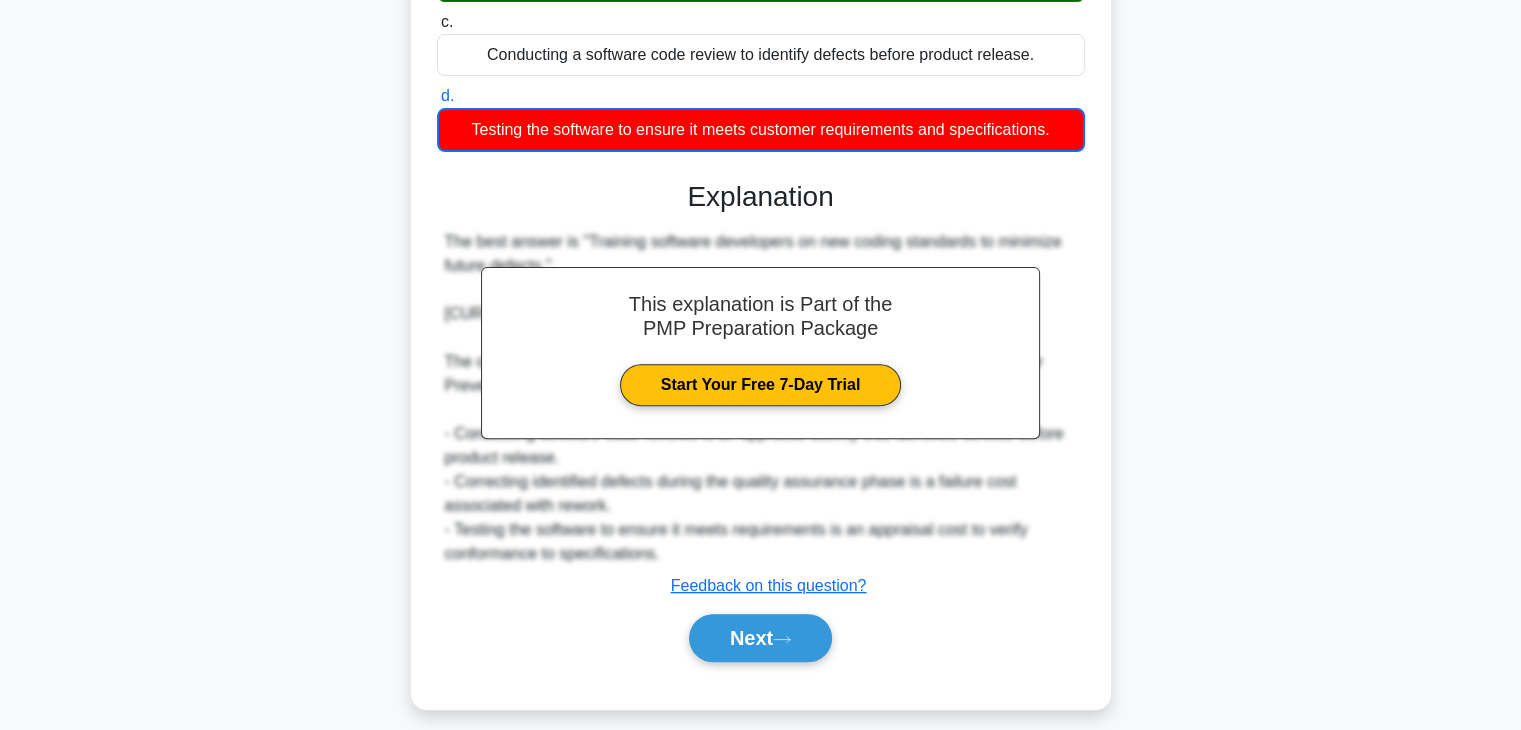 scroll, scrollTop: 768, scrollLeft: 0, axis: vertical 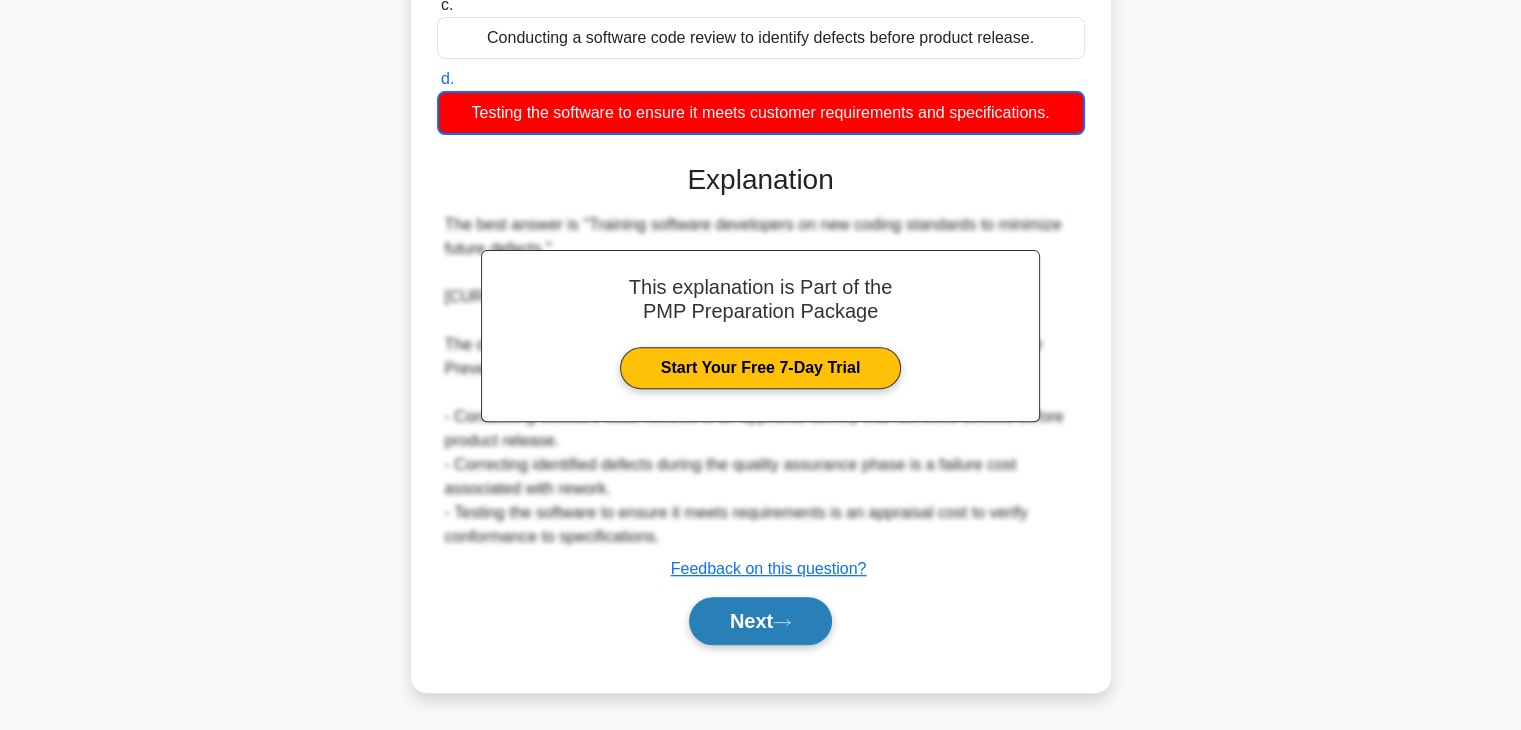 click on "Next" at bounding box center [760, 621] 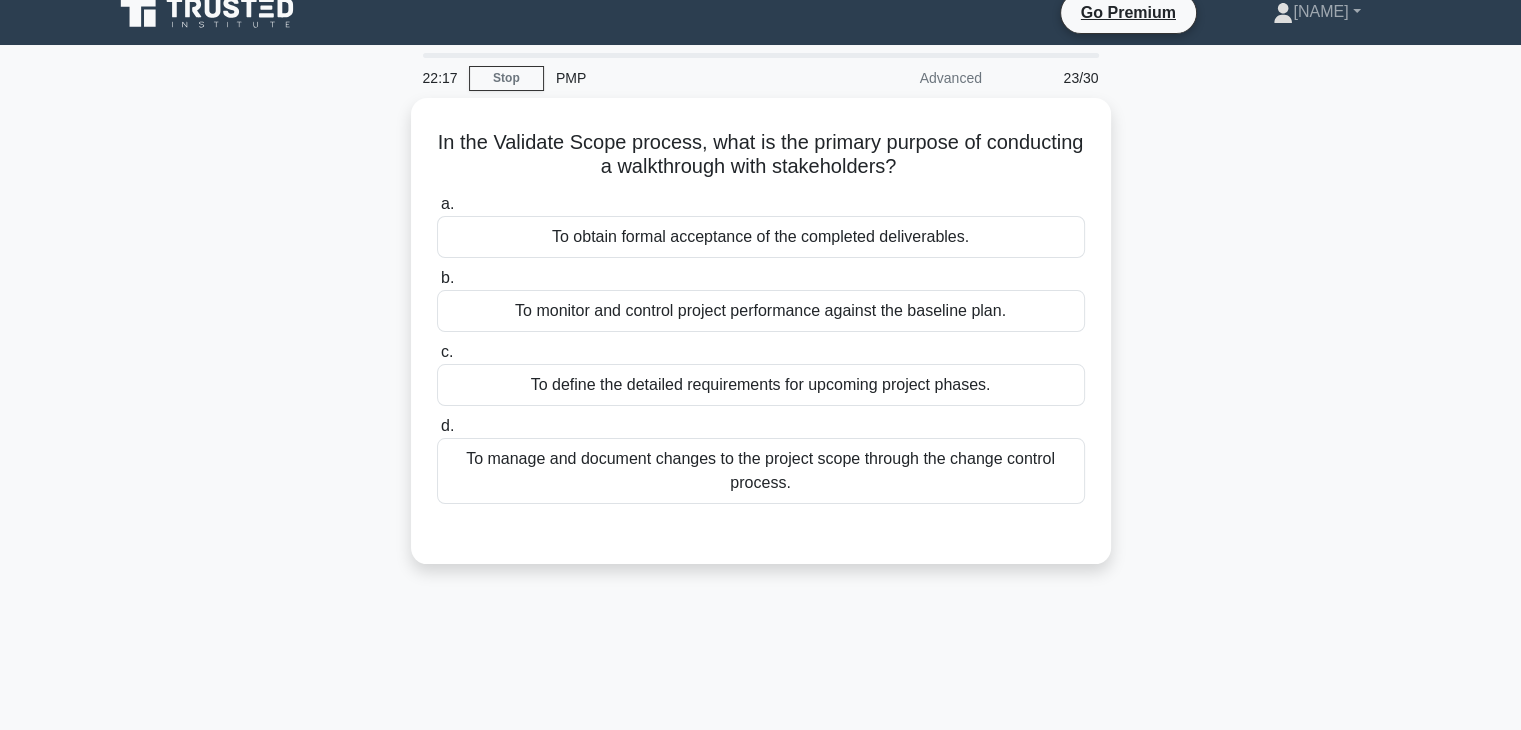scroll, scrollTop: 0, scrollLeft: 0, axis: both 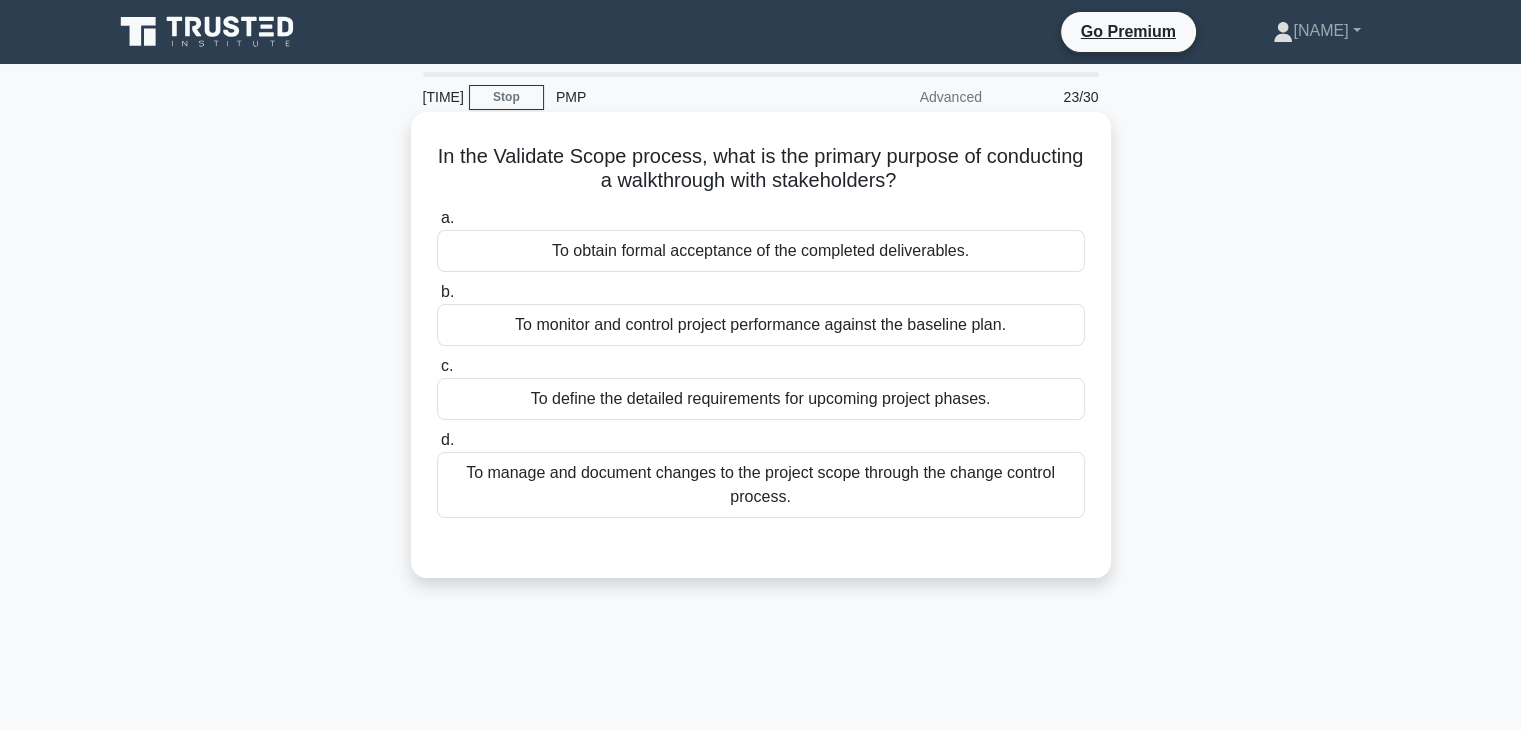 click on "To obtain formal acceptance of the completed deliverables." at bounding box center (761, 251) 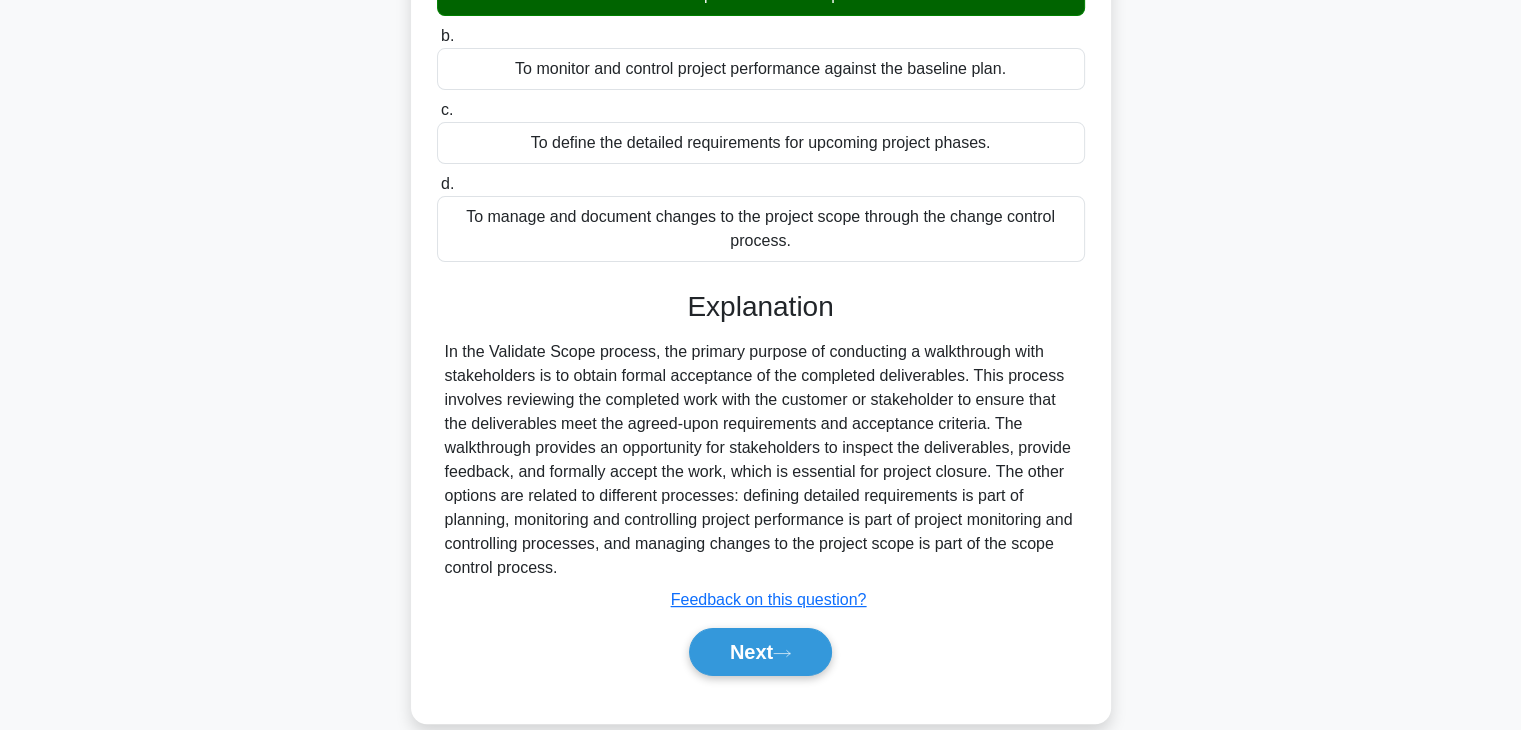 scroll, scrollTop: 351, scrollLeft: 0, axis: vertical 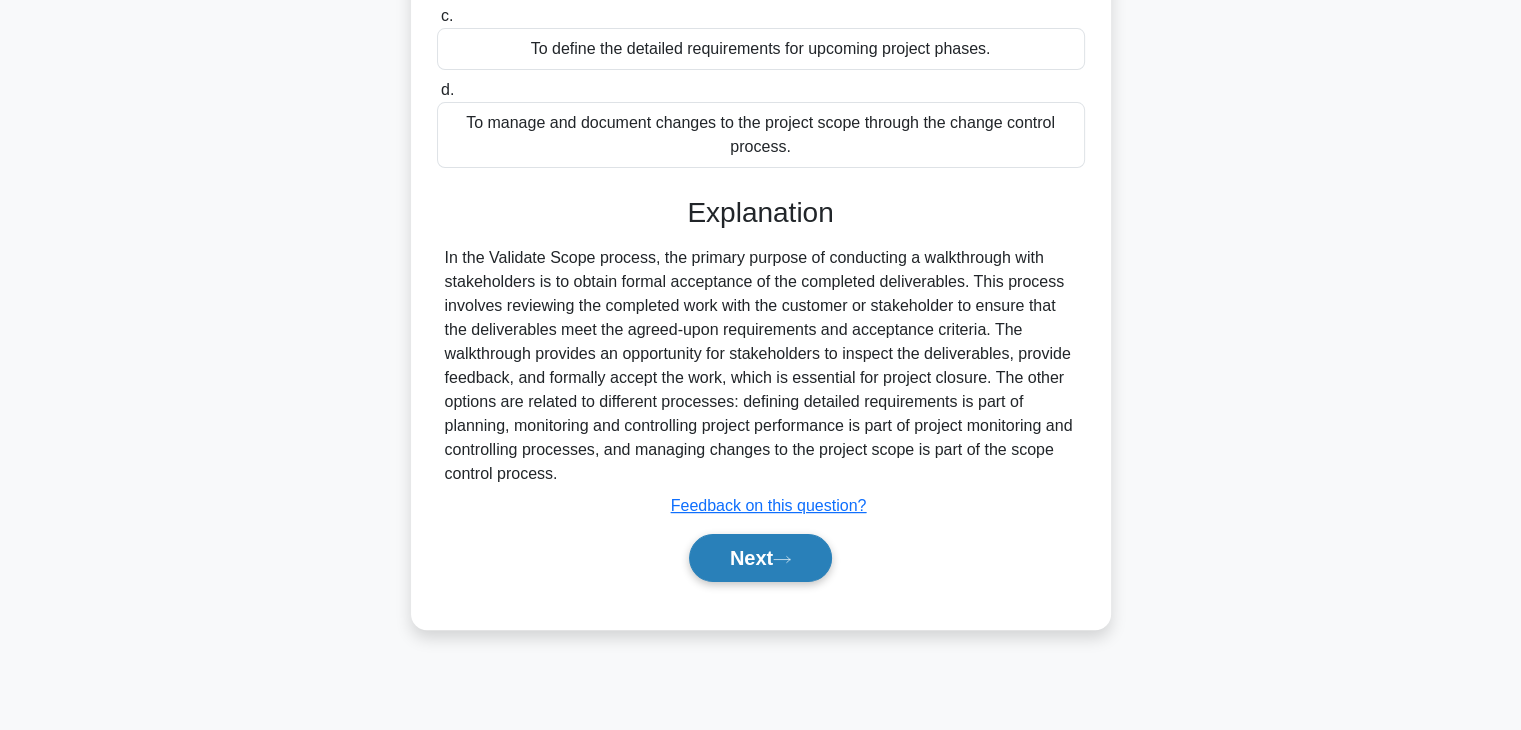 click on "Next" at bounding box center [760, 558] 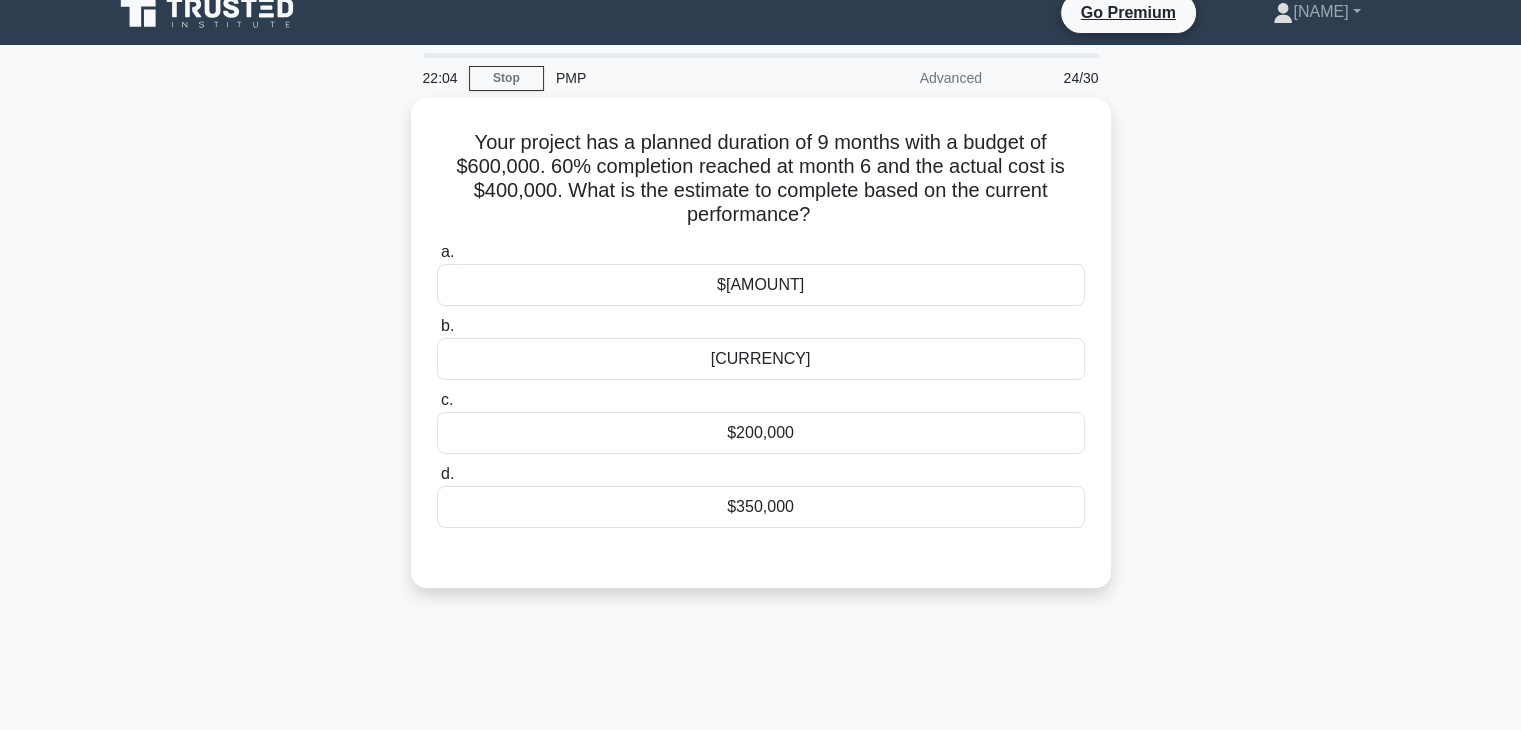 scroll, scrollTop: 0, scrollLeft: 0, axis: both 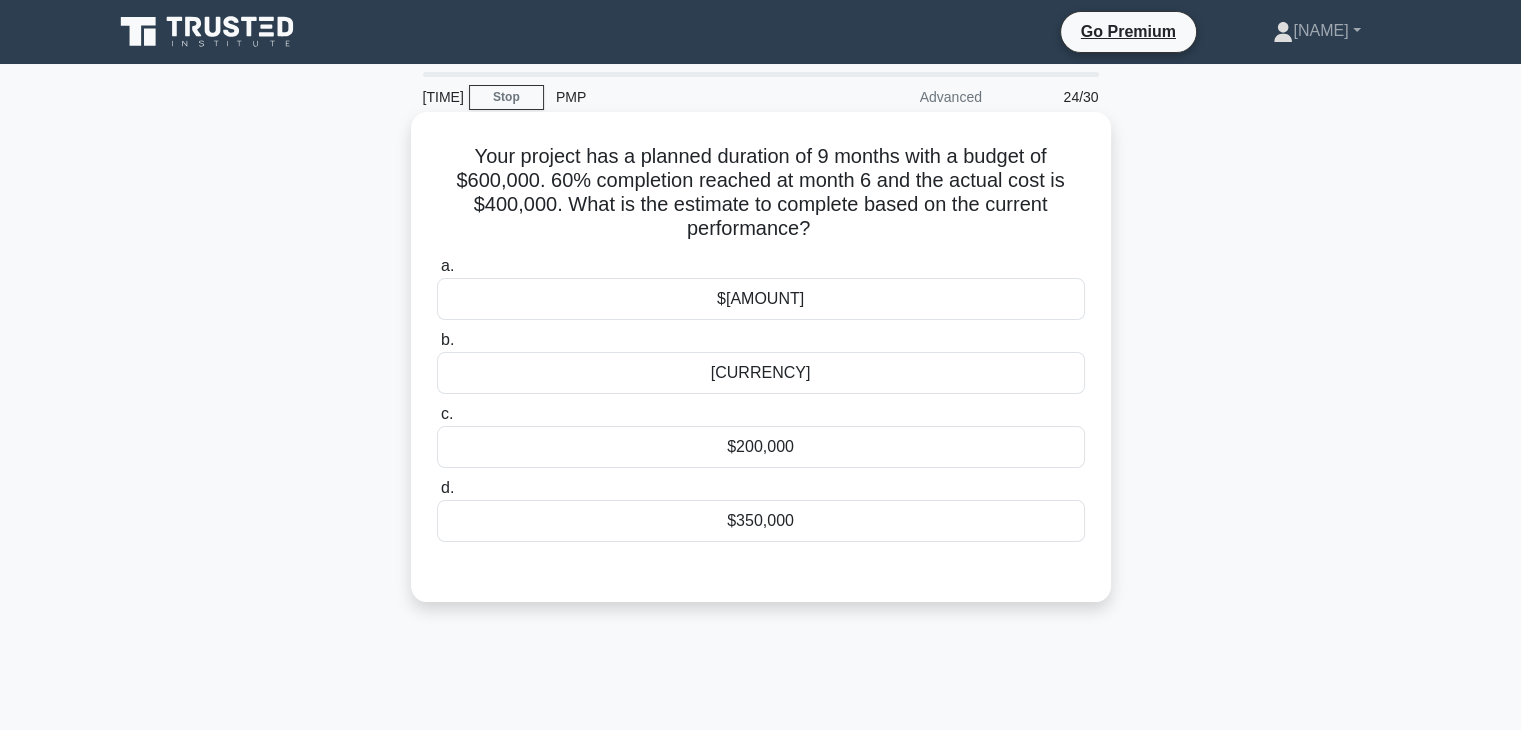 click on "$[AMOUNT]" at bounding box center (761, 299) 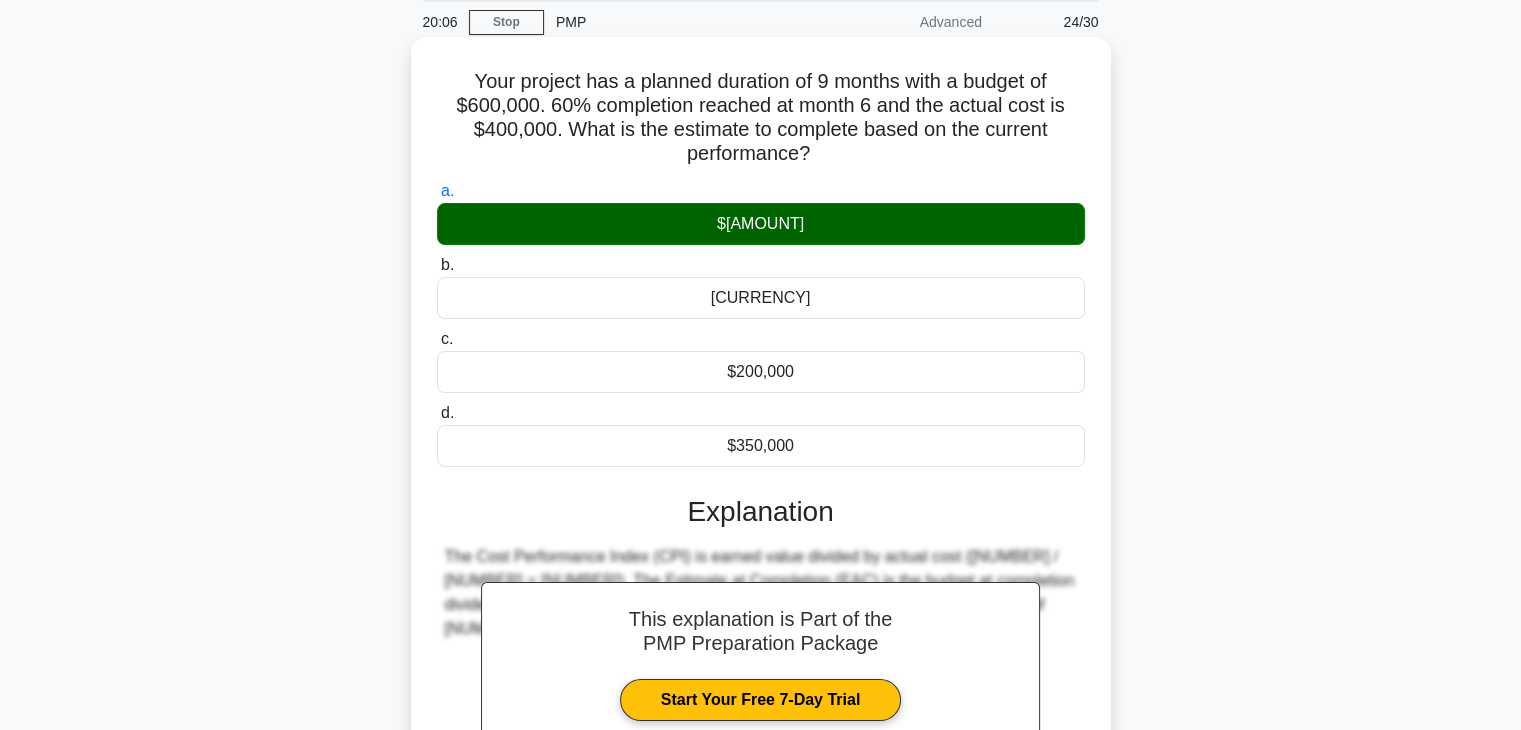 scroll, scrollTop: 351, scrollLeft: 0, axis: vertical 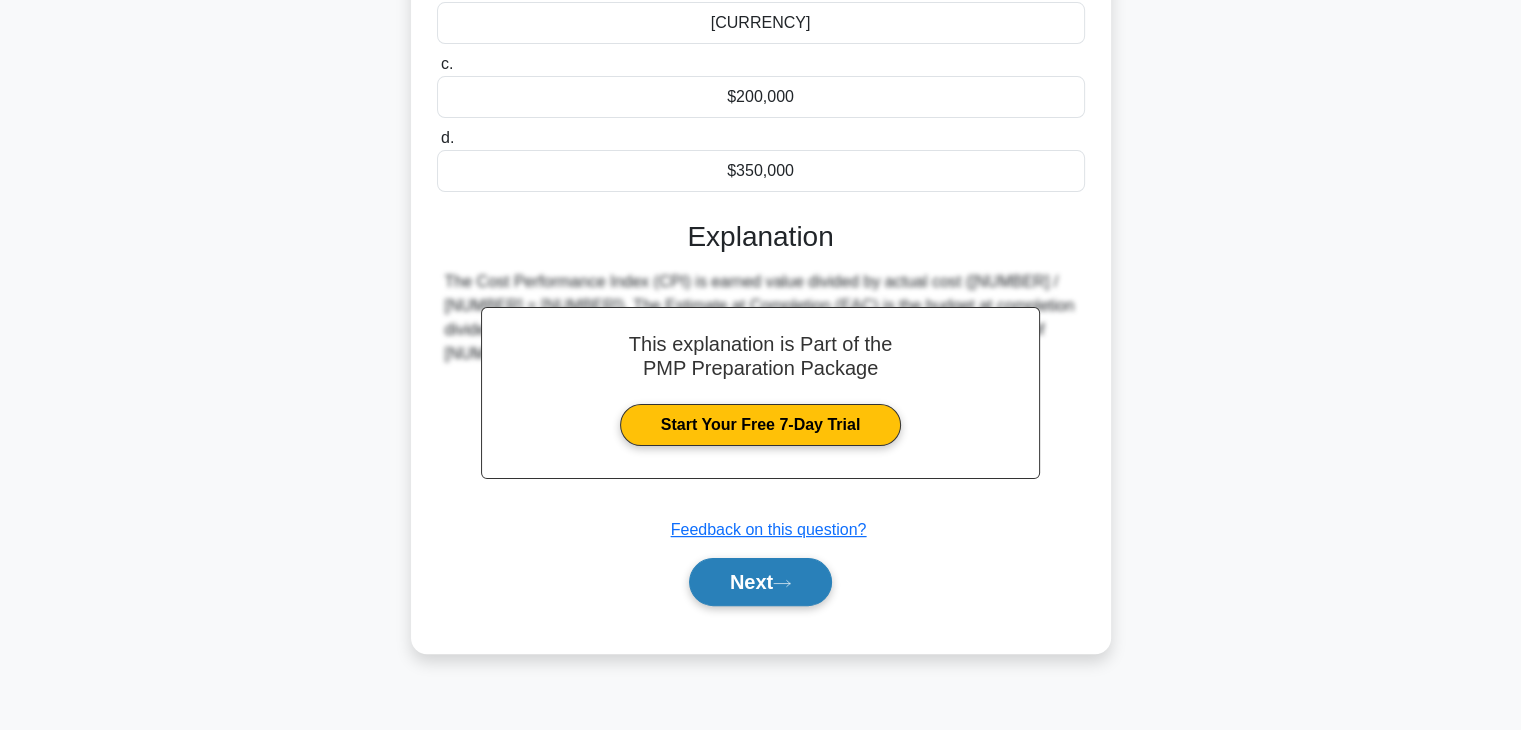 click on "Next" at bounding box center (760, 582) 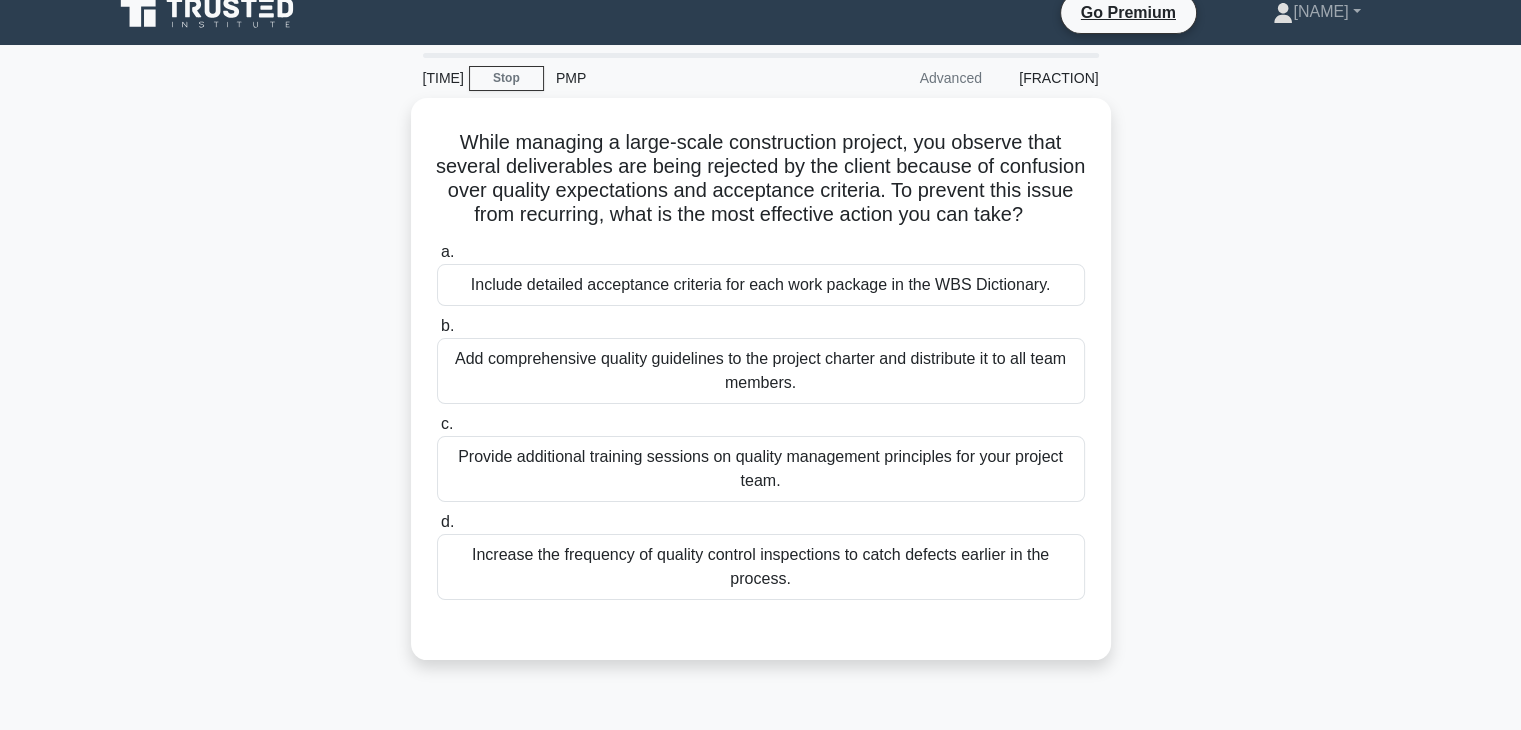 scroll, scrollTop: 0, scrollLeft: 0, axis: both 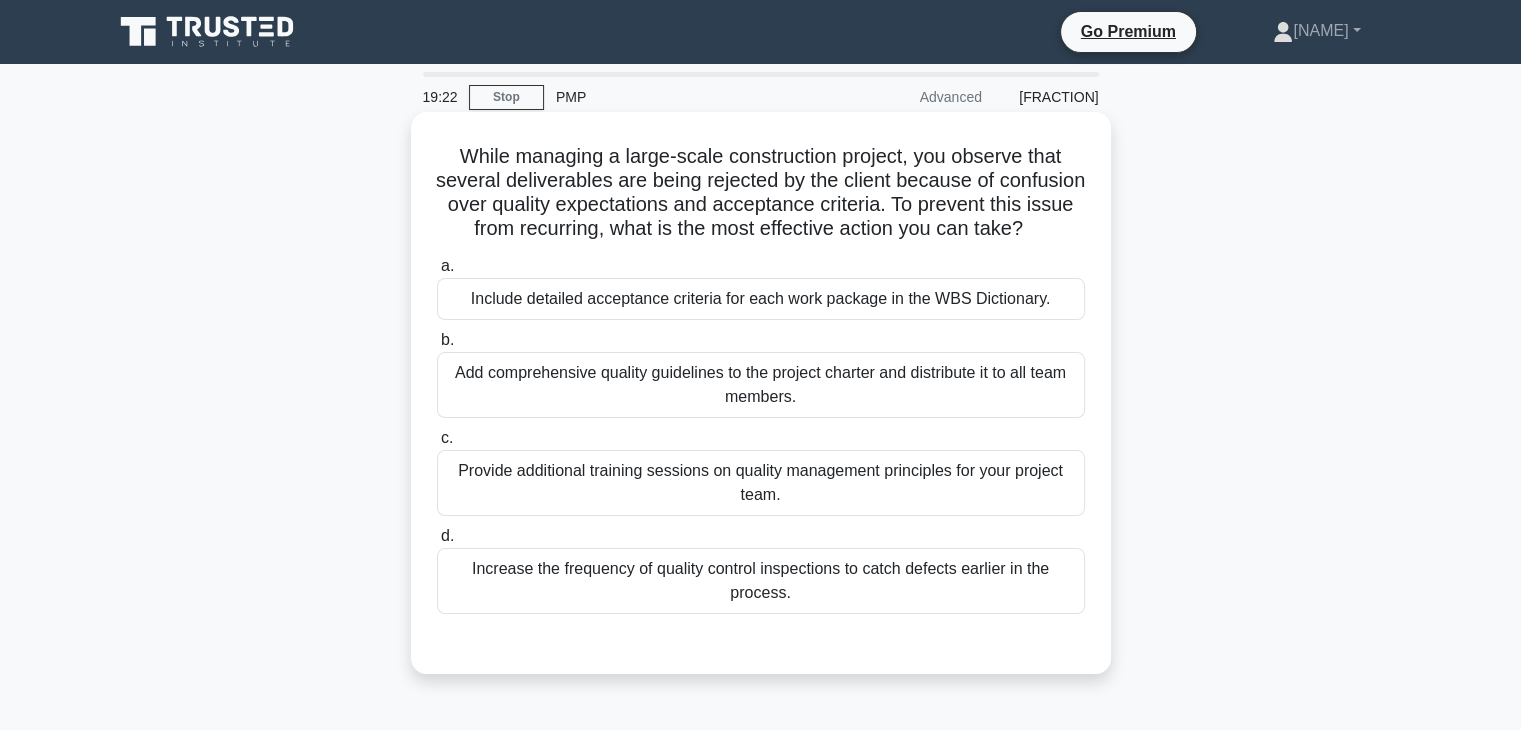 click on "Include detailed acceptance criteria for each work package in the WBS Dictionary." at bounding box center [761, 299] 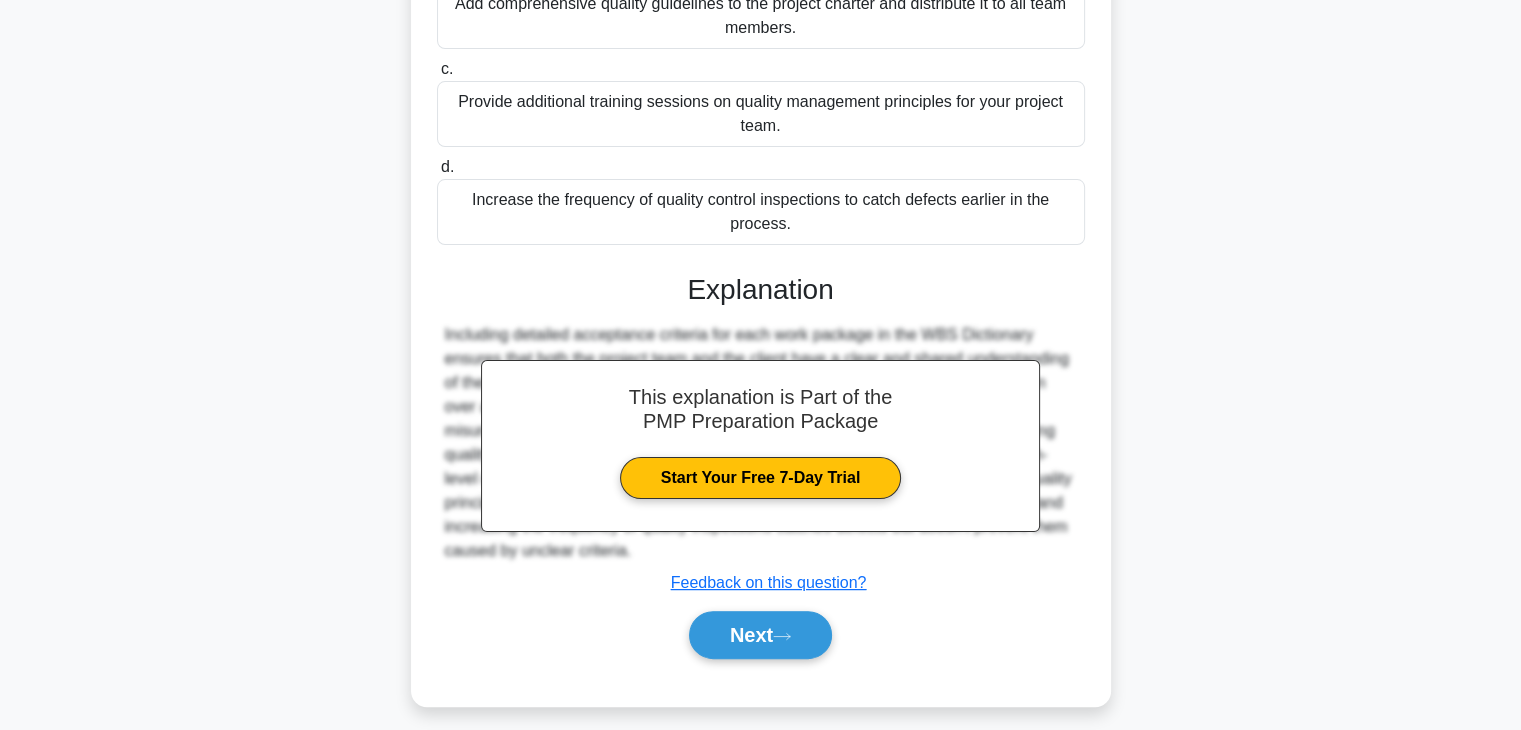 scroll, scrollTop: 406, scrollLeft: 0, axis: vertical 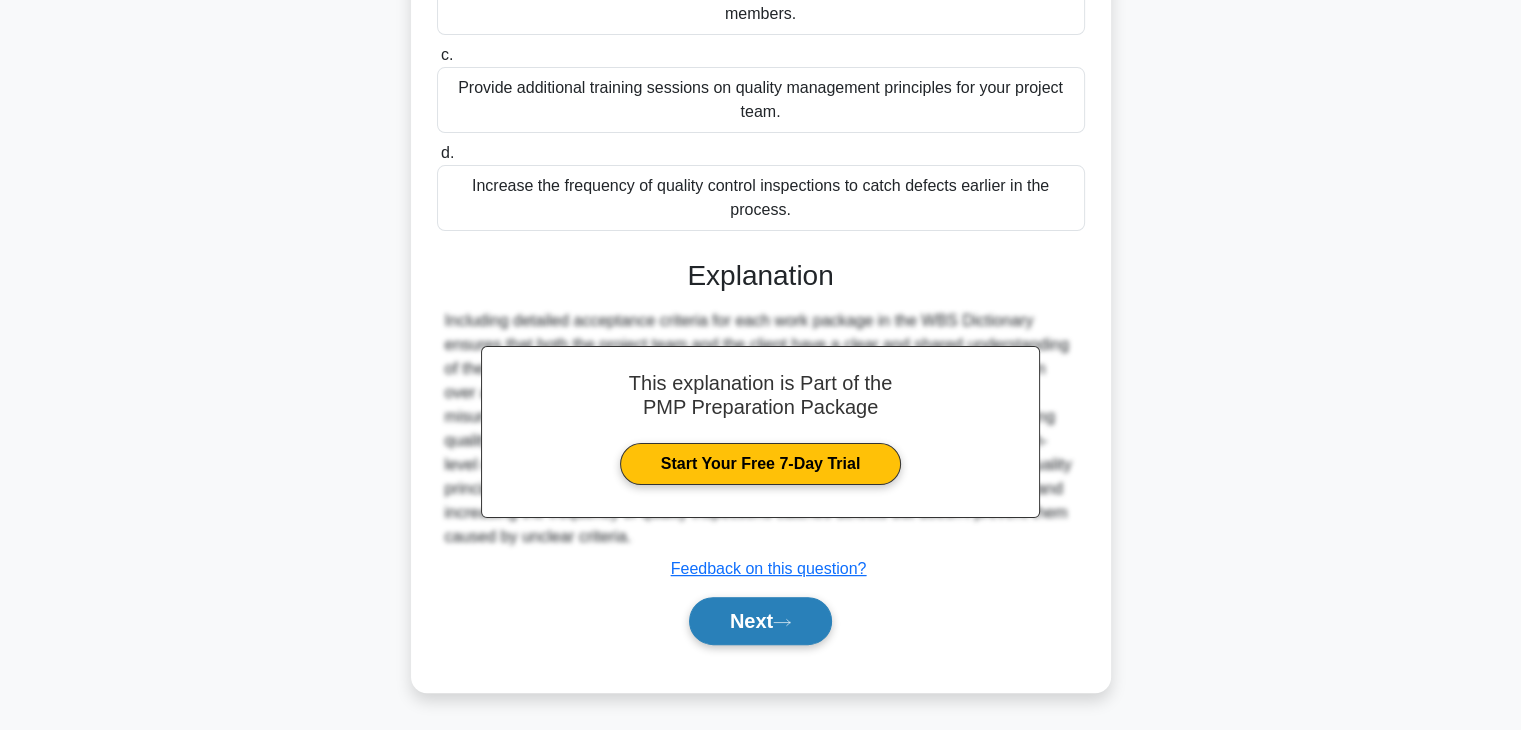 click on "Next" at bounding box center [760, 621] 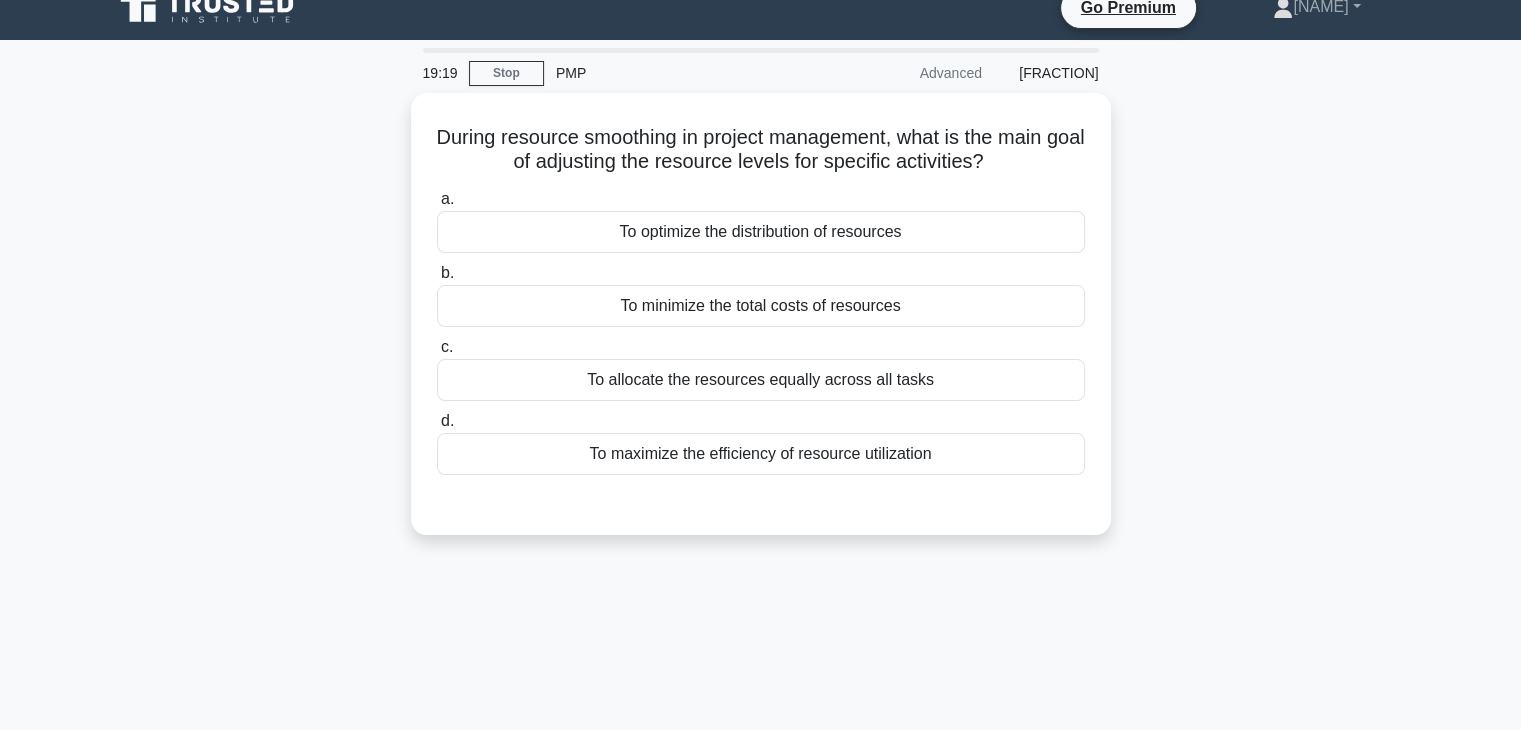 scroll, scrollTop: 0, scrollLeft: 0, axis: both 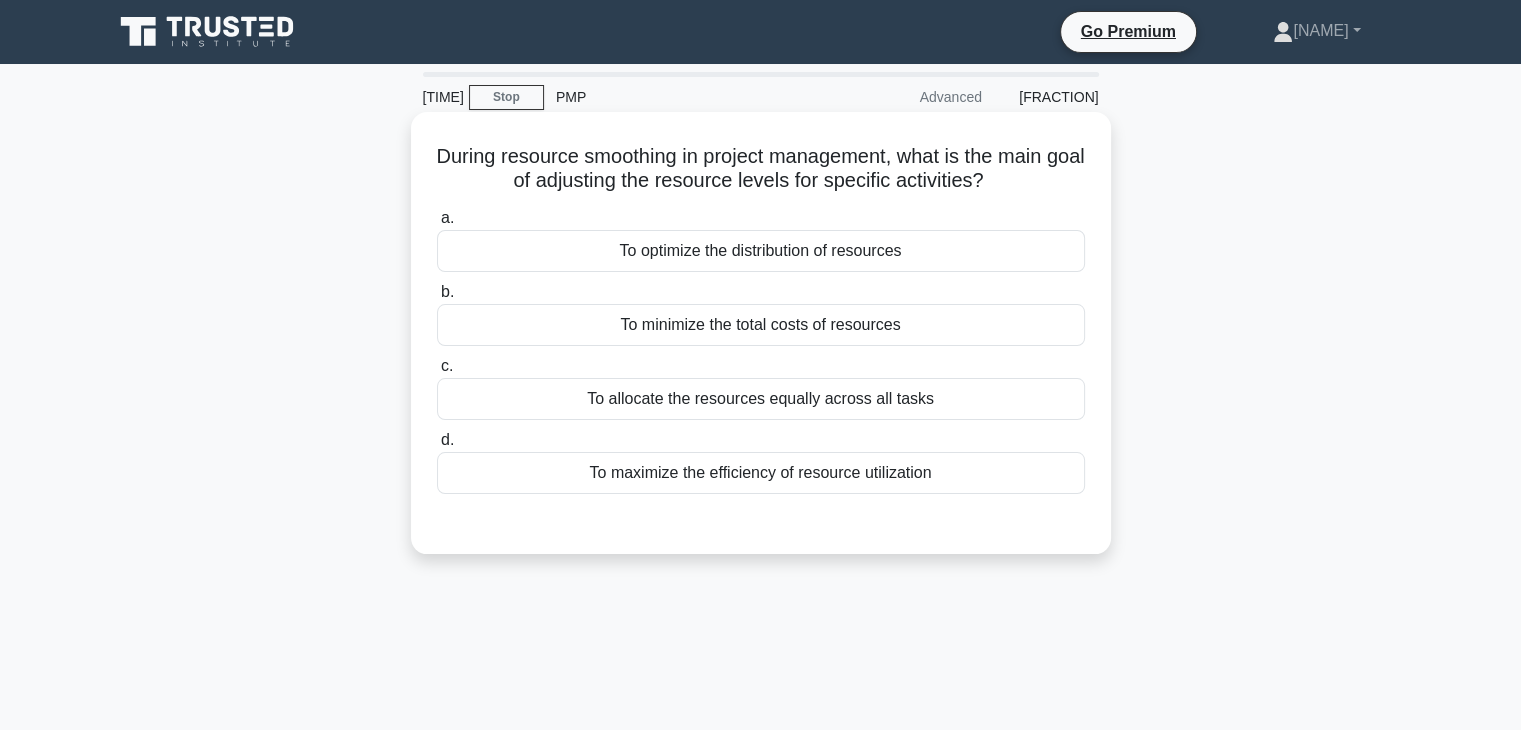 click on "To allocate the resources equally across all tasks" at bounding box center (761, 399) 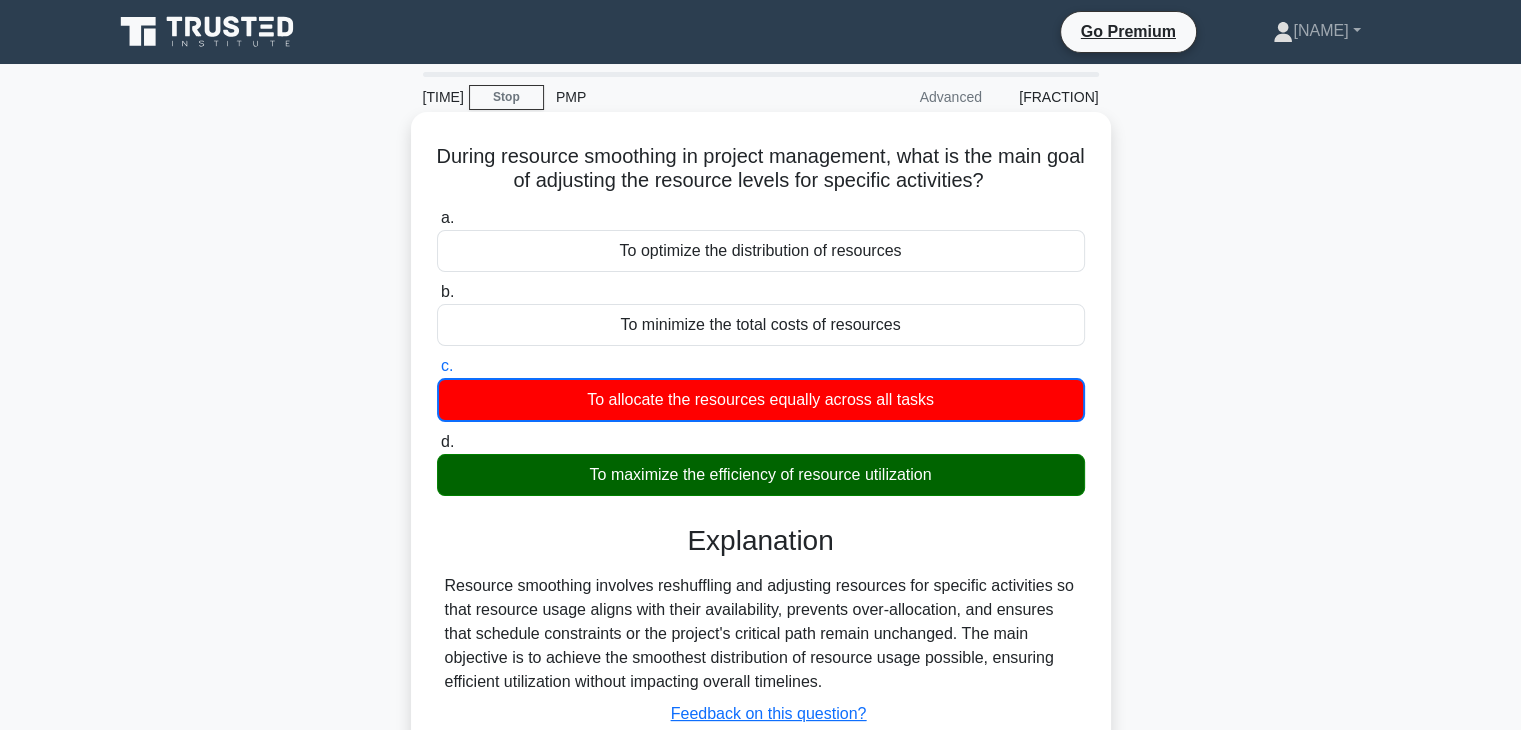 click on "To allocate the resources equally across all tasks" at bounding box center [761, 400] 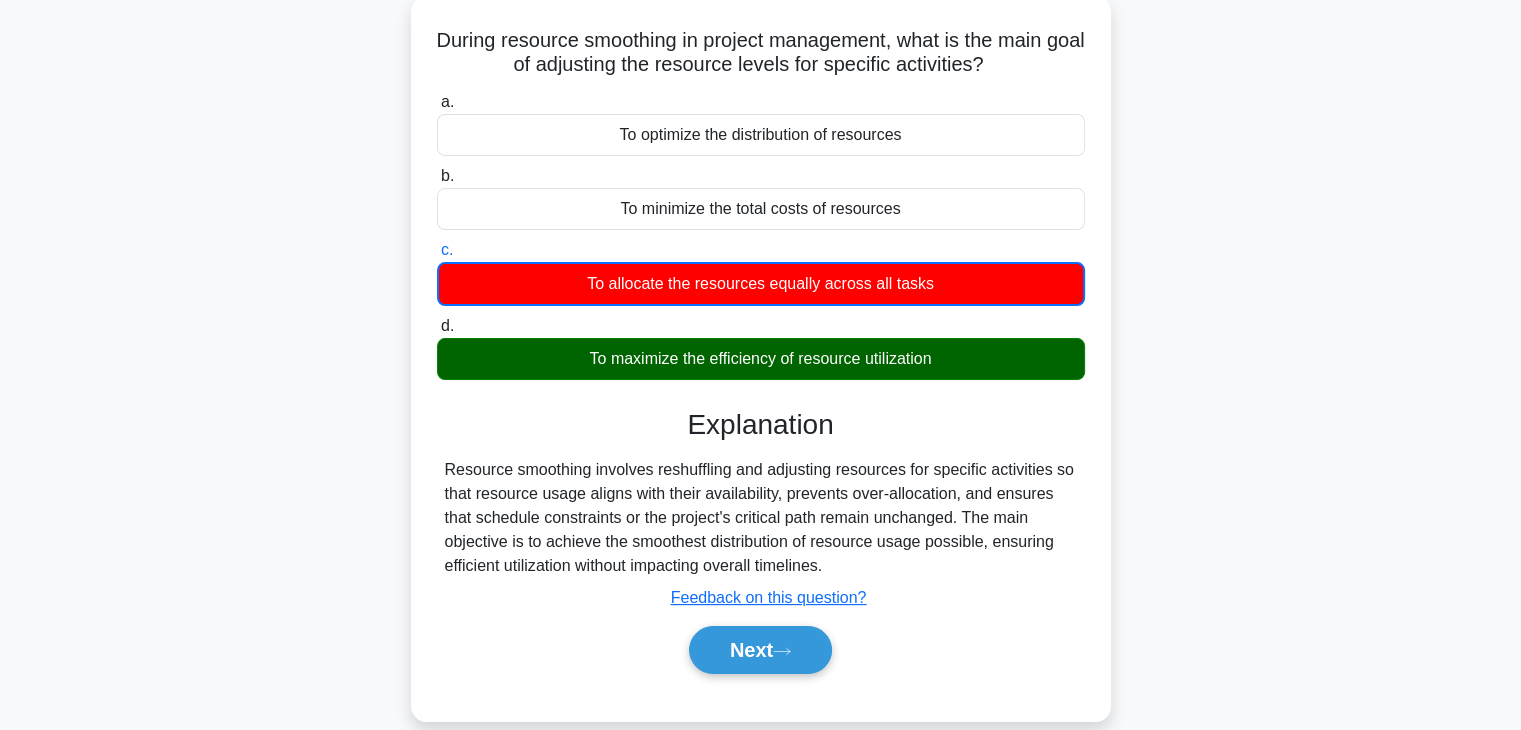 scroll, scrollTop: 128, scrollLeft: 0, axis: vertical 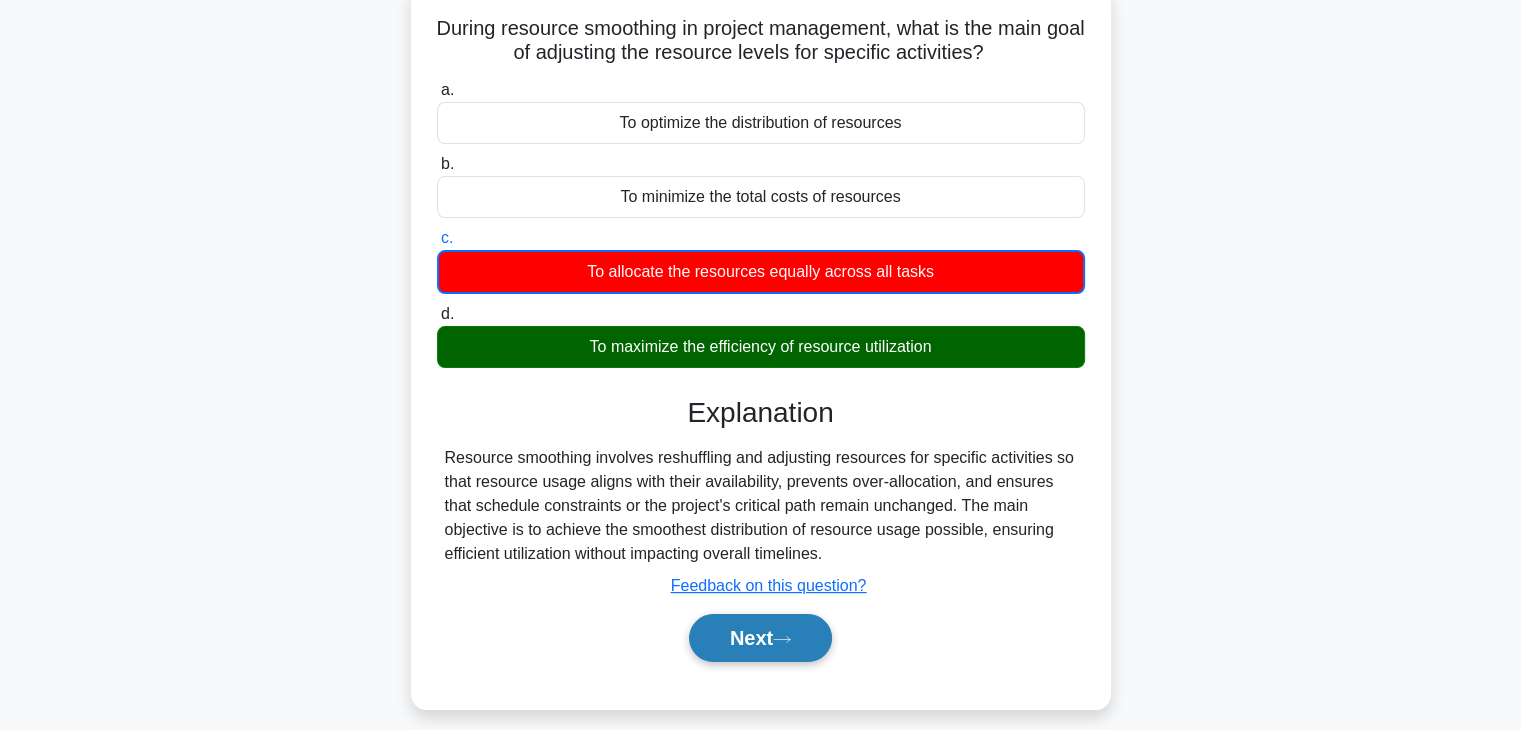 click on "Next" at bounding box center [760, 638] 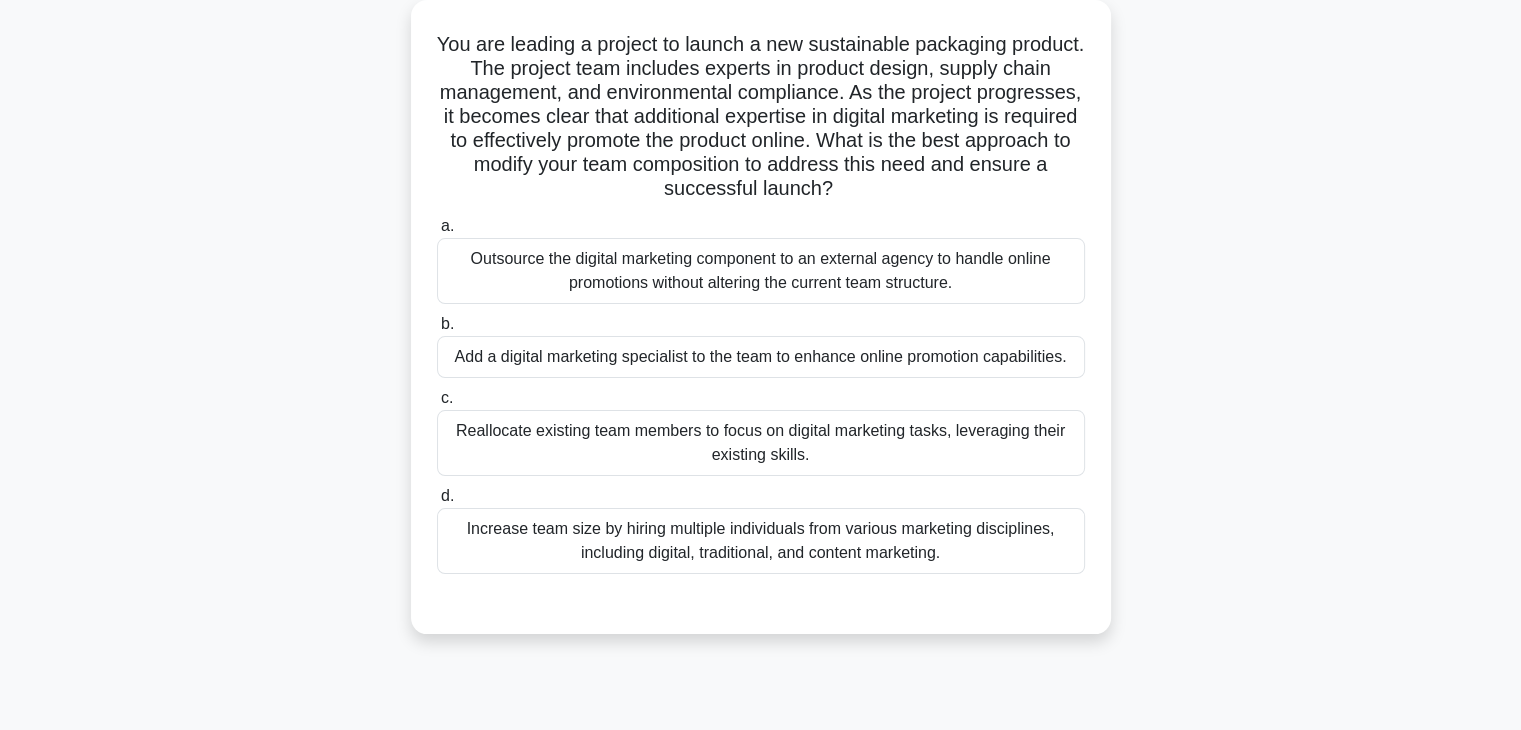 scroll, scrollTop: 135, scrollLeft: 0, axis: vertical 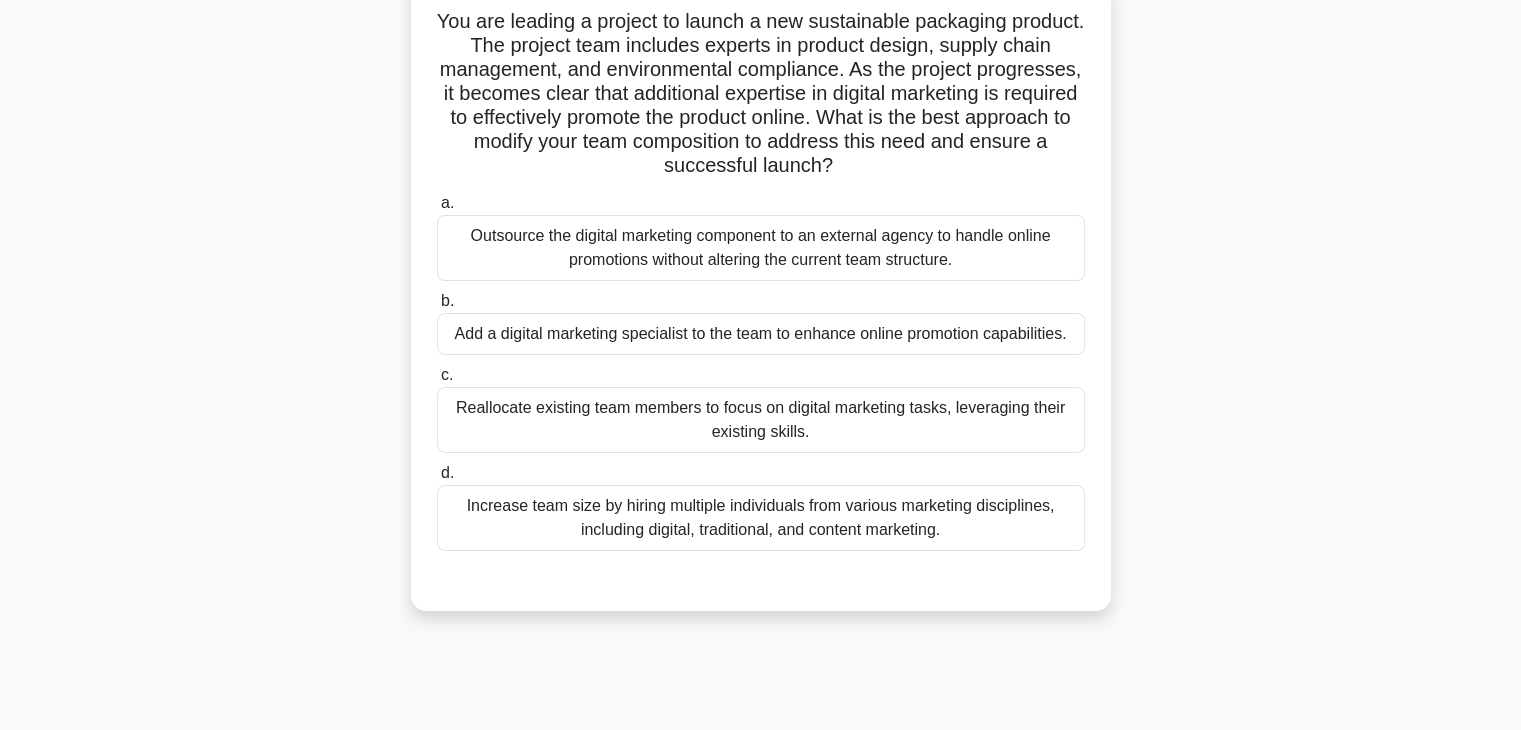 click on "Add a digital marketing specialist to the team to enhance online promotion capabilities." at bounding box center [761, 334] 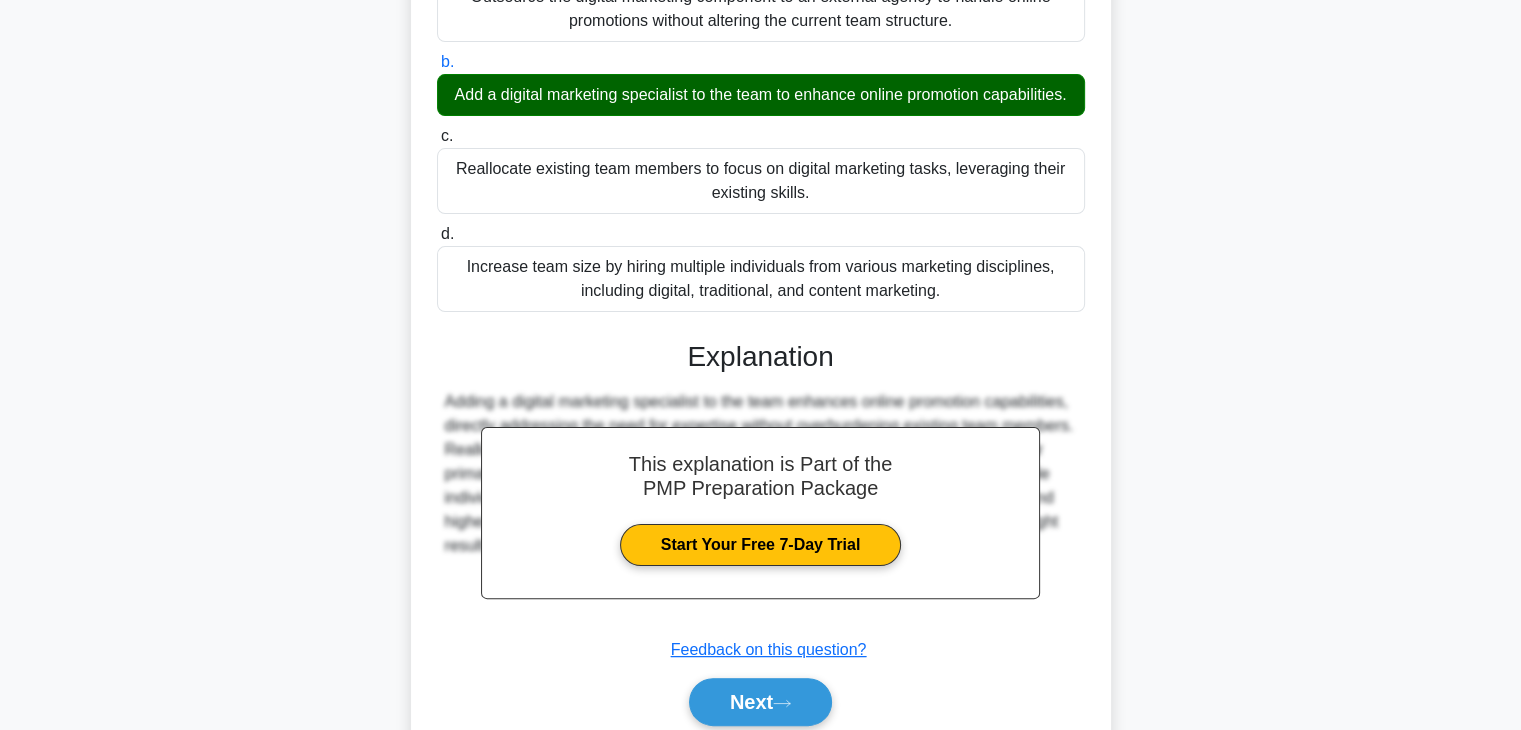 scroll, scrollTop: 478, scrollLeft: 0, axis: vertical 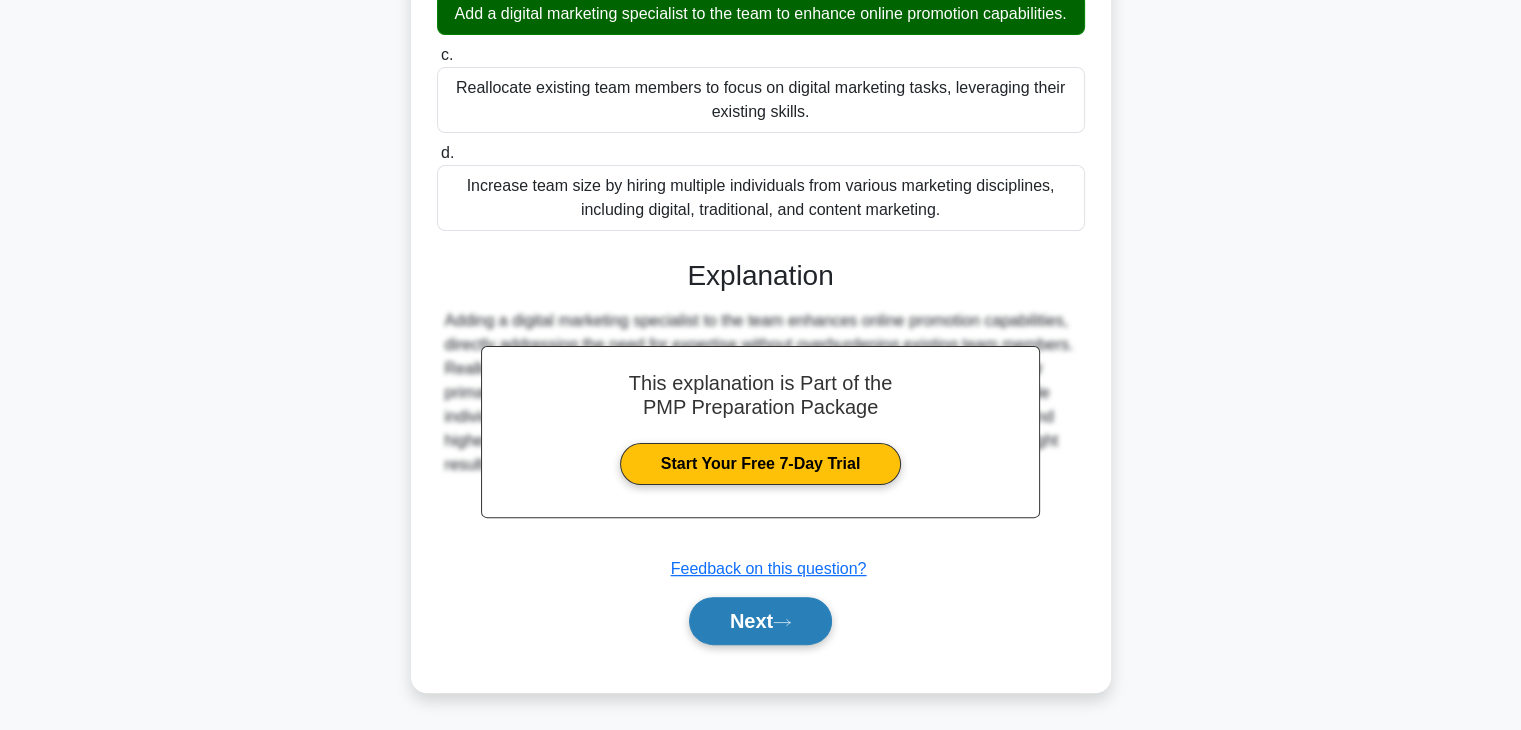 click on "Next" at bounding box center (760, 621) 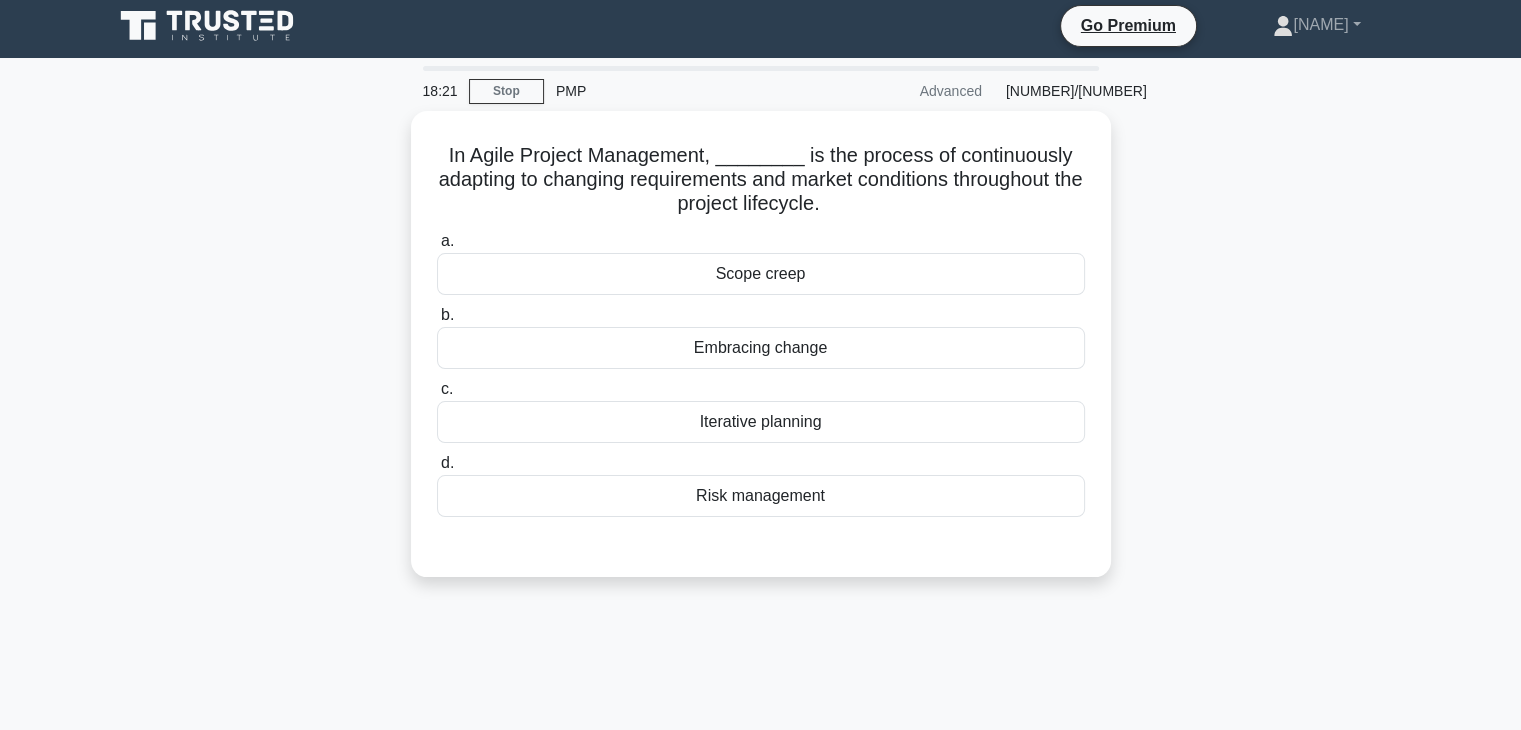 scroll, scrollTop: 0, scrollLeft: 0, axis: both 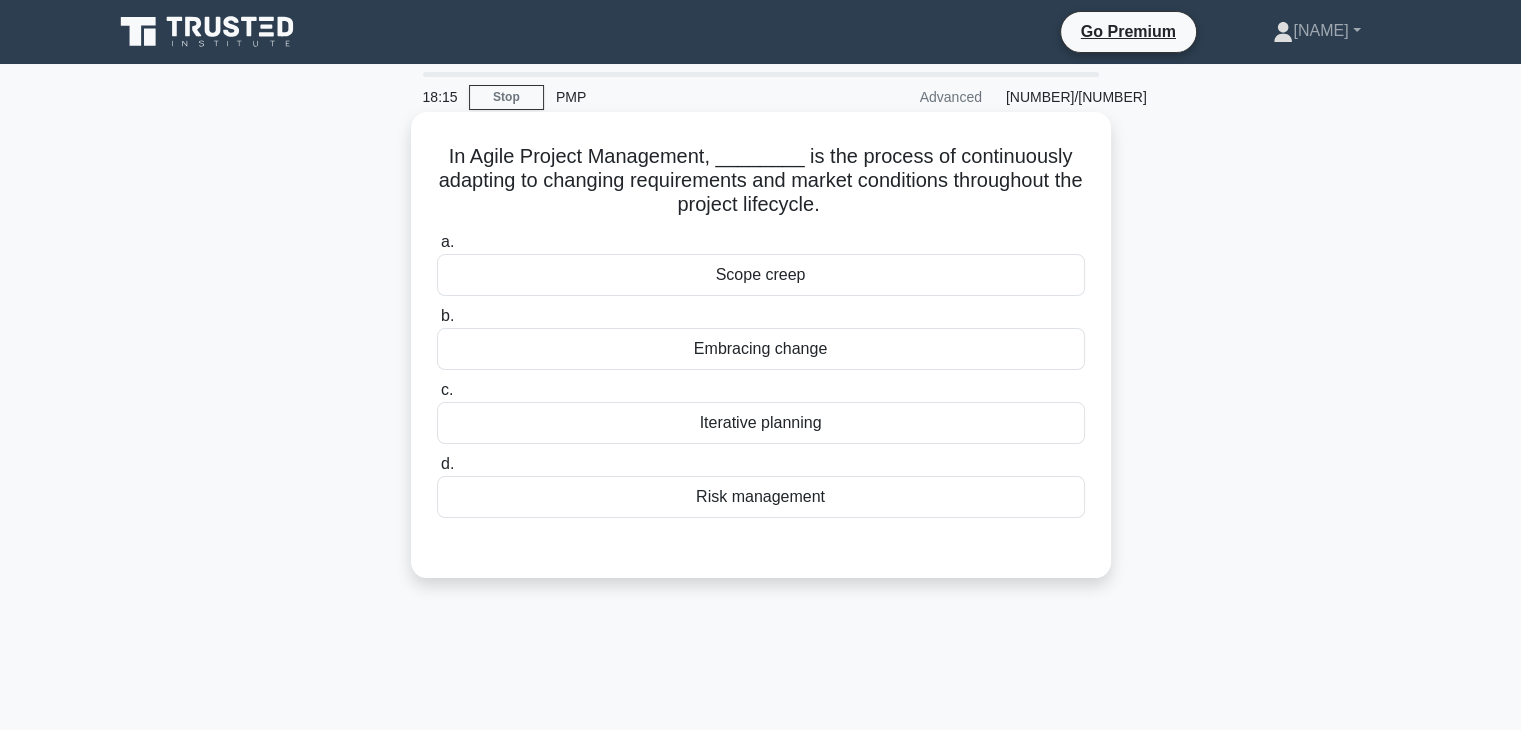 click on "Embracing change" at bounding box center (761, 349) 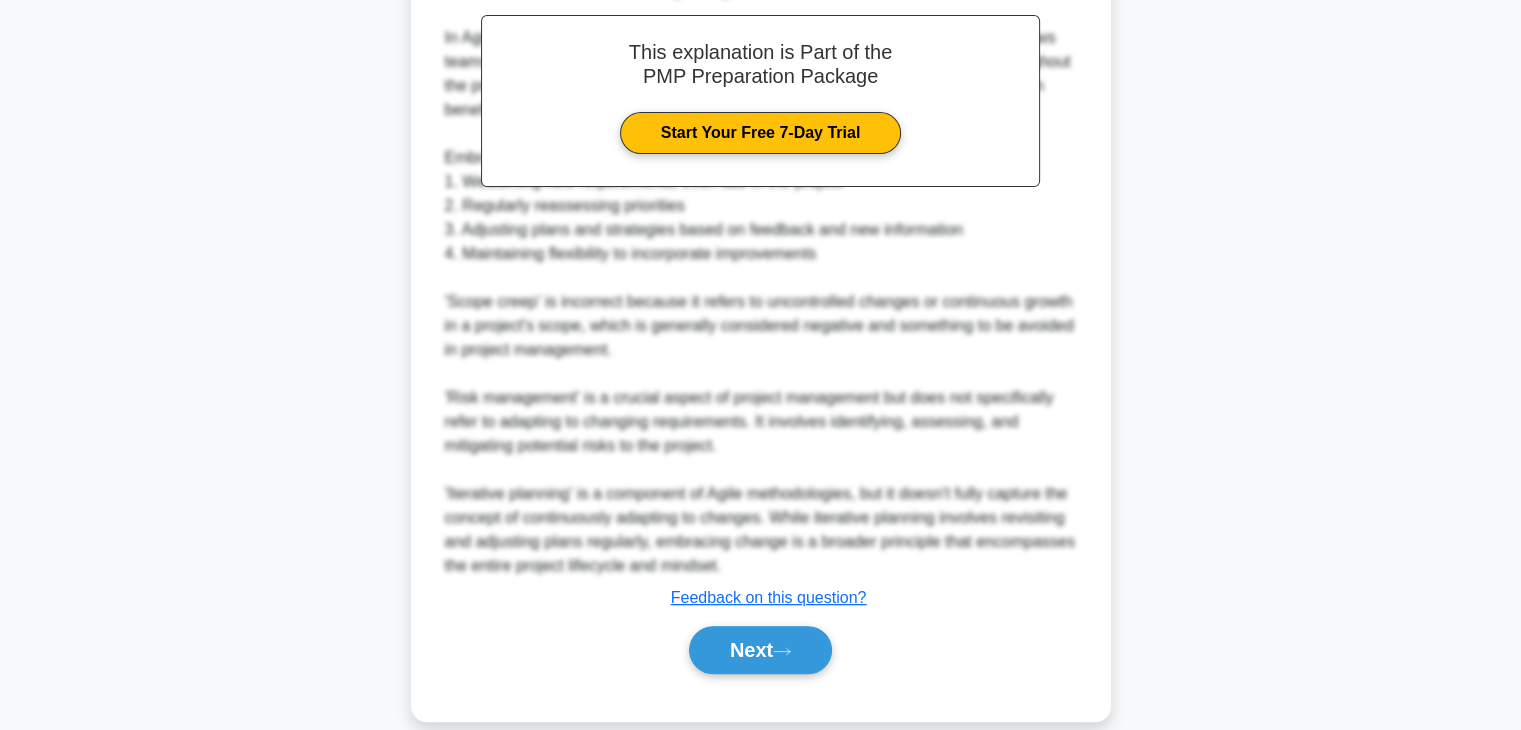 scroll, scrollTop: 646, scrollLeft: 0, axis: vertical 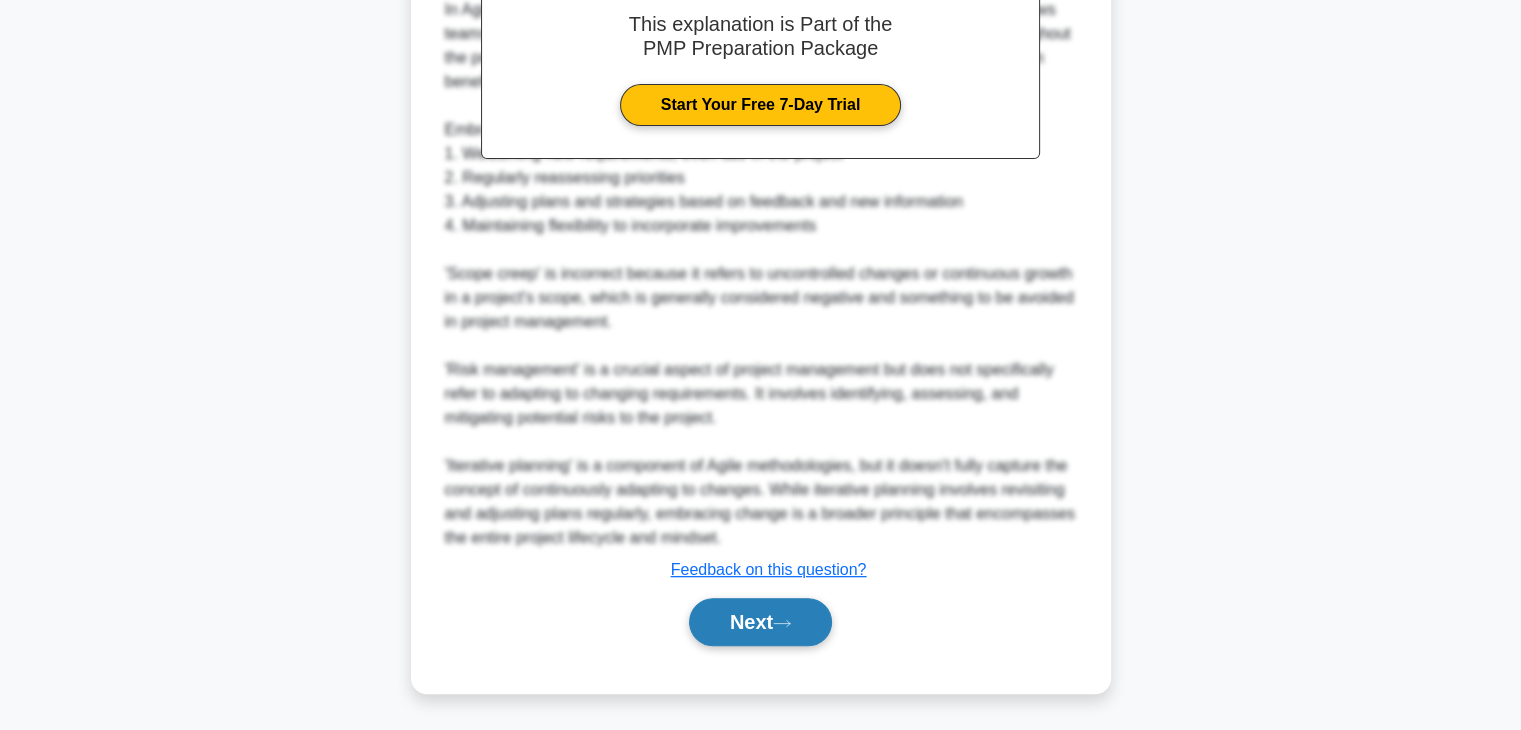 click on "Next" at bounding box center (760, 622) 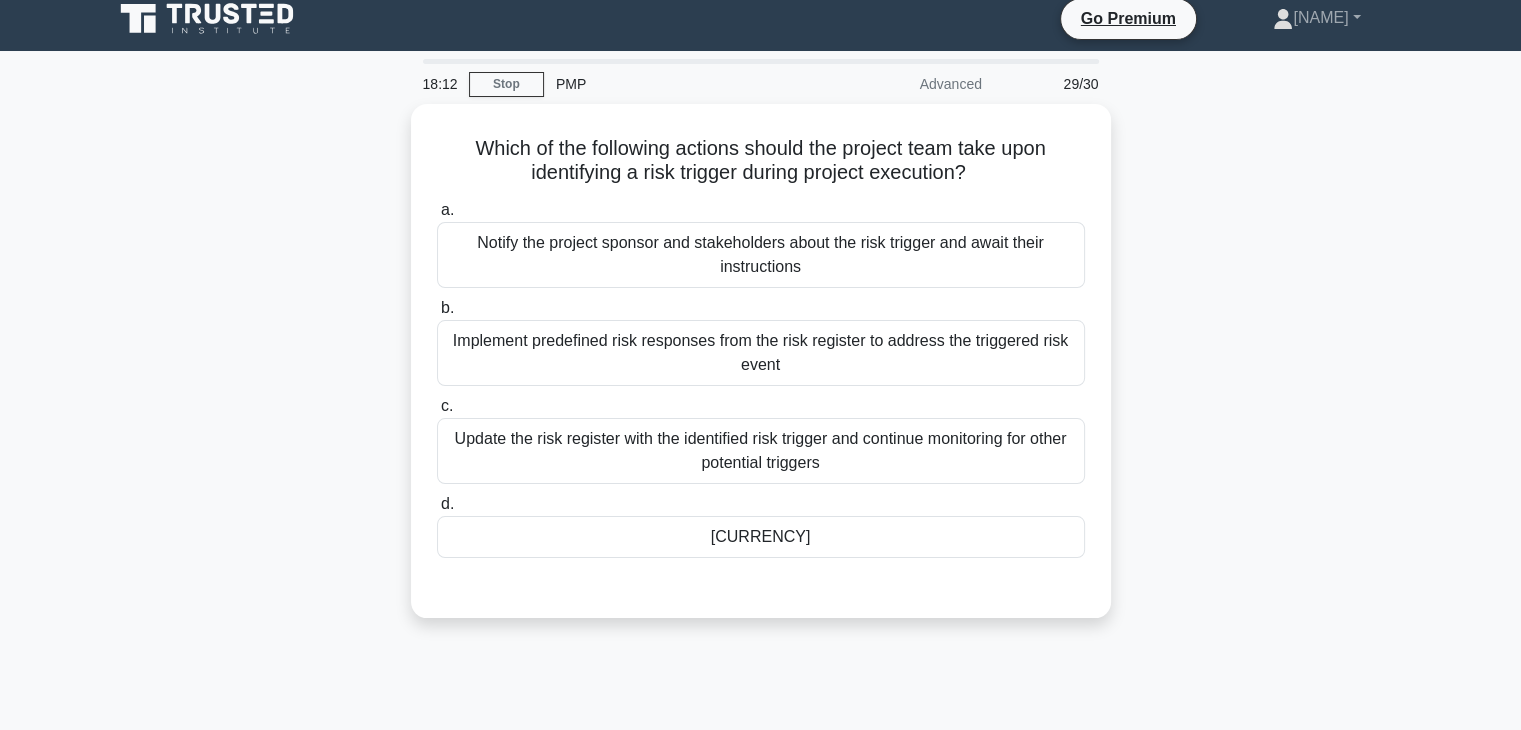 scroll, scrollTop: 0, scrollLeft: 0, axis: both 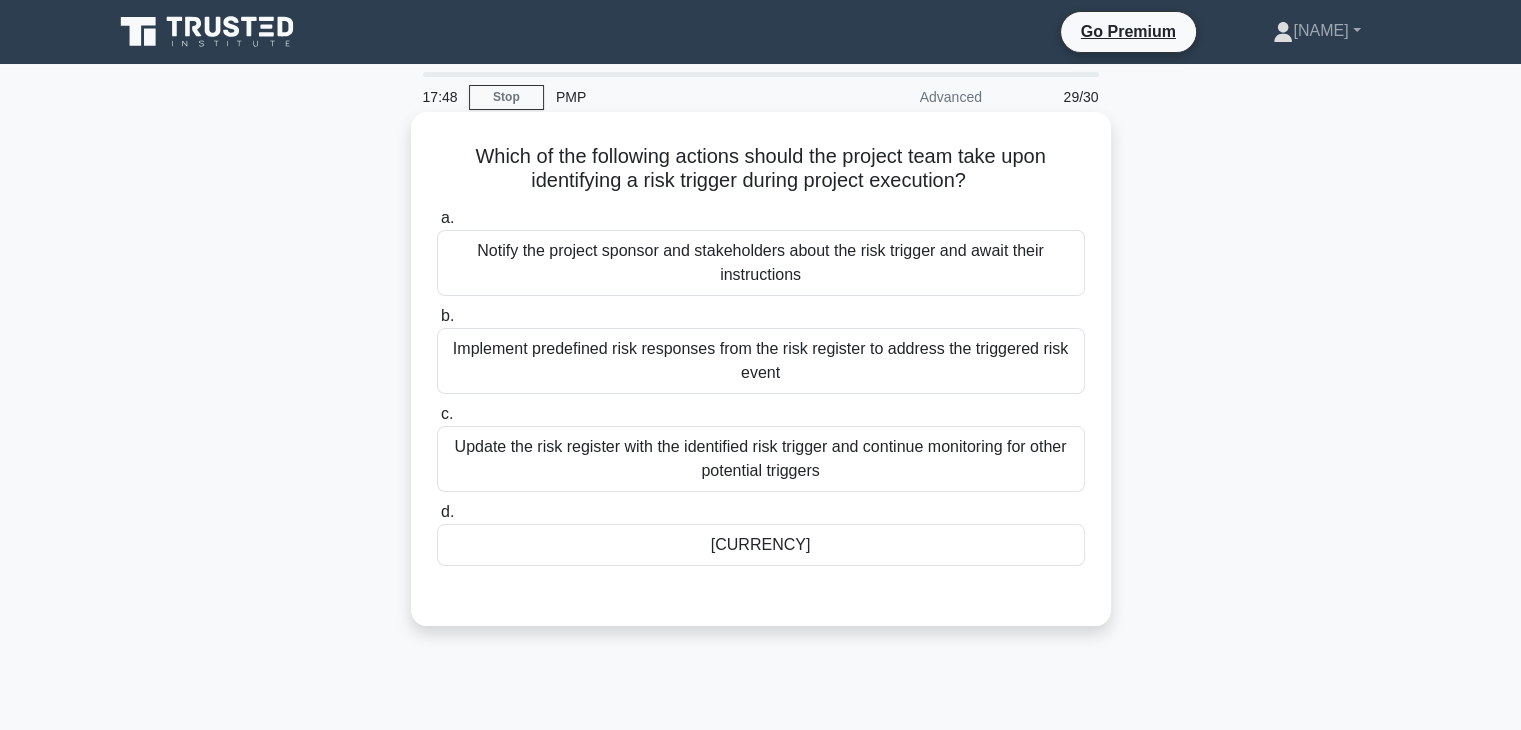 click on "[CURRENCY]" at bounding box center [761, 545] 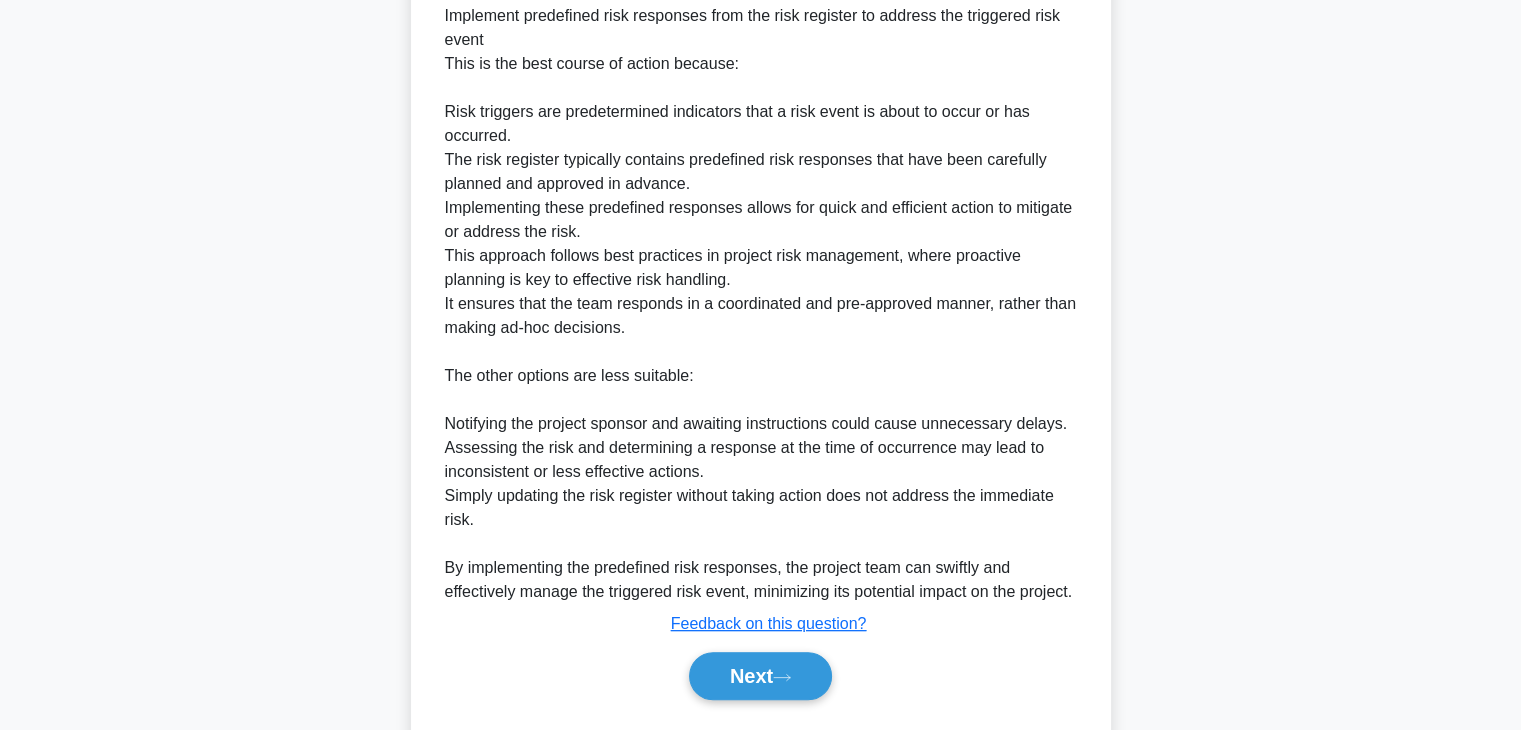 scroll, scrollTop: 792, scrollLeft: 0, axis: vertical 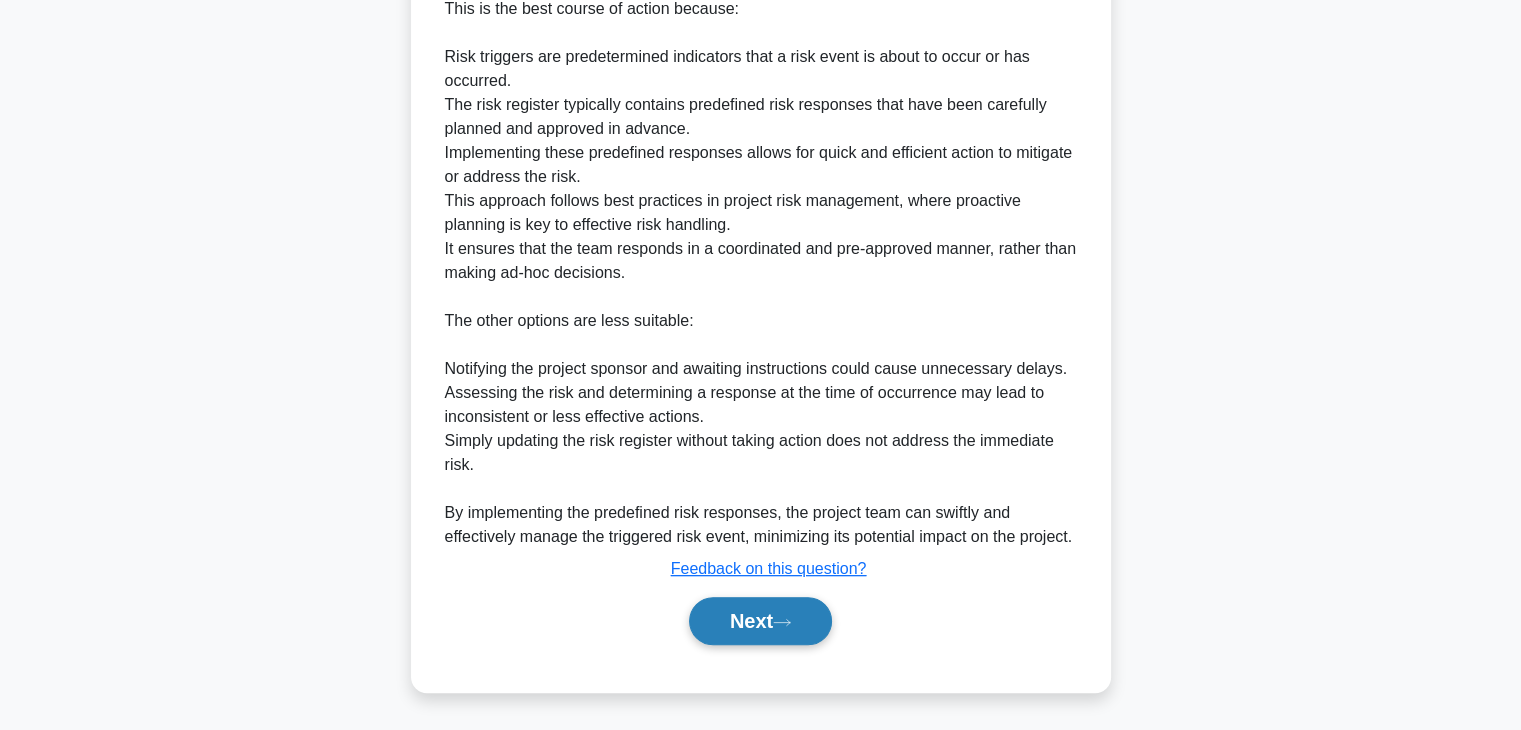 click on "Next" at bounding box center [760, 621] 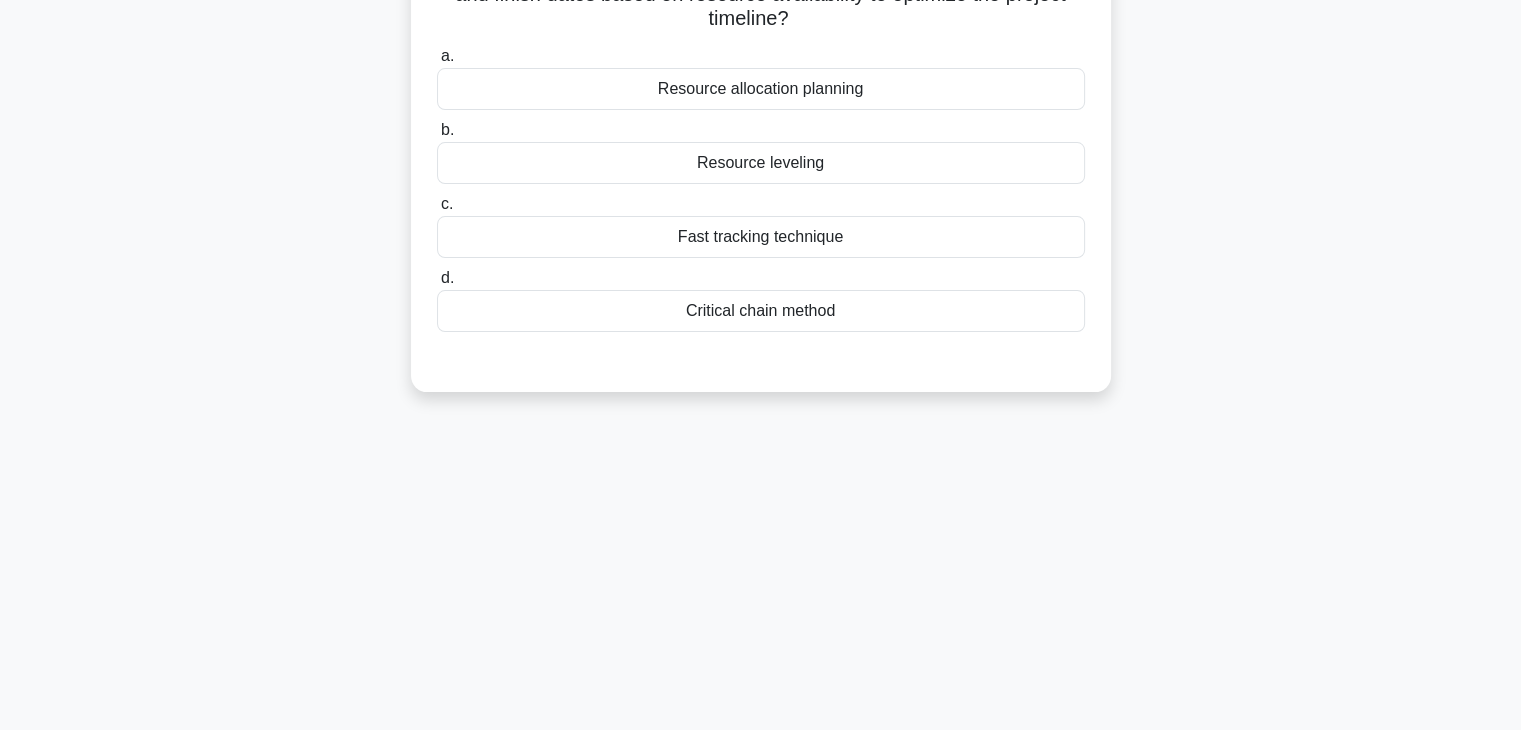 scroll, scrollTop: 0, scrollLeft: 0, axis: both 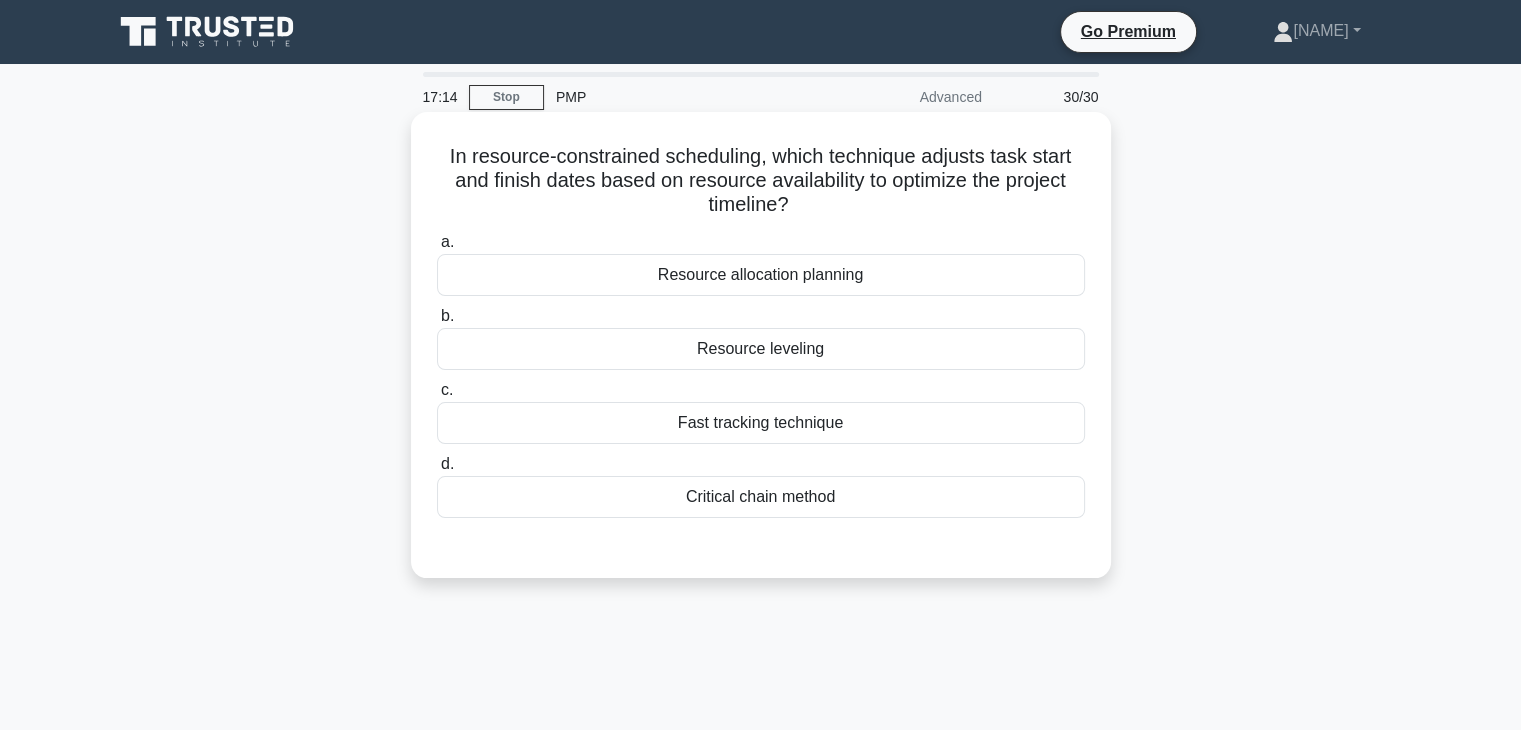 click on "Resource leveling" at bounding box center [761, 349] 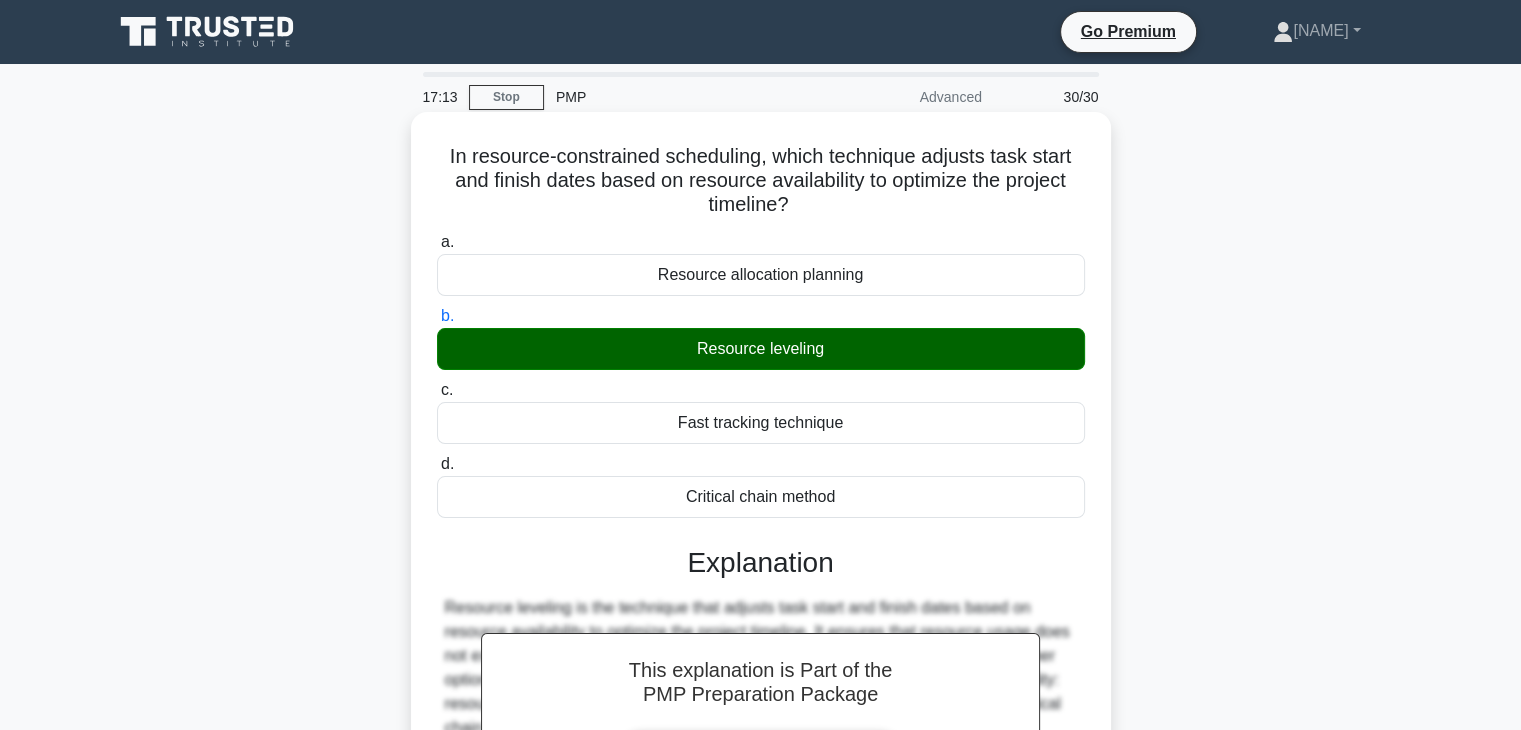 scroll, scrollTop: 351, scrollLeft: 0, axis: vertical 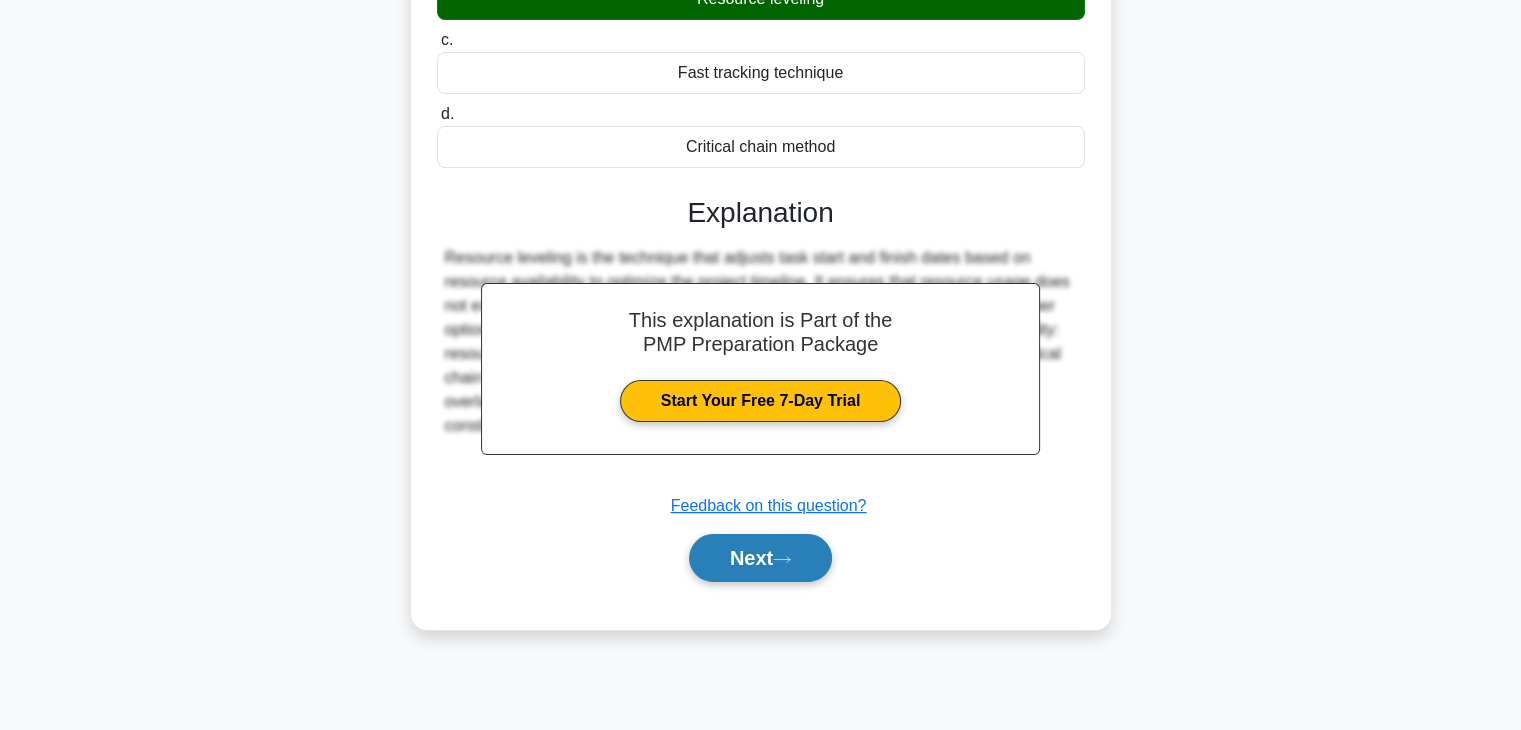 click on "Next" at bounding box center (760, 558) 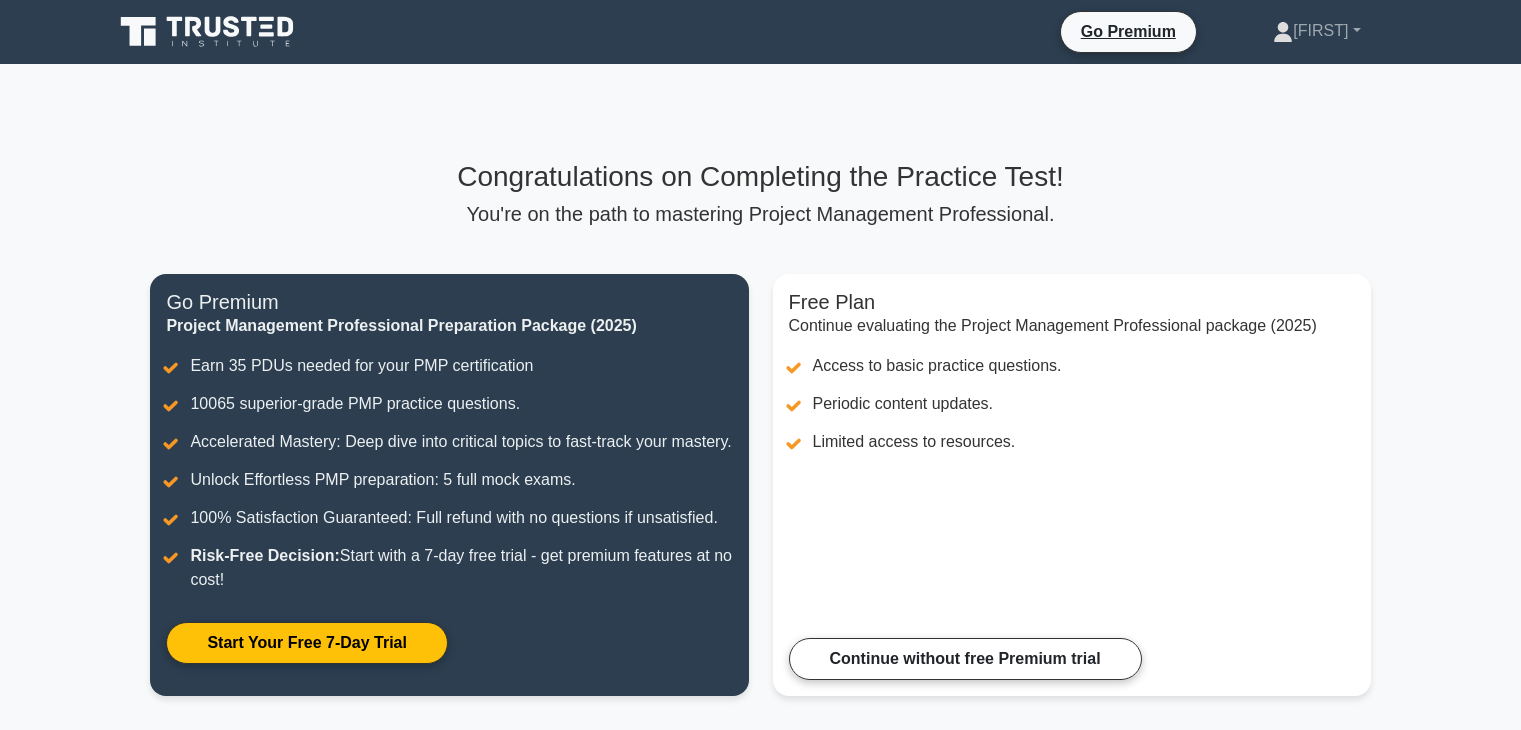scroll, scrollTop: 0, scrollLeft: 0, axis: both 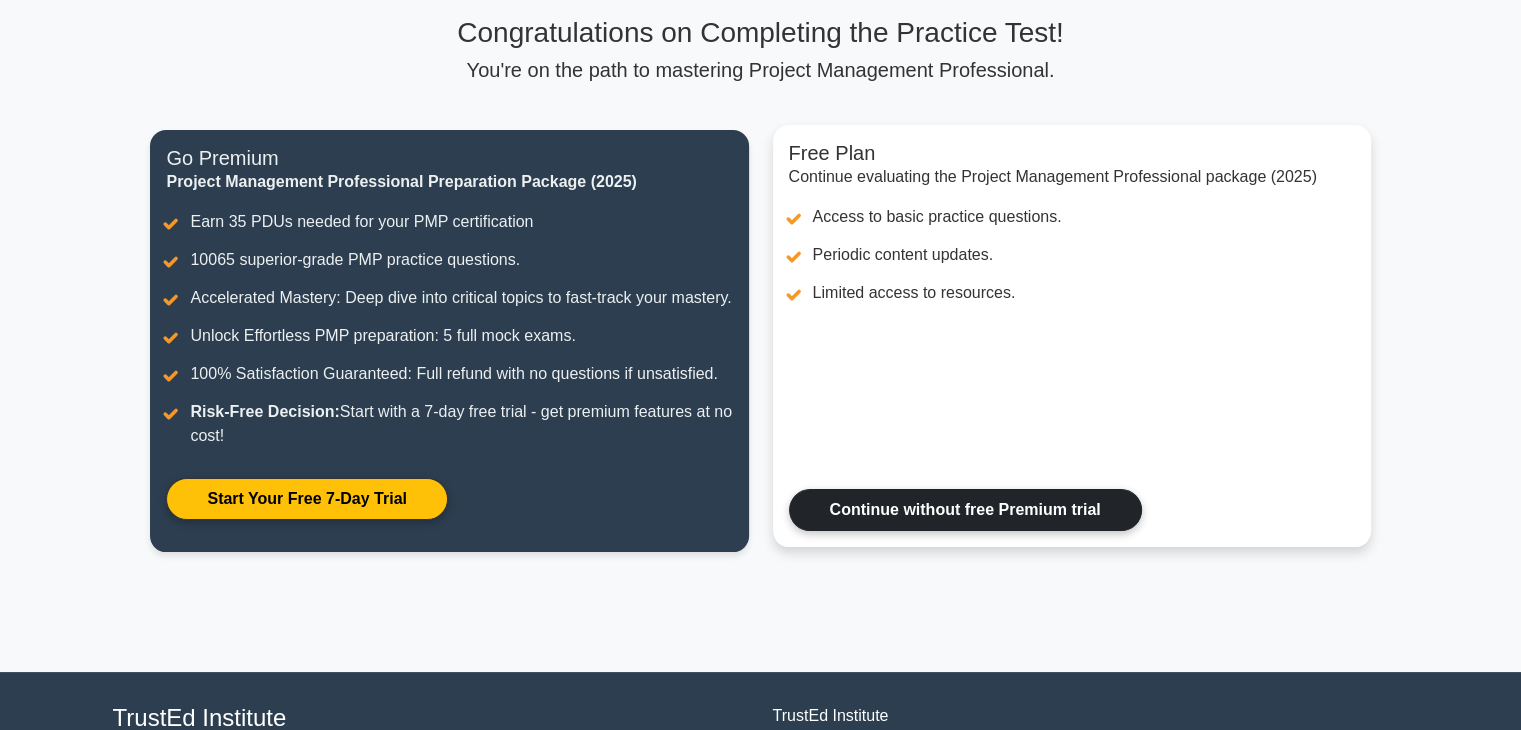 click on "Continue without free Premium trial" at bounding box center [965, 510] 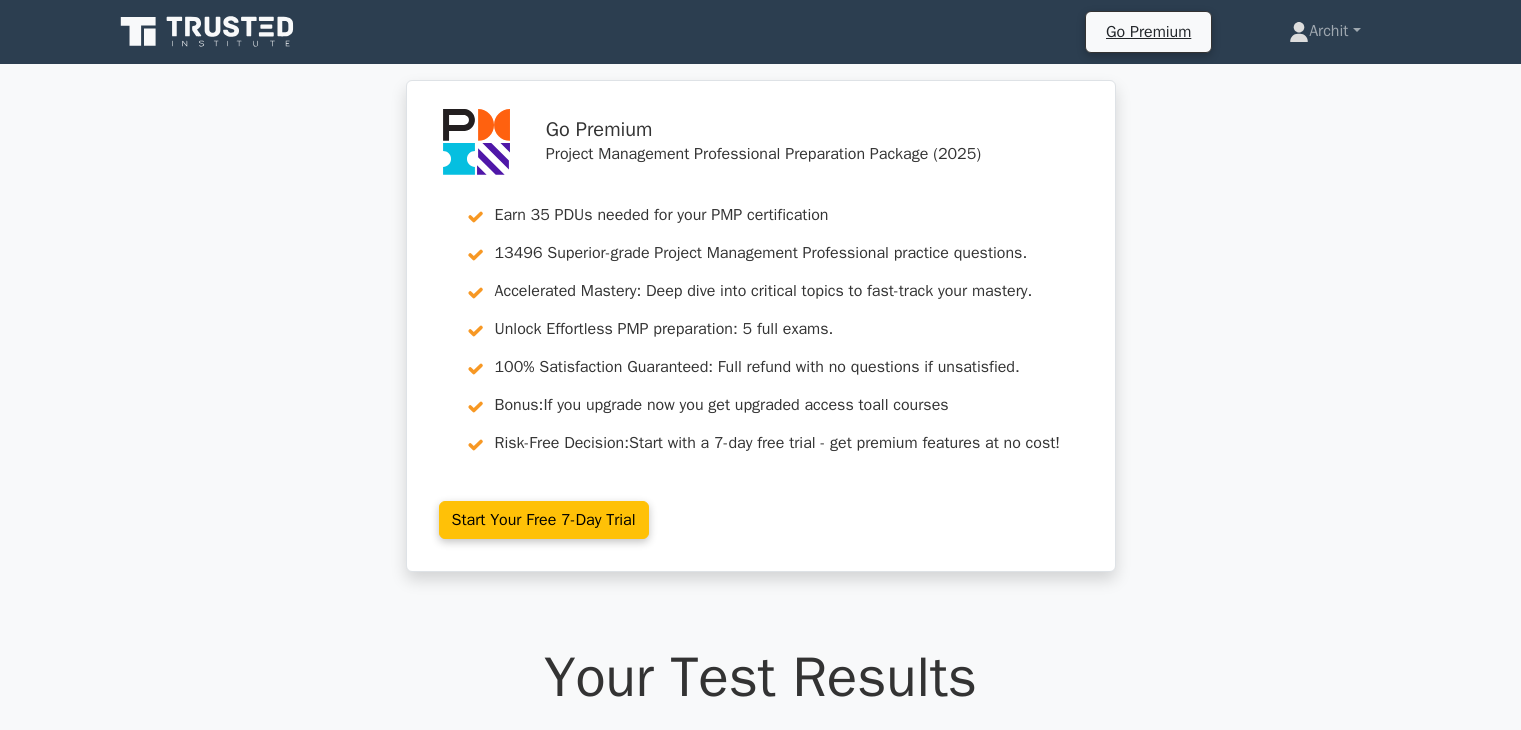 scroll, scrollTop: 0, scrollLeft: 0, axis: both 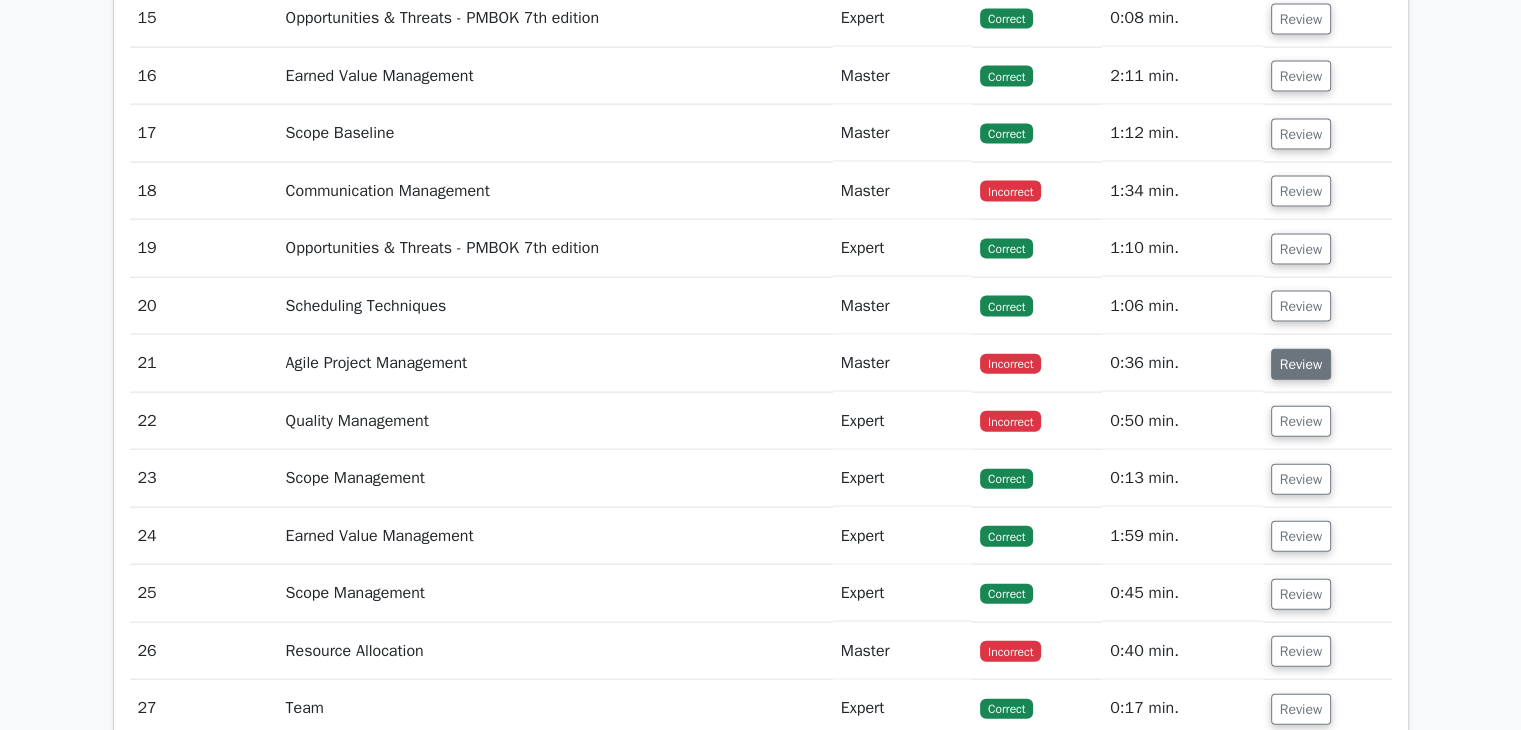 click on "Review" at bounding box center [1301, 364] 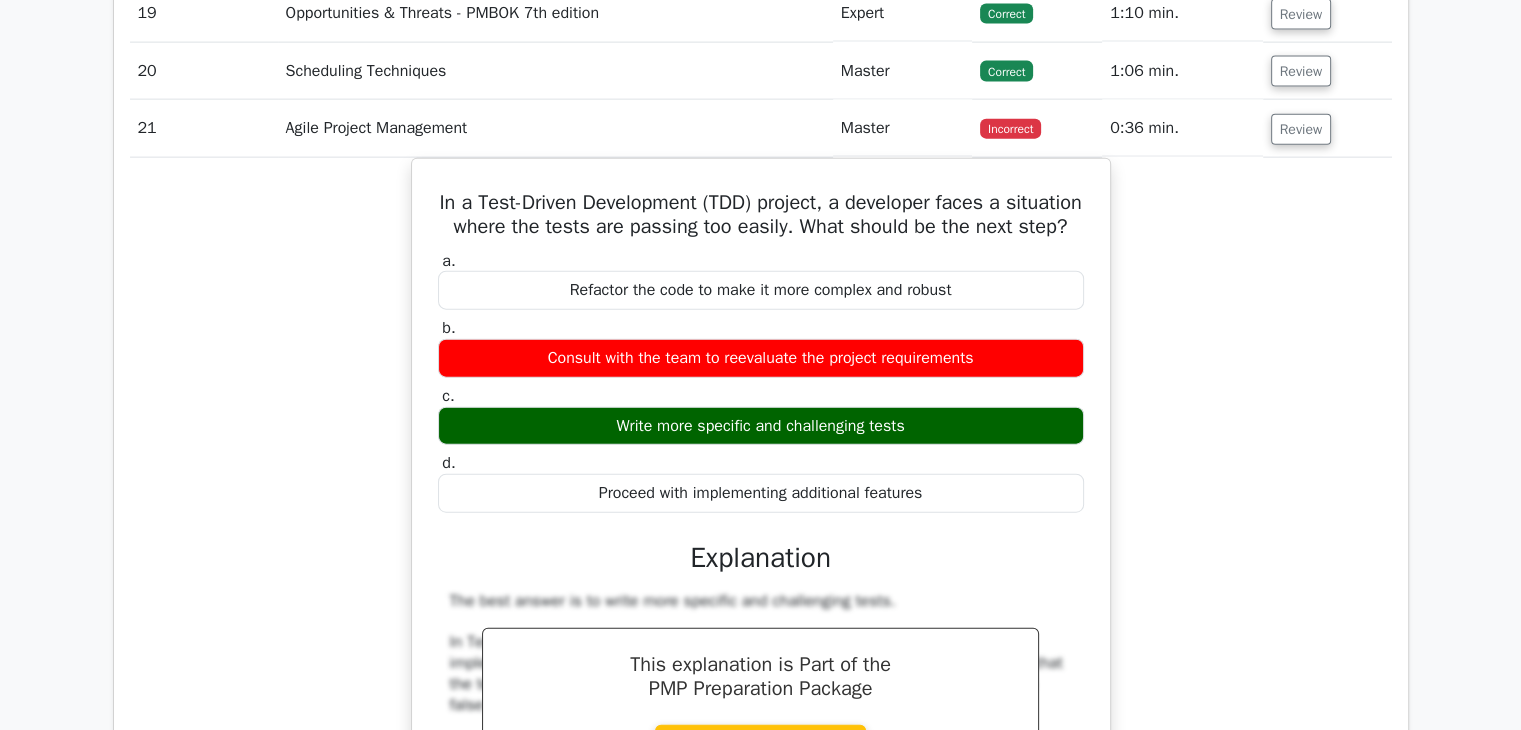 scroll, scrollTop: 4652, scrollLeft: 0, axis: vertical 